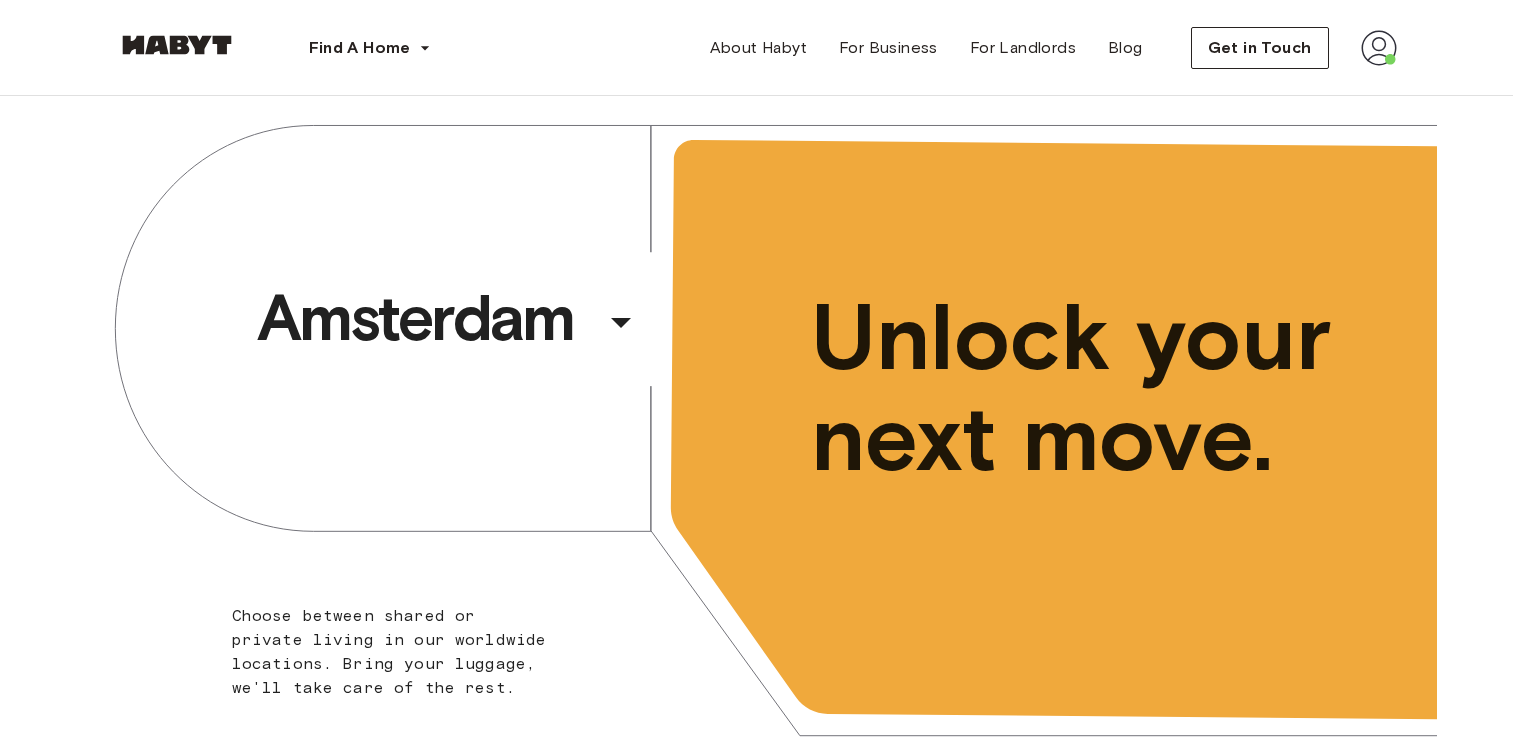 scroll, scrollTop: 0, scrollLeft: 0, axis: both 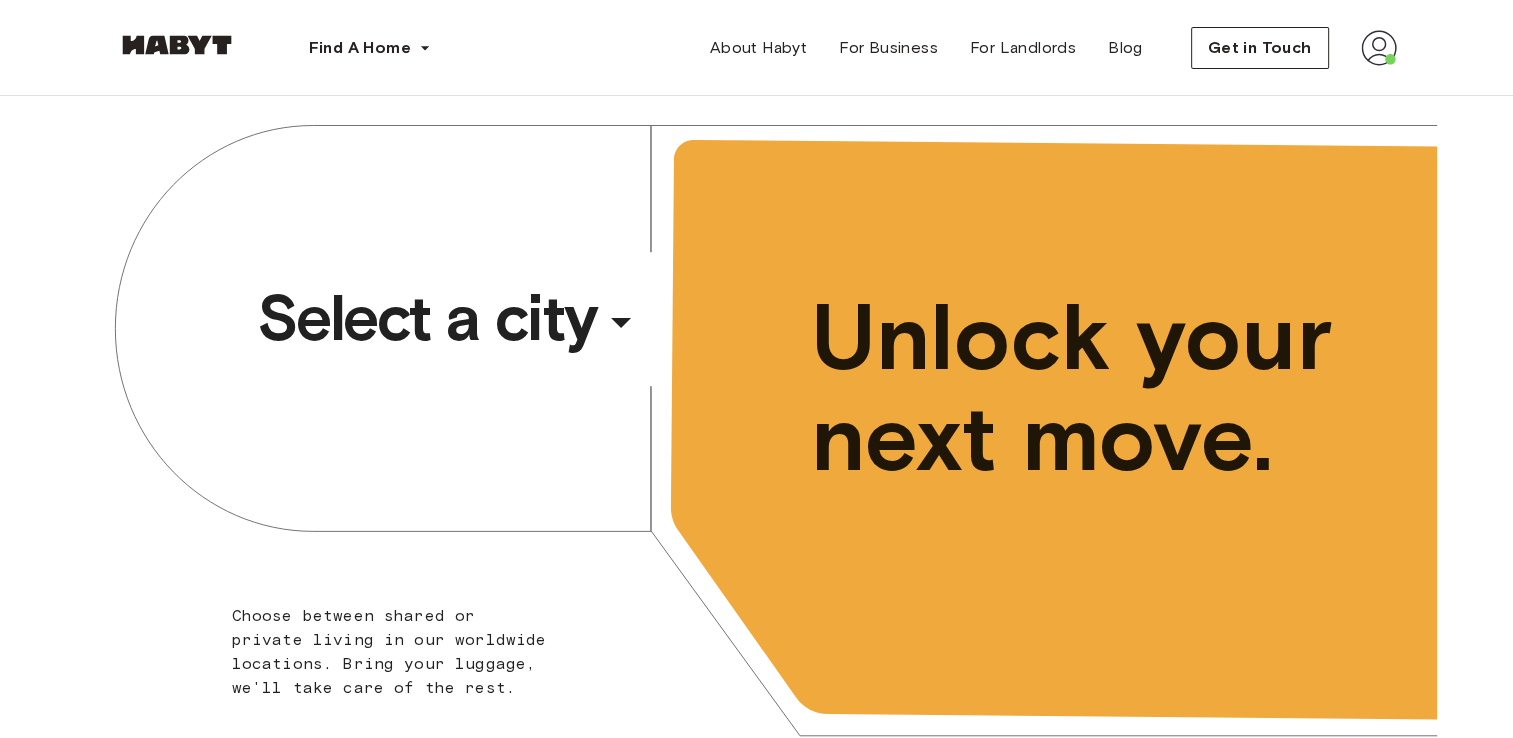 click 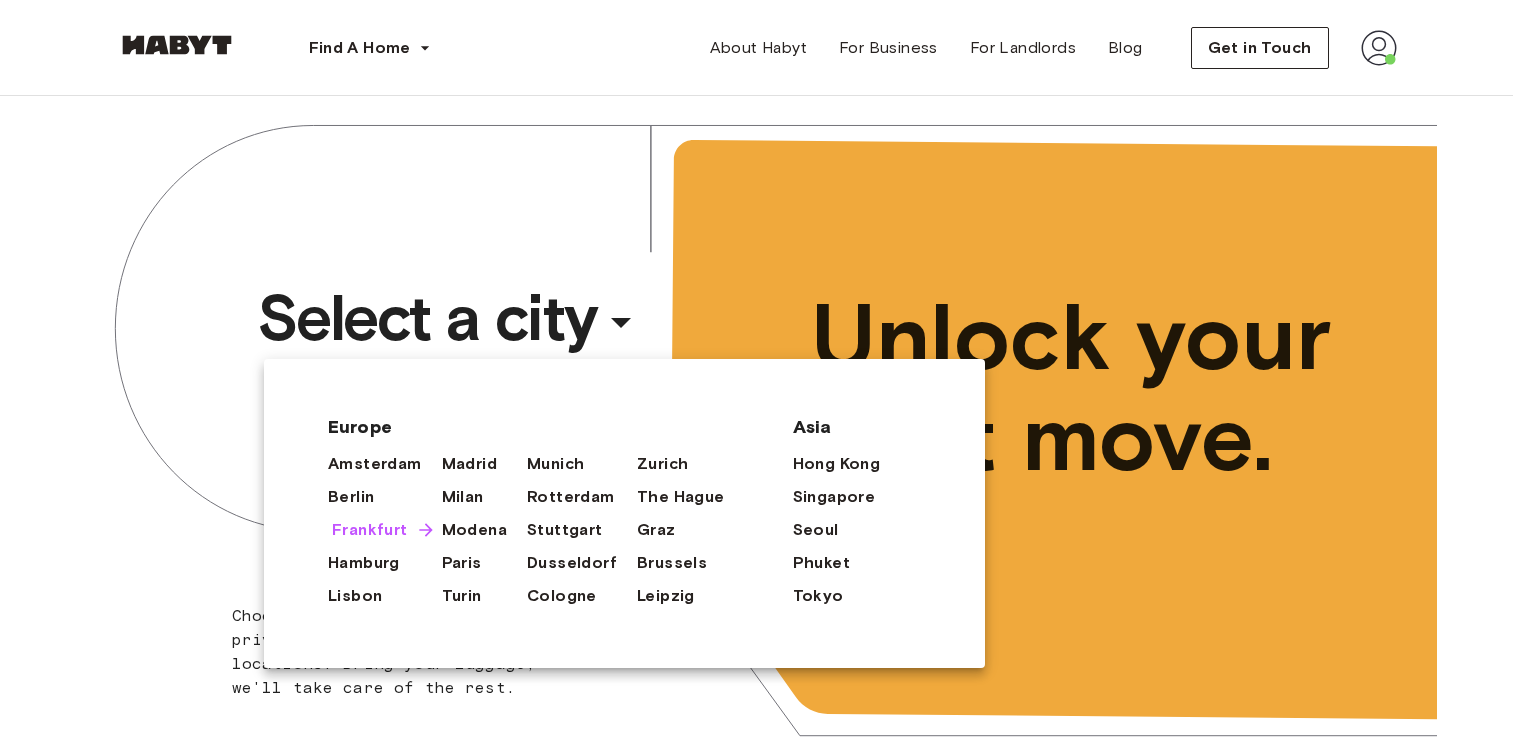 click on "Frankfurt" at bounding box center [370, 530] 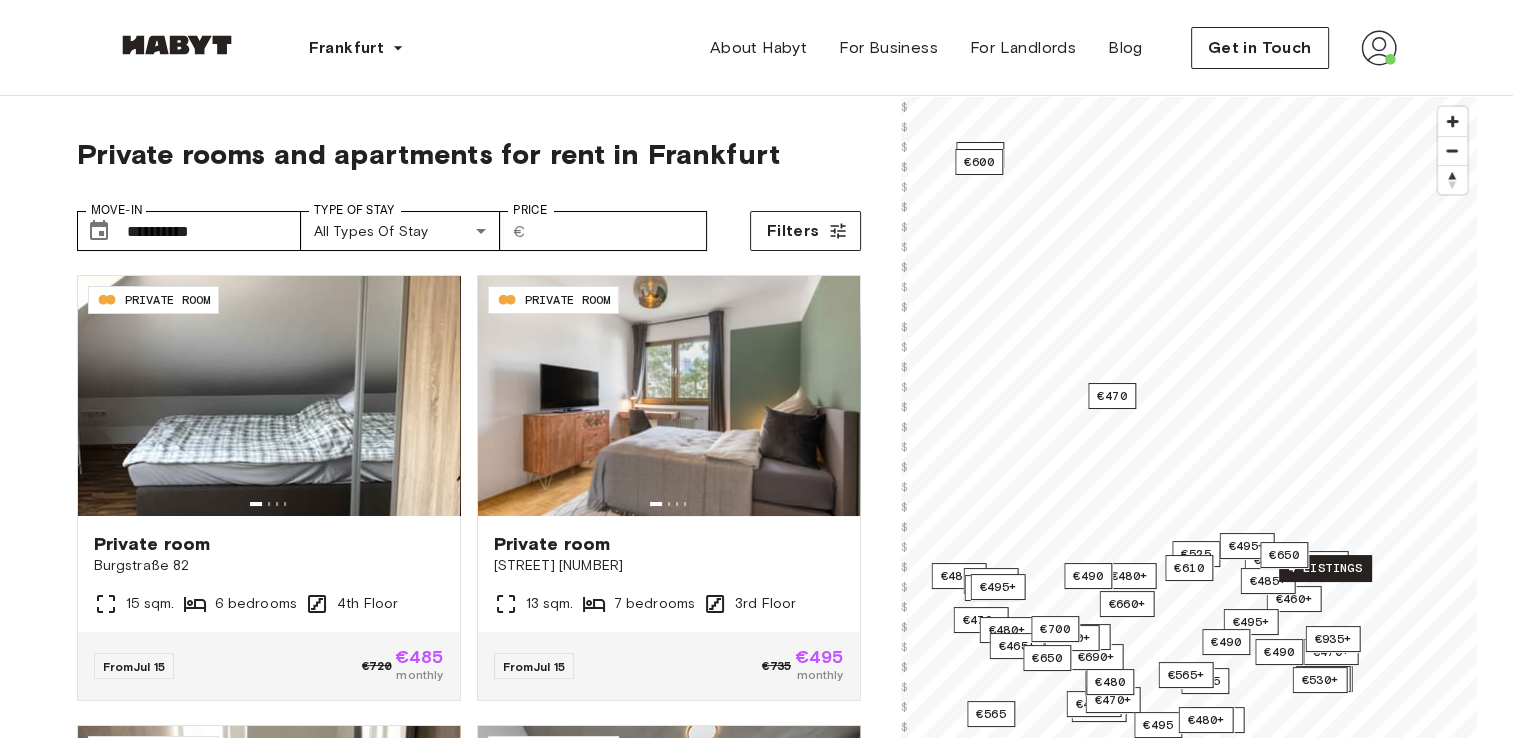 click on "4 listings" at bounding box center (1325, 568) 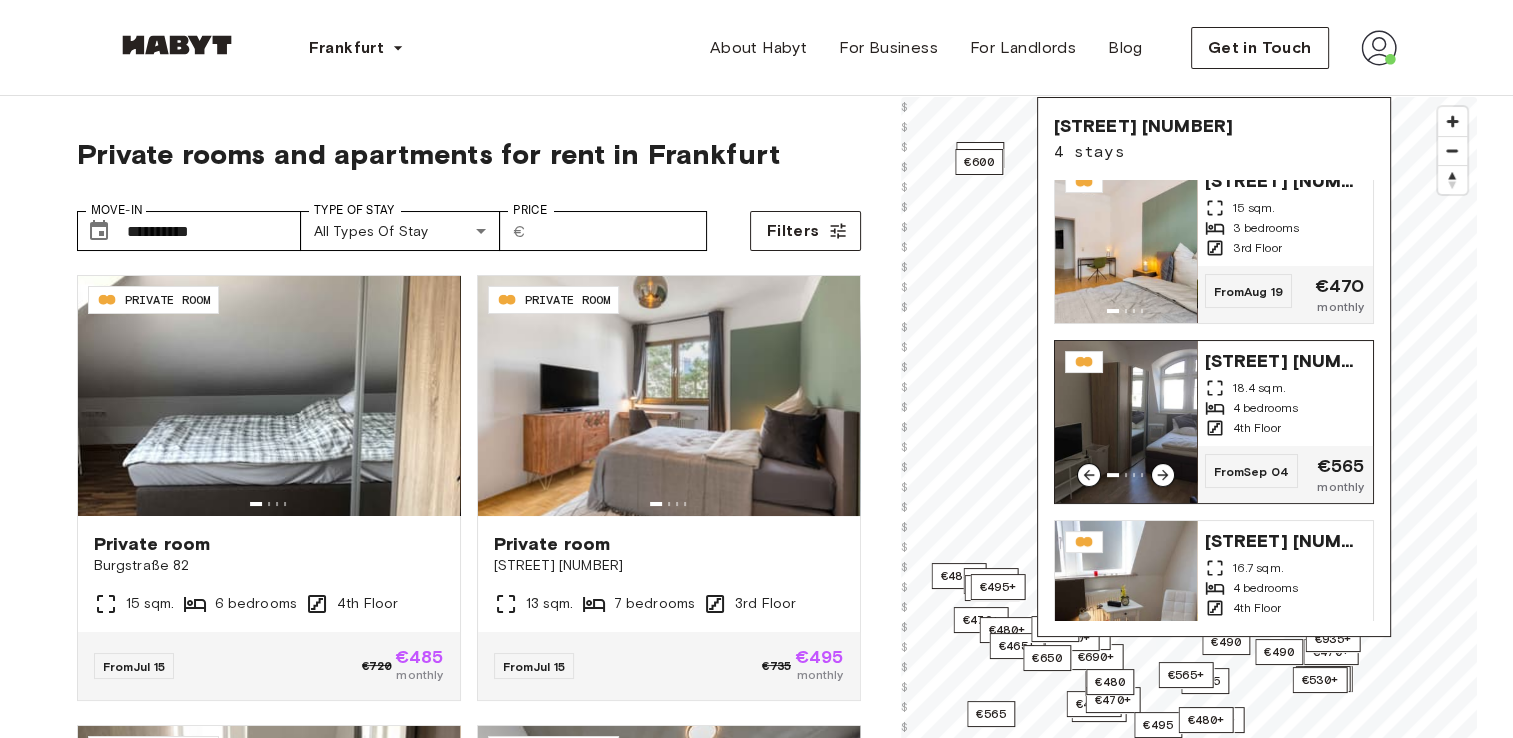 scroll, scrollTop: 261, scrollLeft: 0, axis: vertical 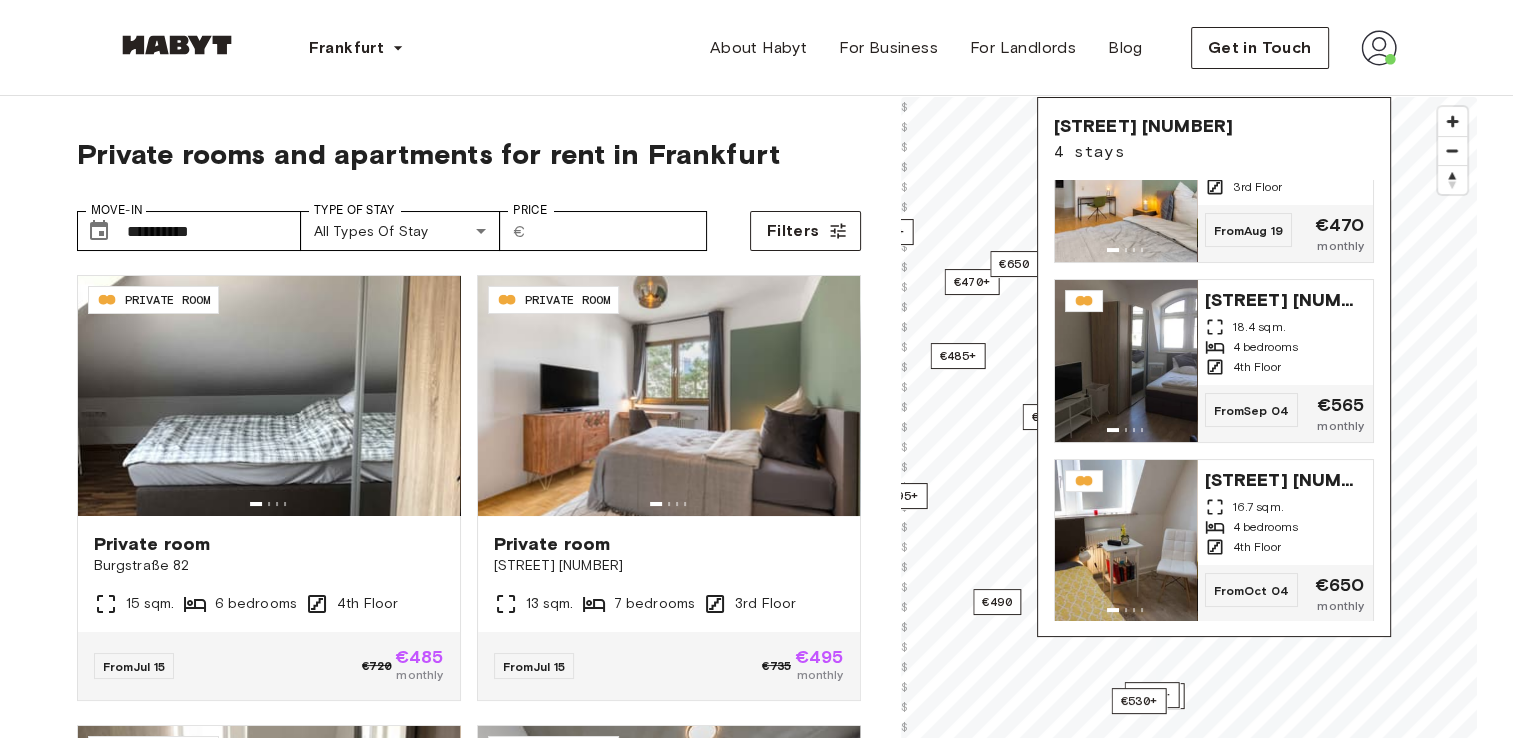click on "€470+ €490+ €460+ €470+ €490+ €420+ €470+ €525+ €525 €460 €485+ €460+ €485+ €470+ €470+ €480+ €480+ €465+ €495+ €485+ €495 €480+ €690+ €465+ €465+ €480 €495+ €495+ €485+ €495+ €935+ 4 listings €490 €485 €470 €490 €490 €470 €480+ €565+ €610+ €610 €565 €470 €530+ €660+ €660+ €650 €650 €600 €700 © Mapbox   © OpenStreetMap   Improve this map $ $ $ $ $ $ $ $ $ $ $ $ $ $ $ $ $ $ $ $ $ $ $ $ $ $ $ $ $ $ $ $ $ $ $ $ $ $ $ $ $ $ $ $ $ $ $ $ $ $ $ Freiligrathstraße 54 4 stays Freiligrathstraße 54 11 sqm. 3 bedrooms Ground Floor From  Aug 04 €465 monthly Freiligrathstraße 54 15 sqm. 3 bedrooms 3rd Floor From  Aug 19 €470 monthly Freiligrathstraße 54 18.4 sqm. 4 bedrooms 4th Floor From  Sep 04 €565 monthly Freiligrathstraße 54 16.7 sqm. 4 bedrooms 4th Floor From  Oct 04 €650 monthly" at bounding box center (1189, 466) 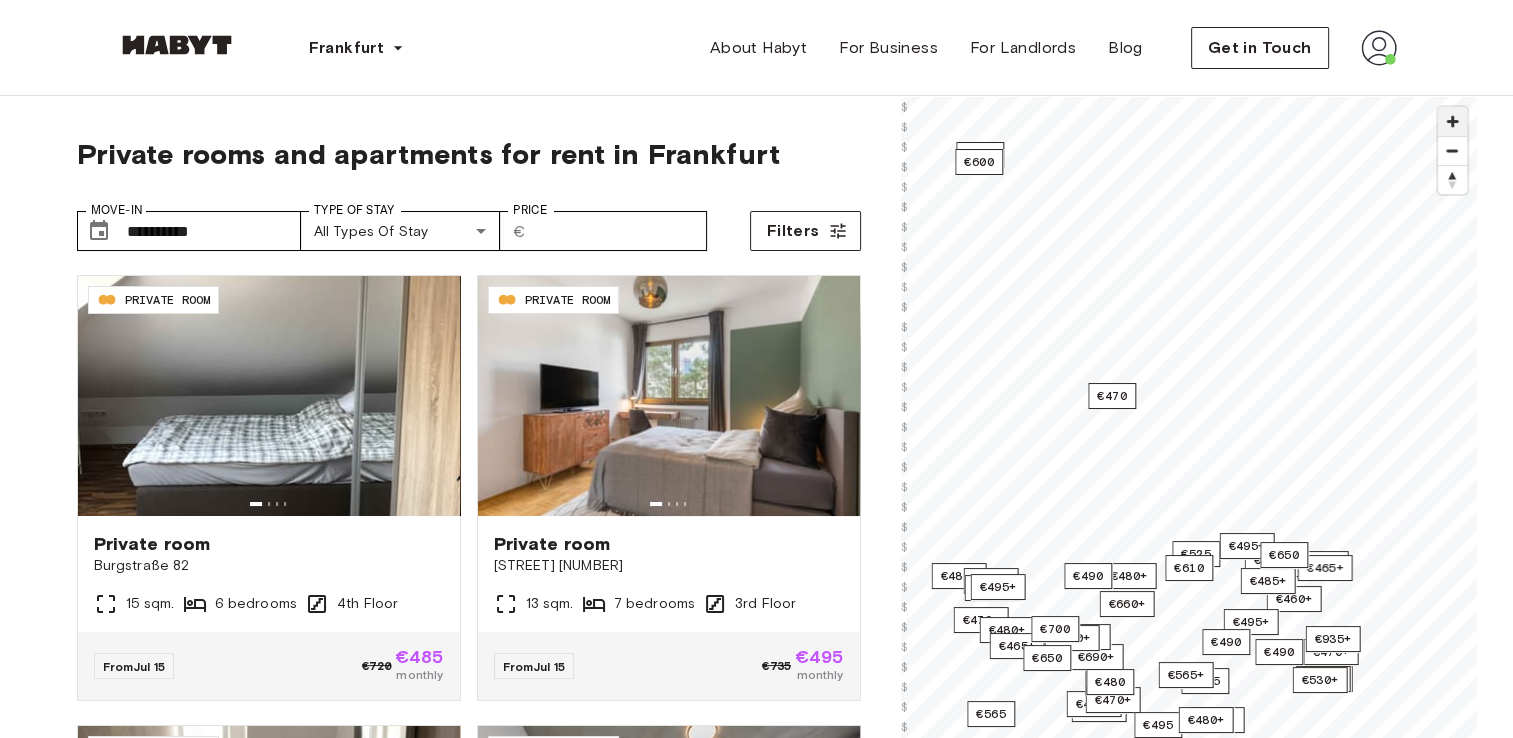 click at bounding box center (1452, 121) 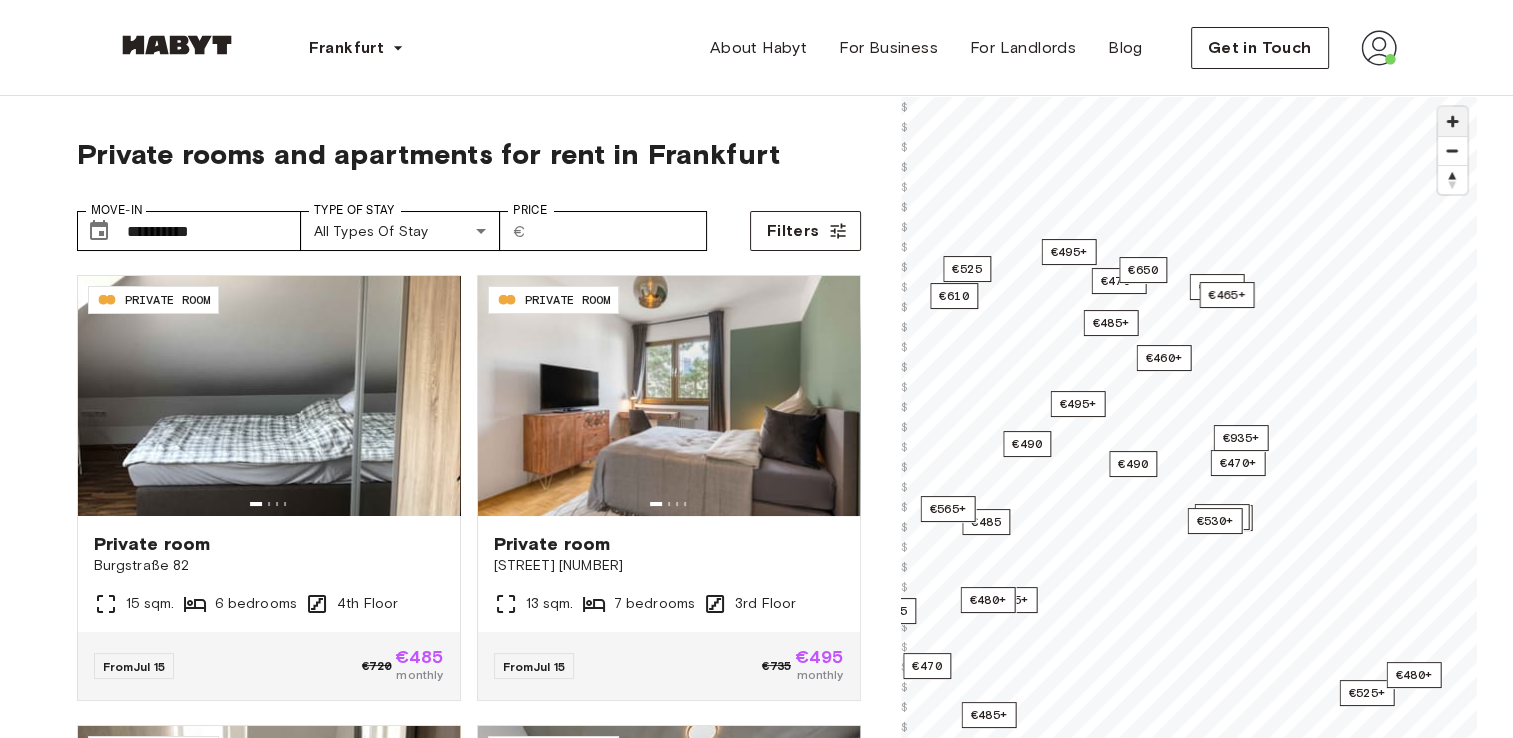 click at bounding box center [1452, 121] 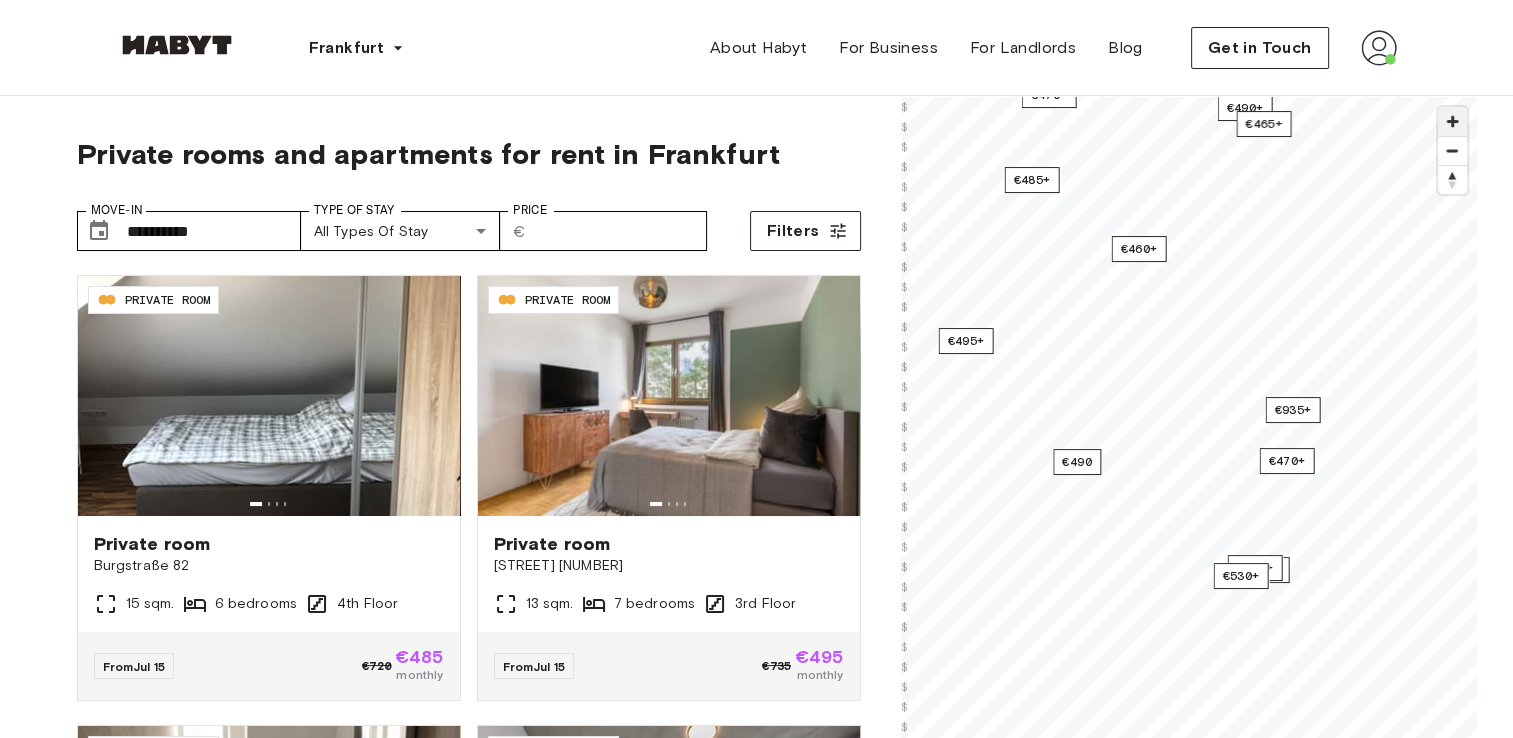 click at bounding box center [1452, 121] 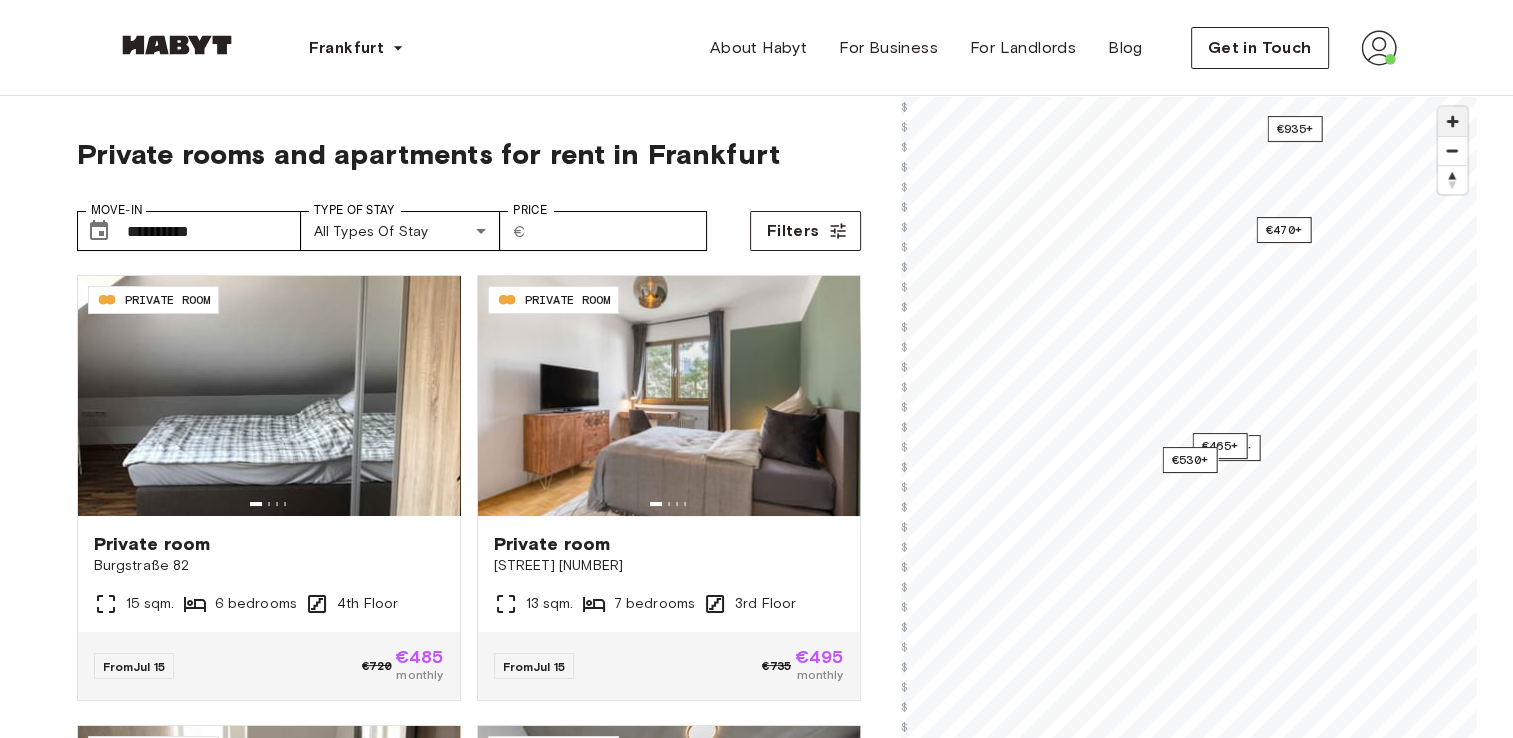 click at bounding box center [1452, 121] 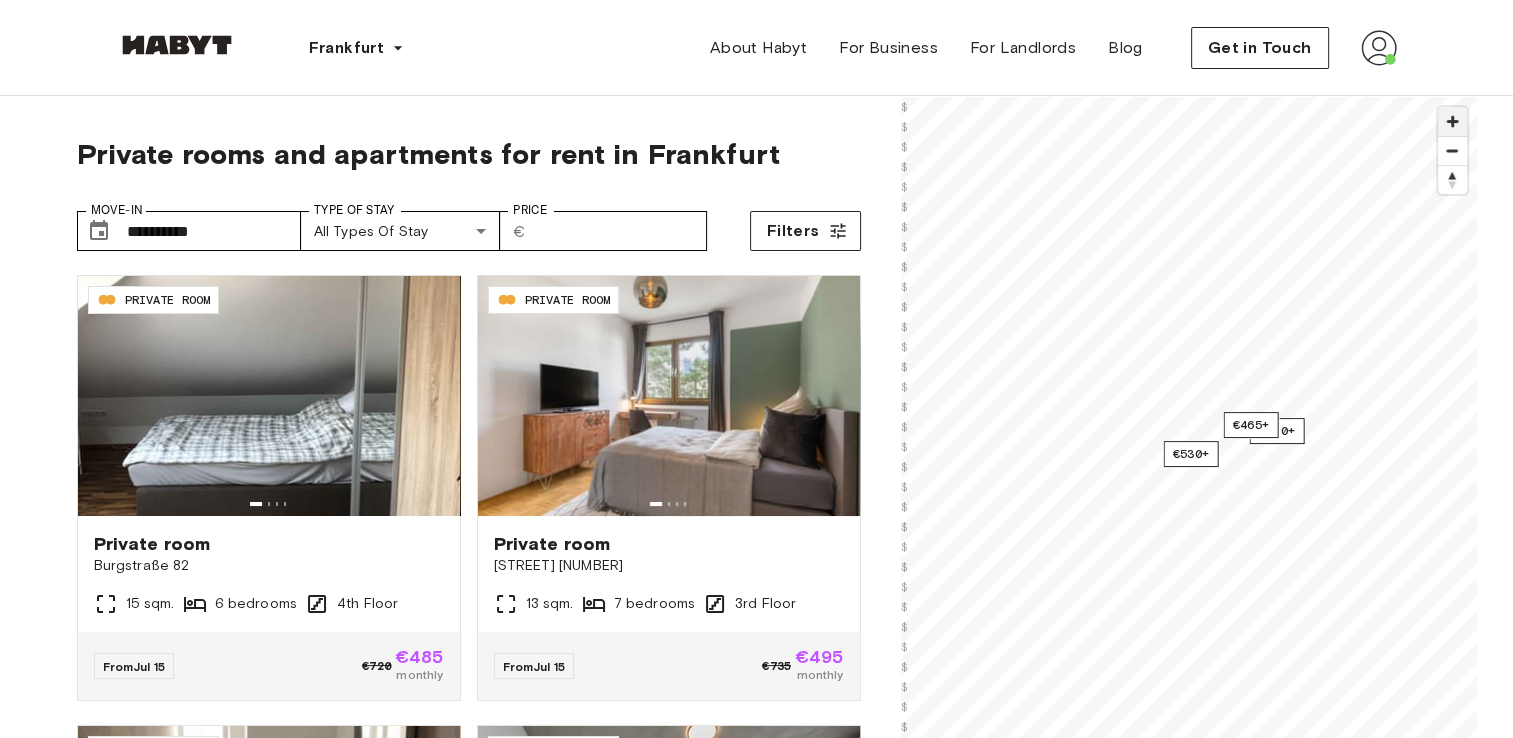 click at bounding box center [1452, 121] 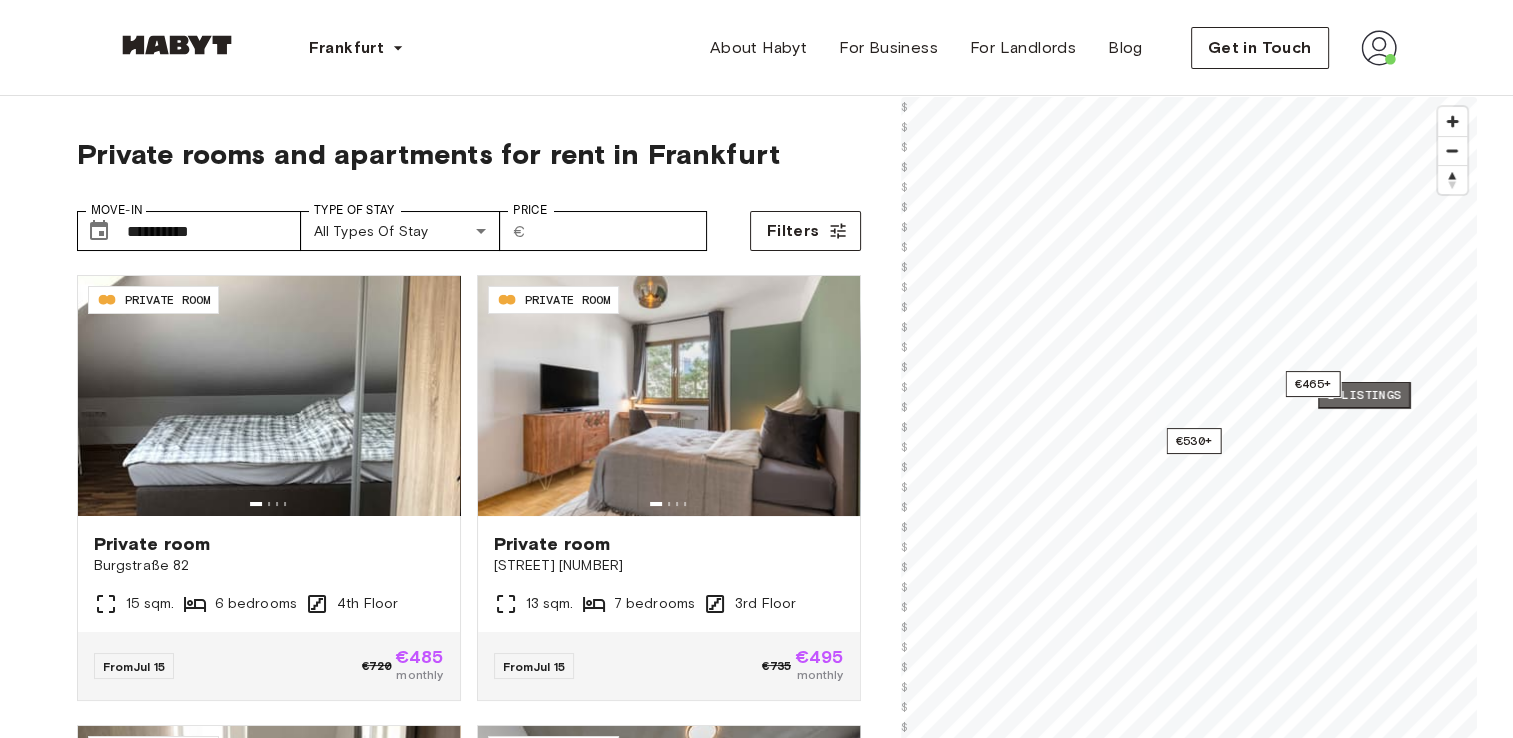 click on "2 listings" at bounding box center [1364, 395] 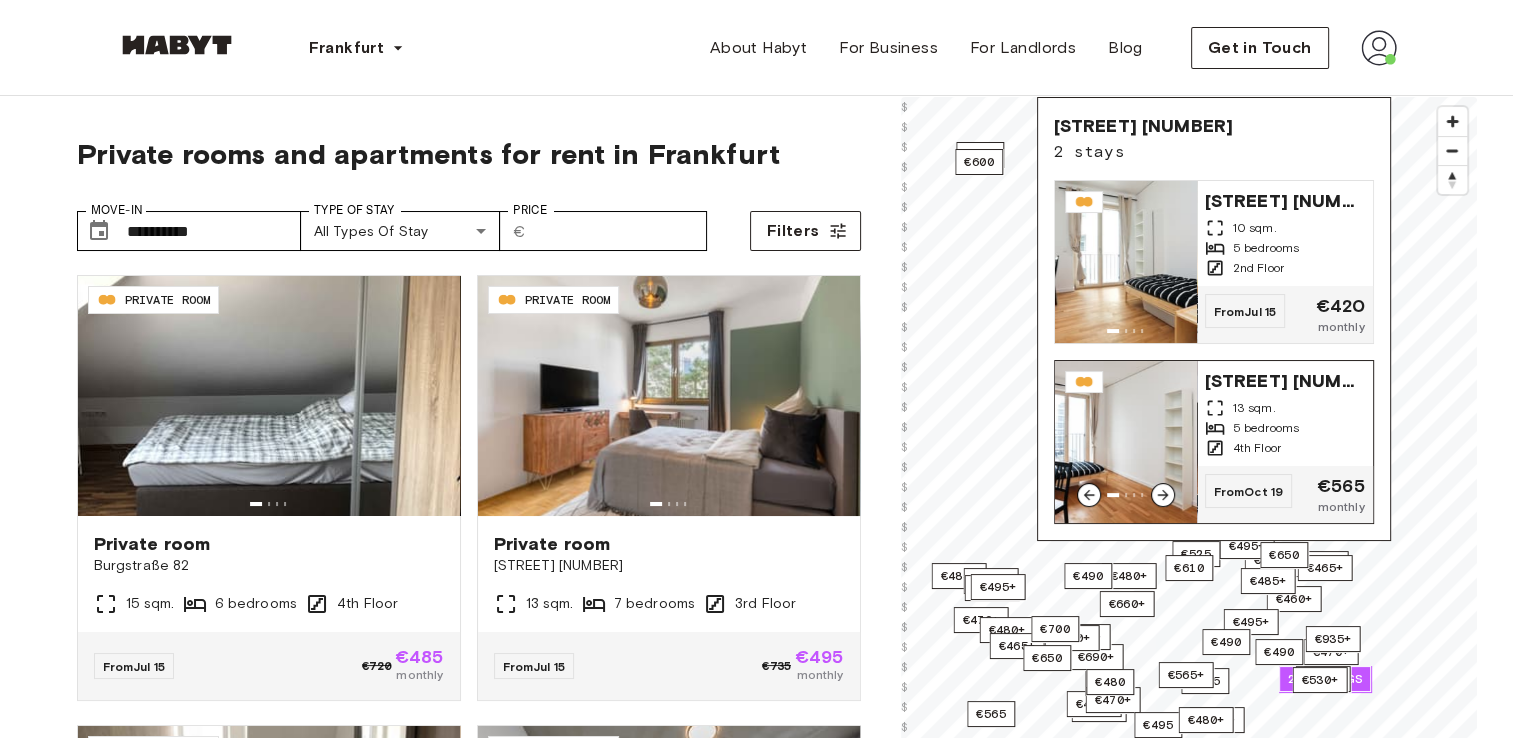scroll, scrollTop: 100, scrollLeft: 0, axis: vertical 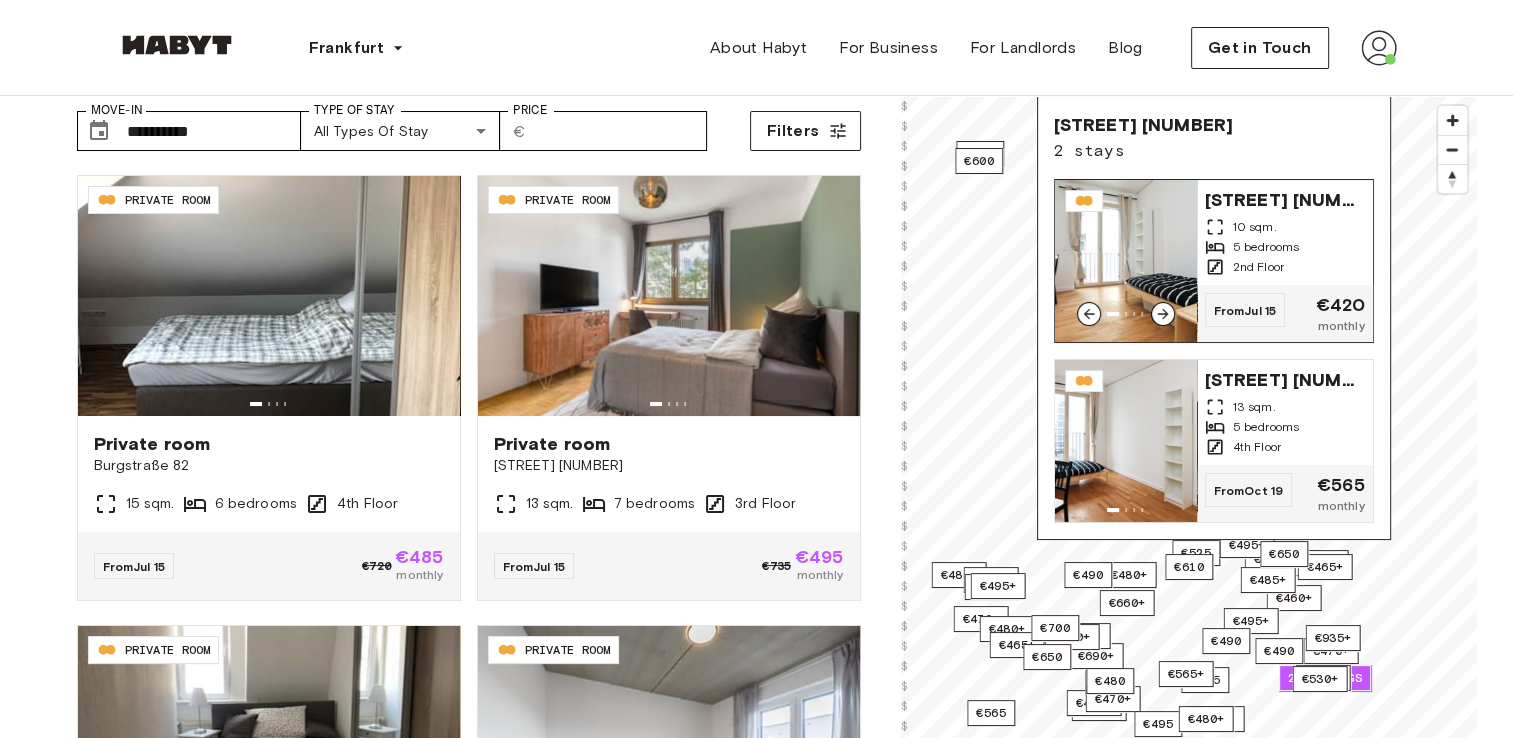 click on "5 bedrooms" at bounding box center [1285, 247] 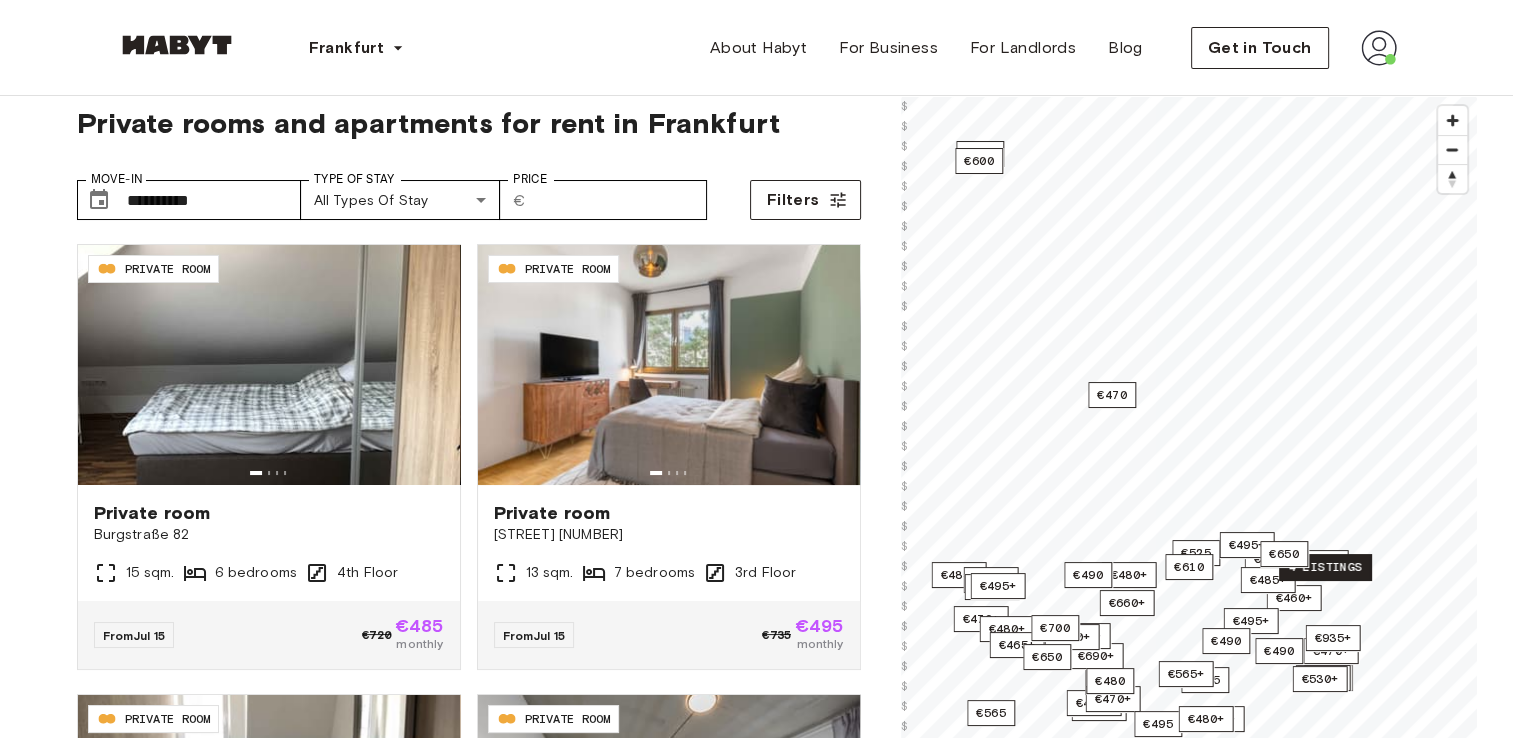 scroll, scrollTop: 0, scrollLeft: 0, axis: both 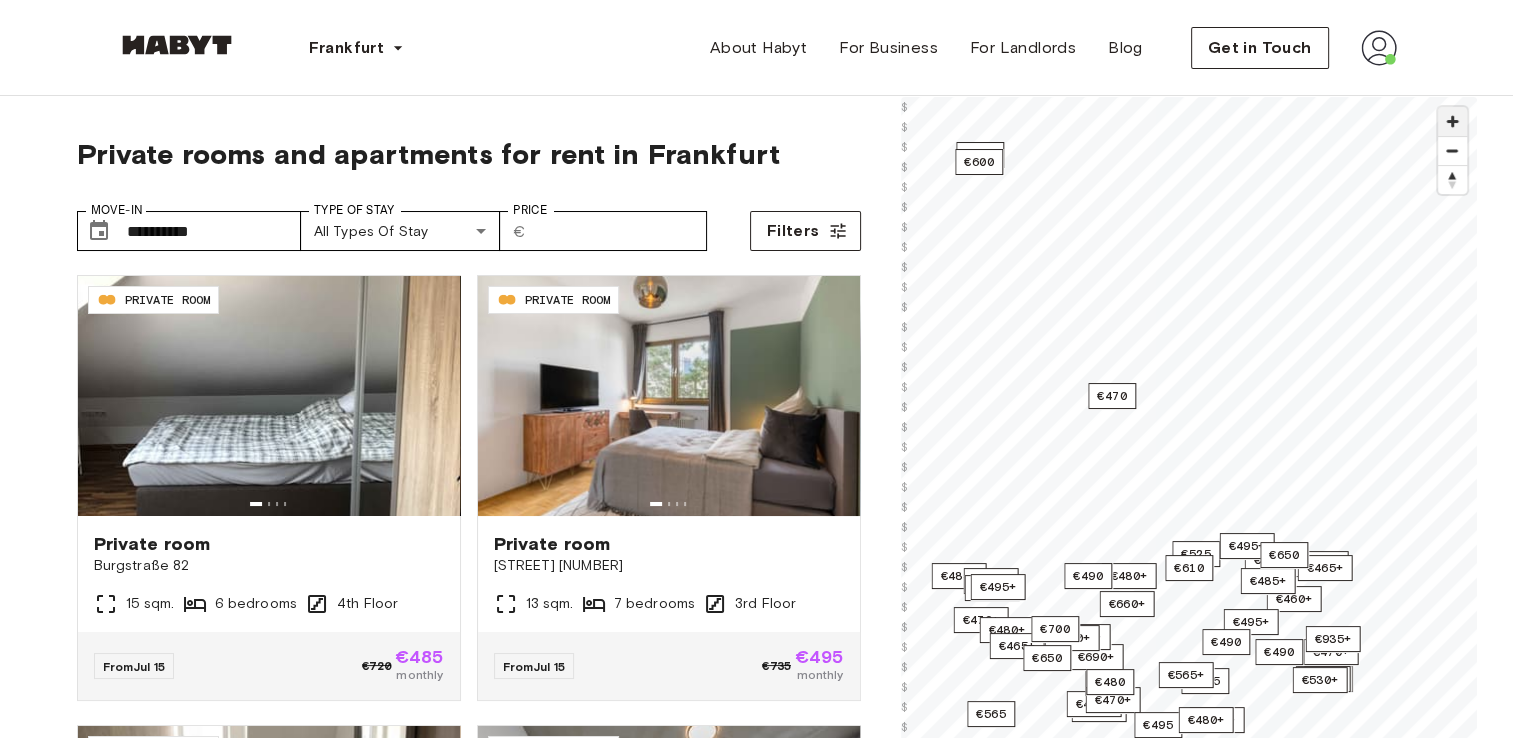 click at bounding box center [1452, 121] 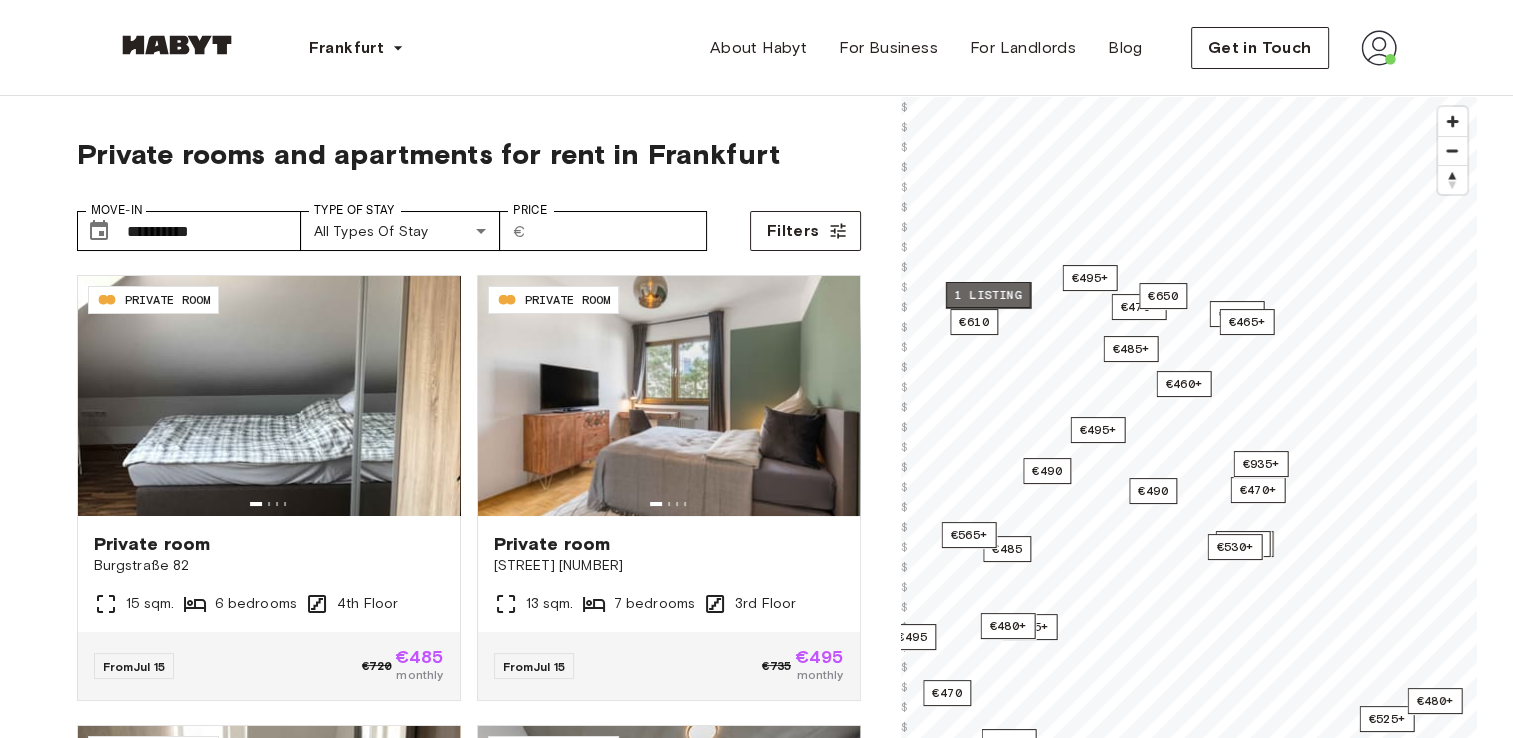 click on "1 listing" at bounding box center [987, 295] 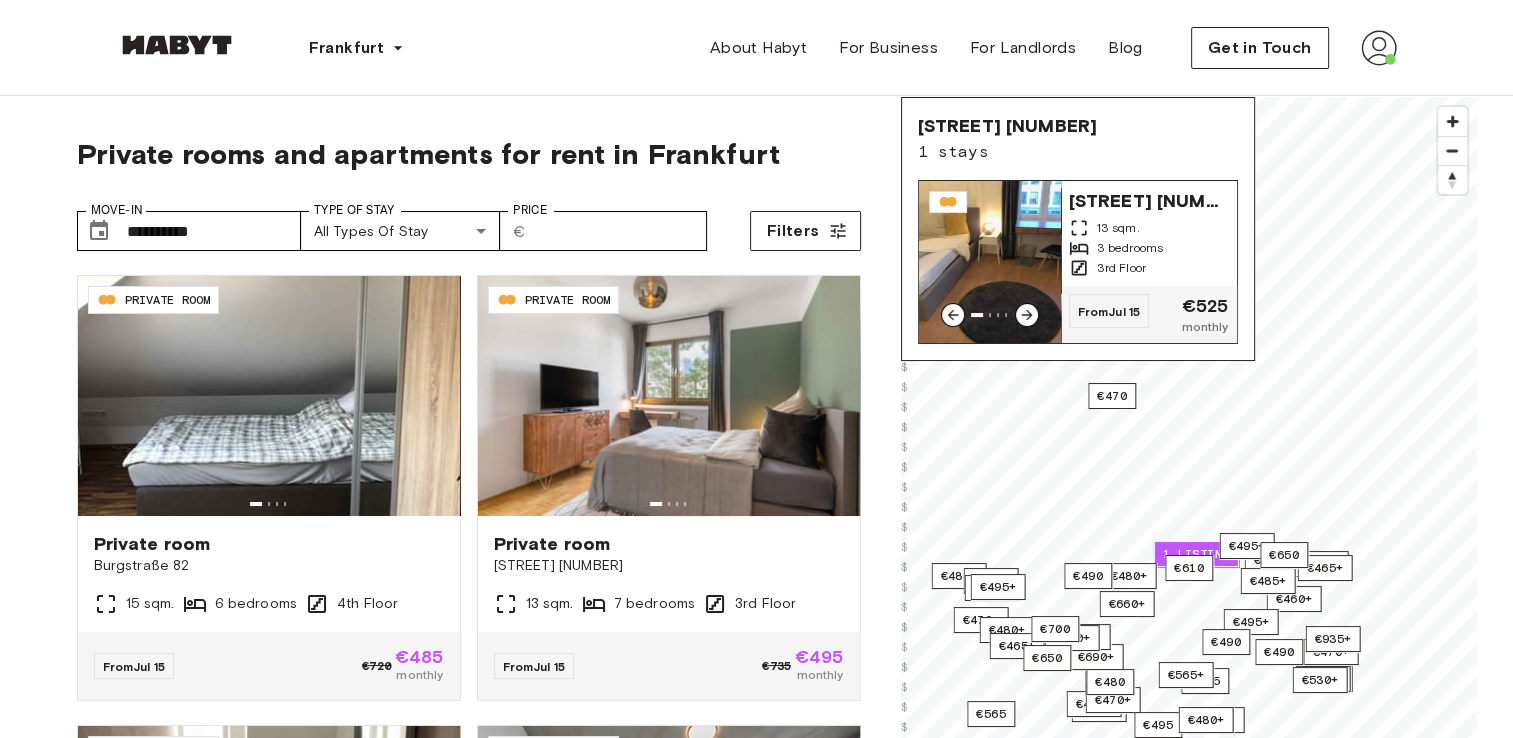 click on "13 sqm." at bounding box center (1118, 228) 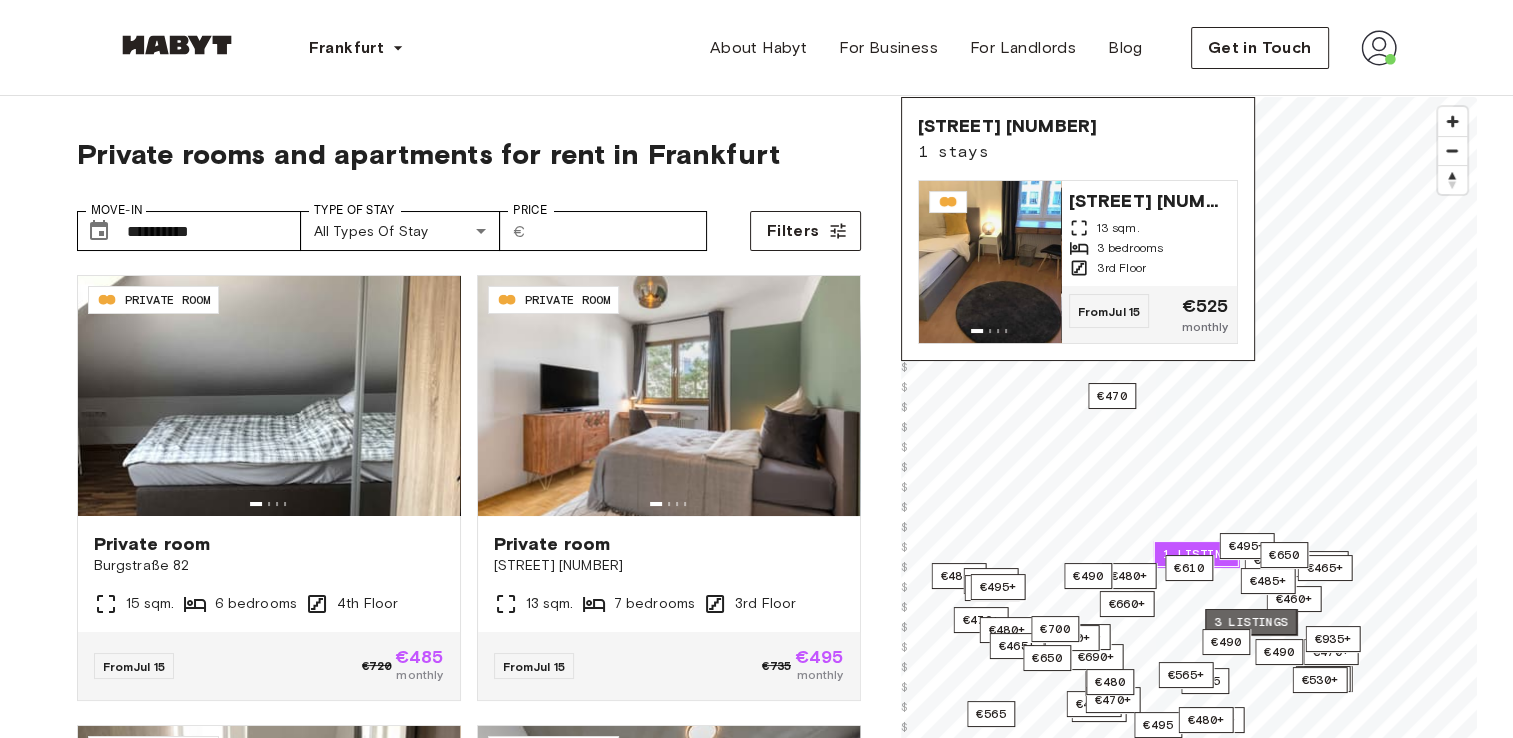 click on "3 listings" at bounding box center (1251, 622) 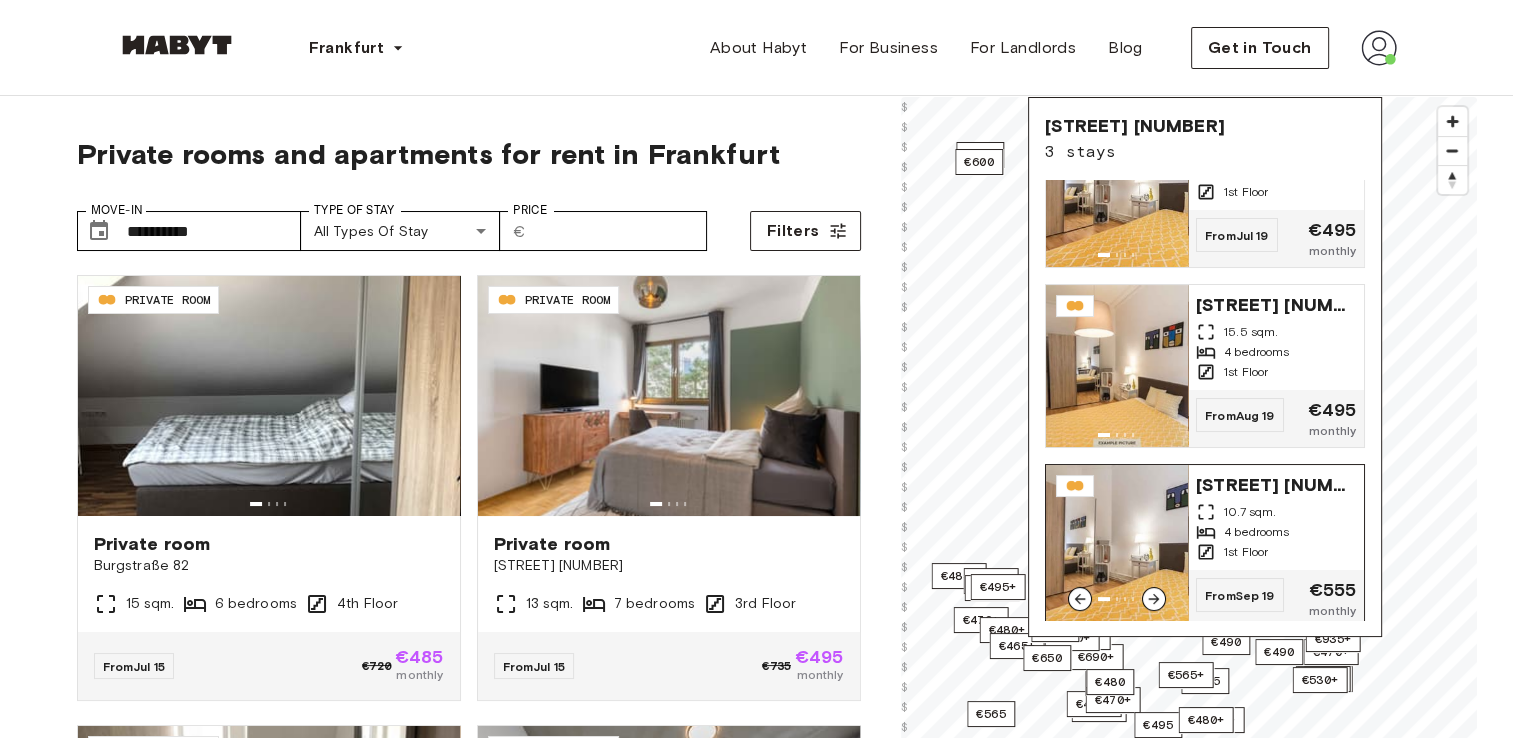 scroll, scrollTop: 82, scrollLeft: 0, axis: vertical 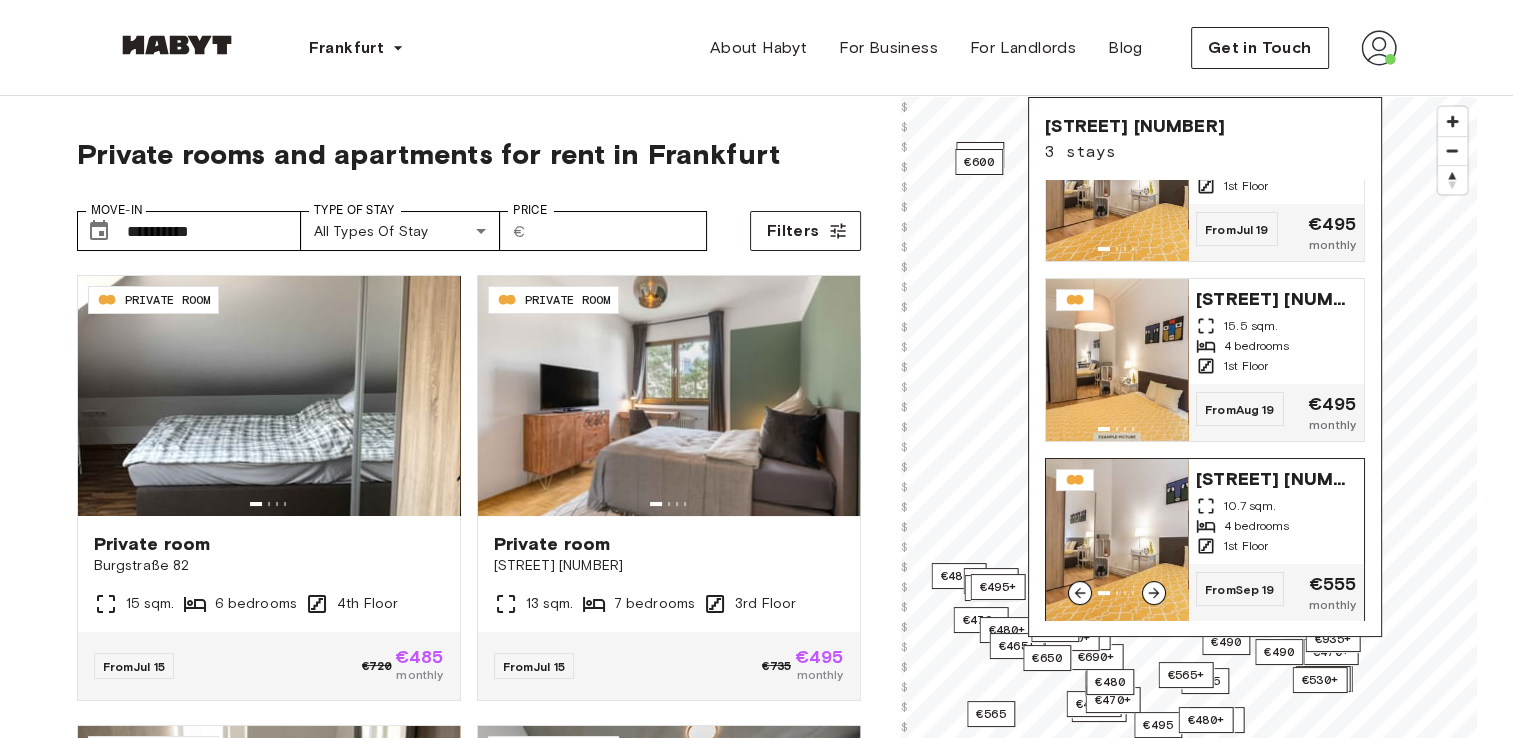 click on "10.7 sqm." at bounding box center [1276, 506] 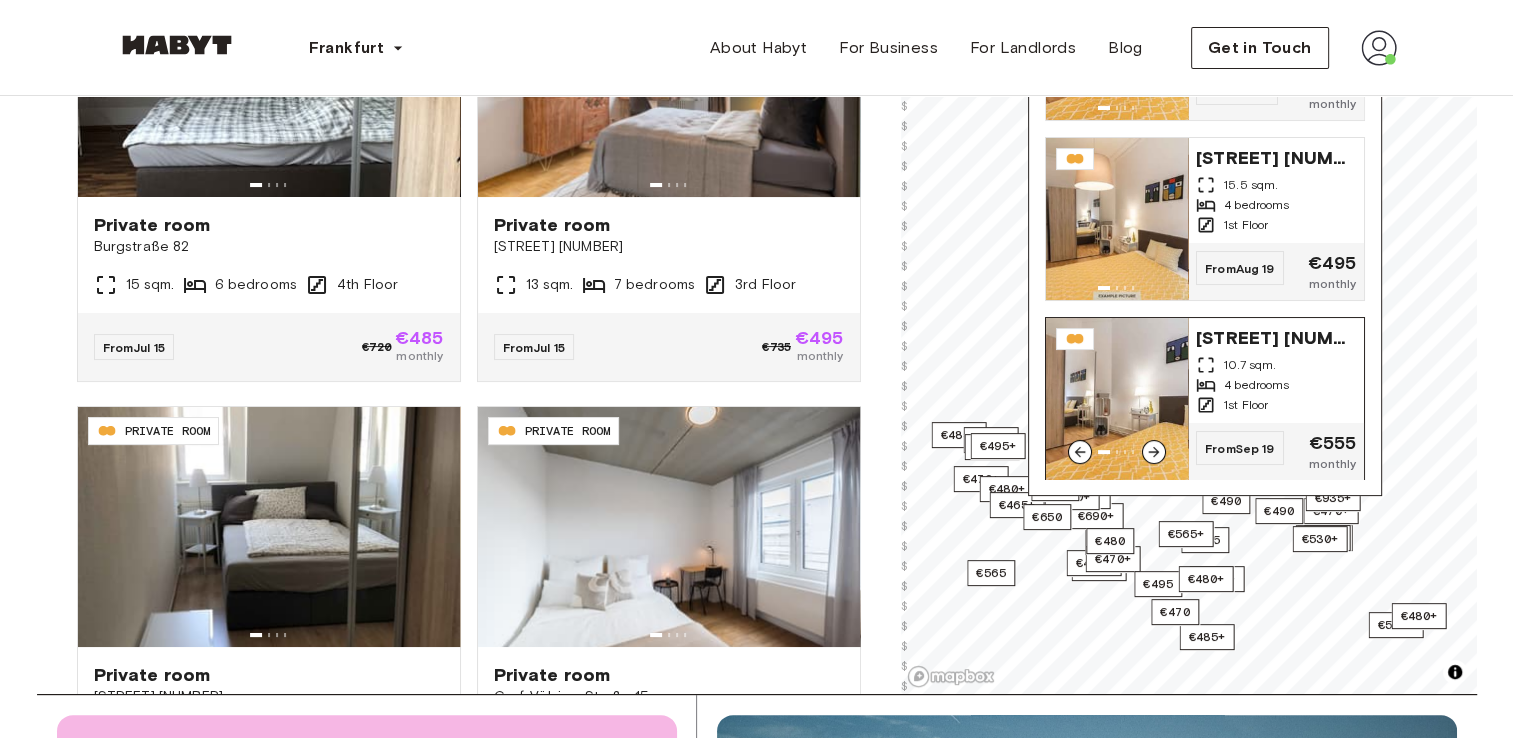 scroll, scrollTop: 400, scrollLeft: 0, axis: vertical 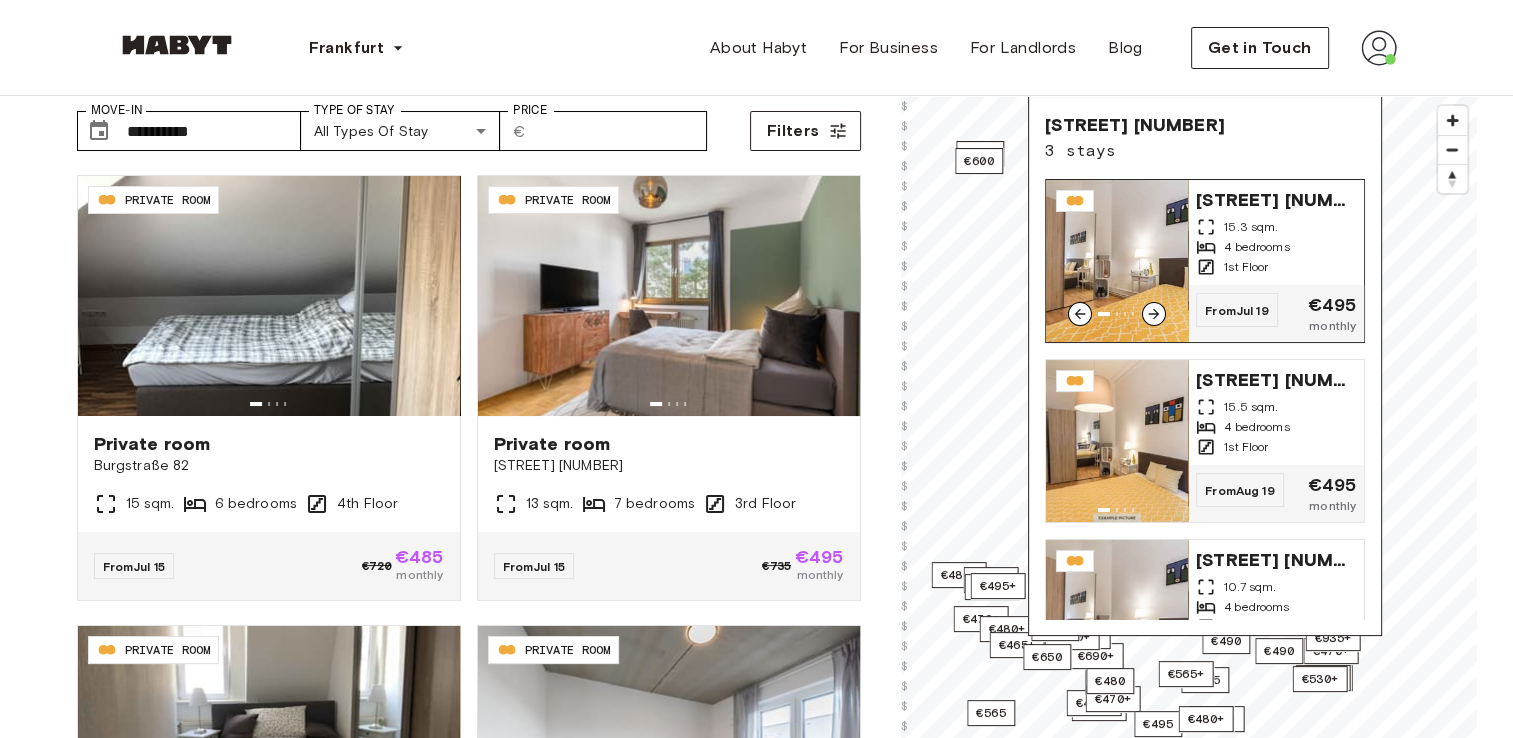 click on "4 bedrooms" at bounding box center (1257, 247) 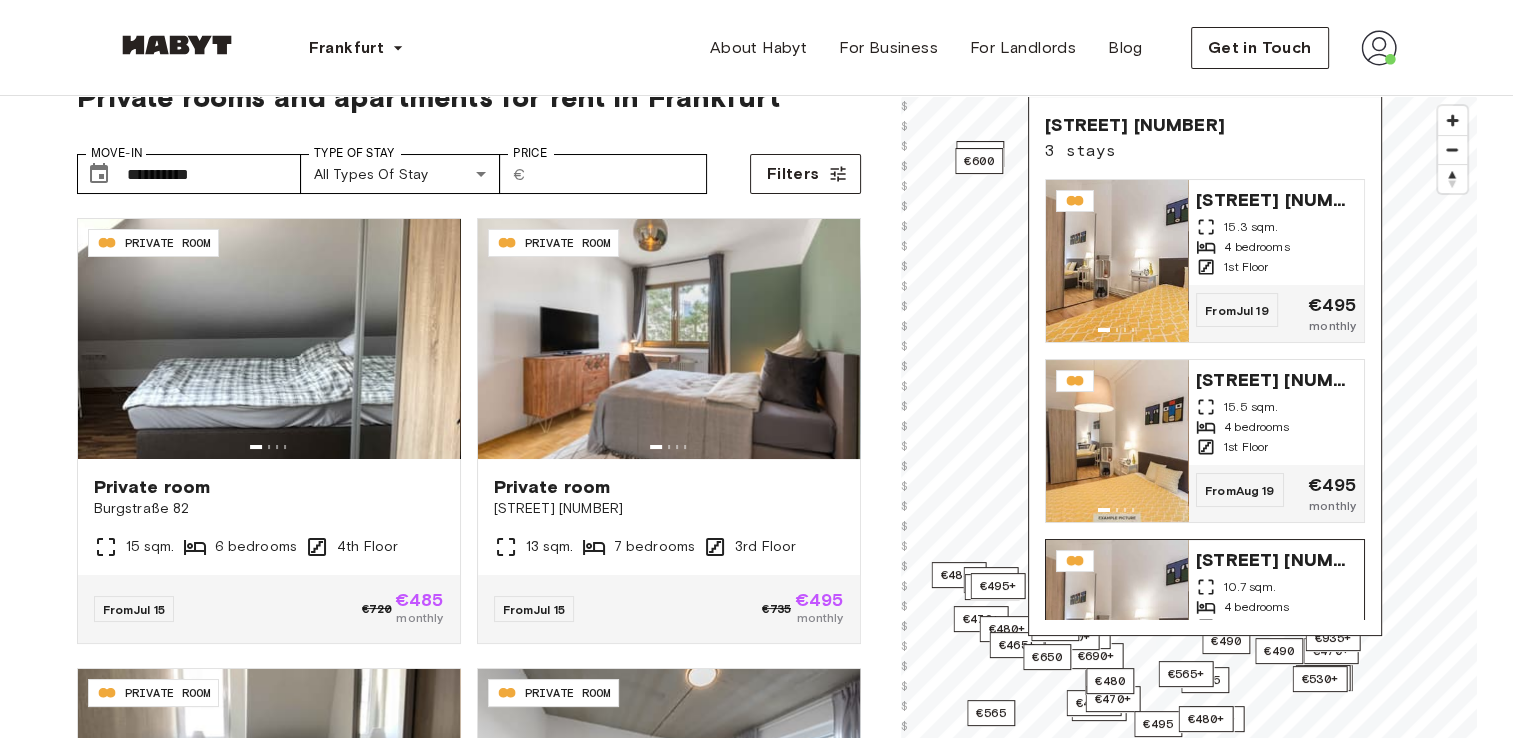 scroll, scrollTop: 0, scrollLeft: 0, axis: both 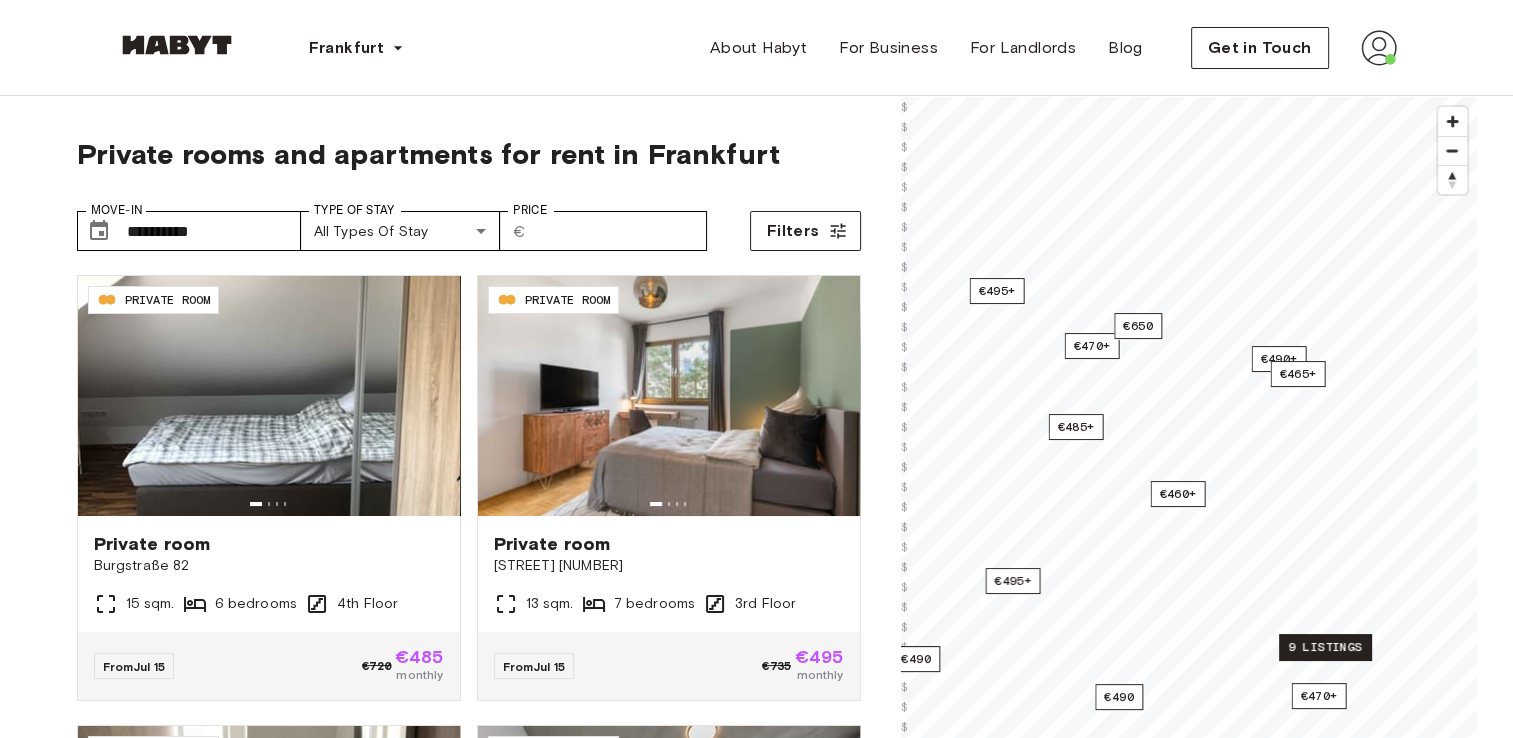 click on "9 listings" at bounding box center (1325, 647) 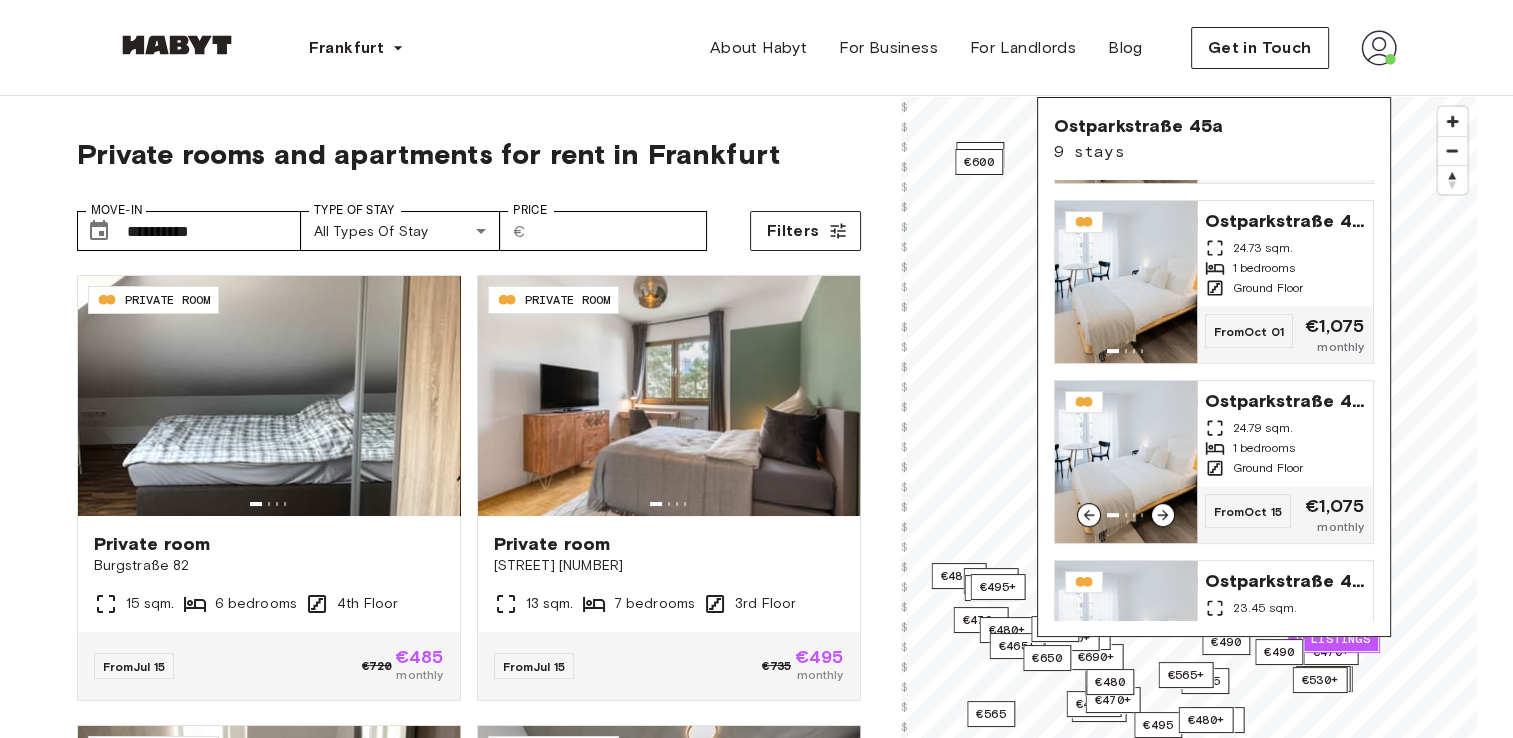 scroll, scrollTop: 1160, scrollLeft: 0, axis: vertical 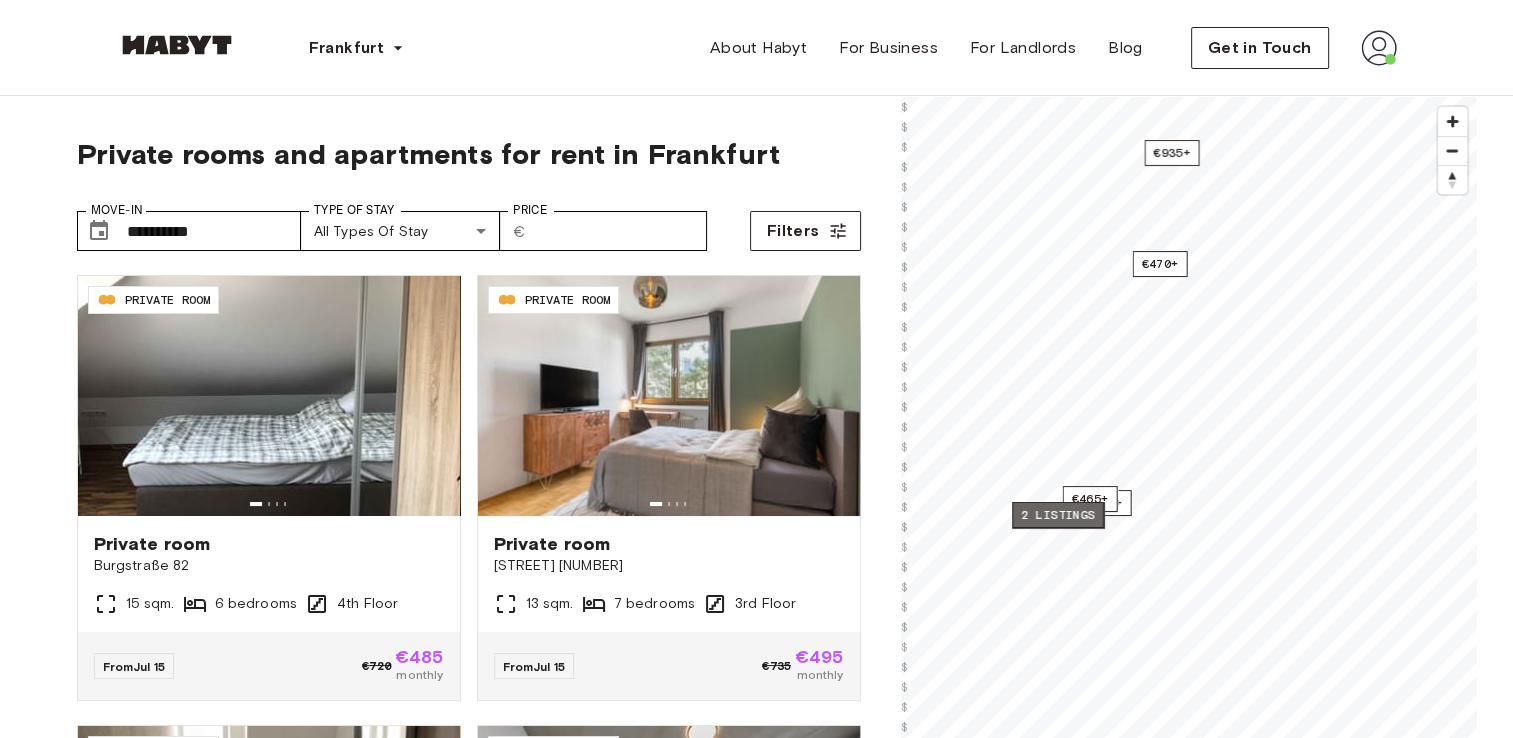click on "2 listings" at bounding box center [1058, 515] 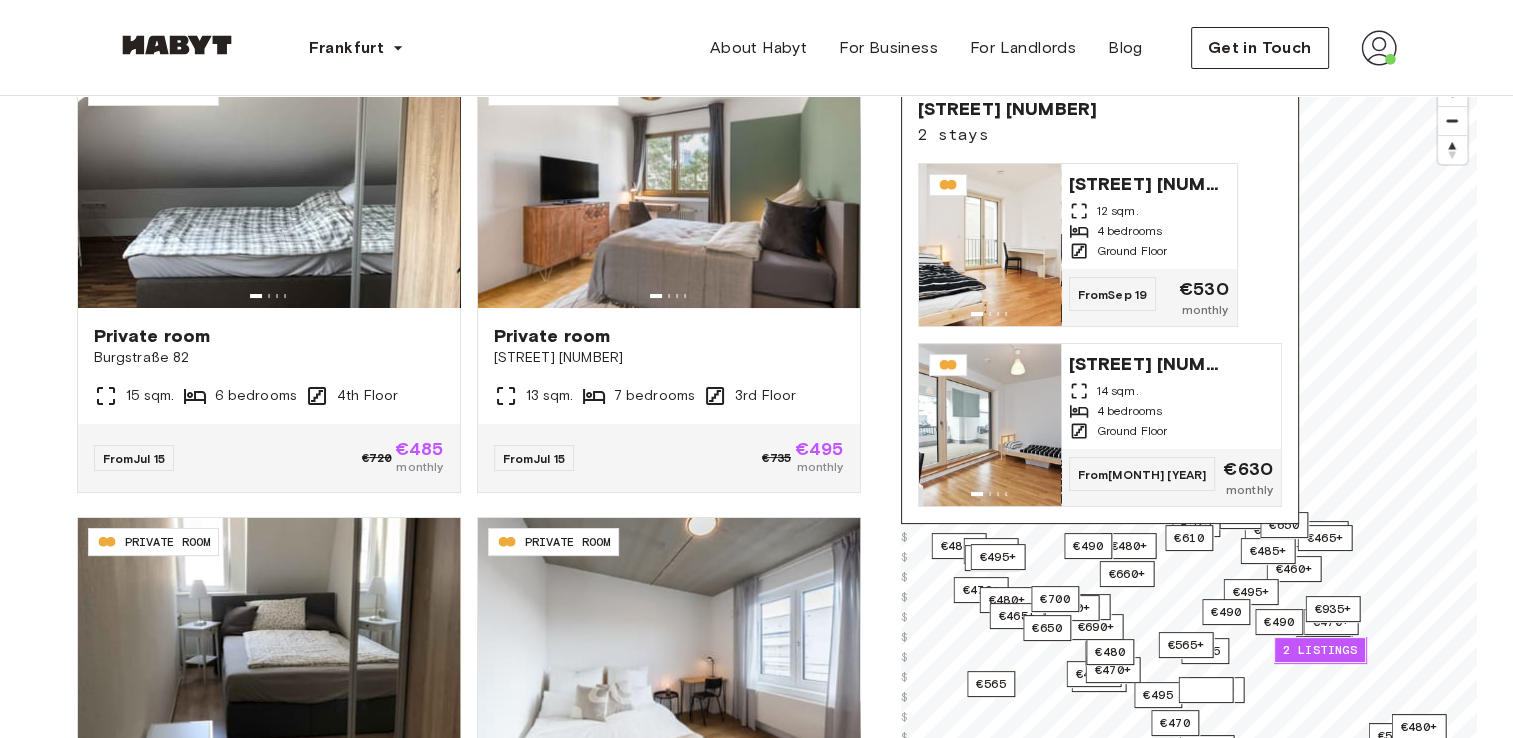 scroll, scrollTop: 400, scrollLeft: 0, axis: vertical 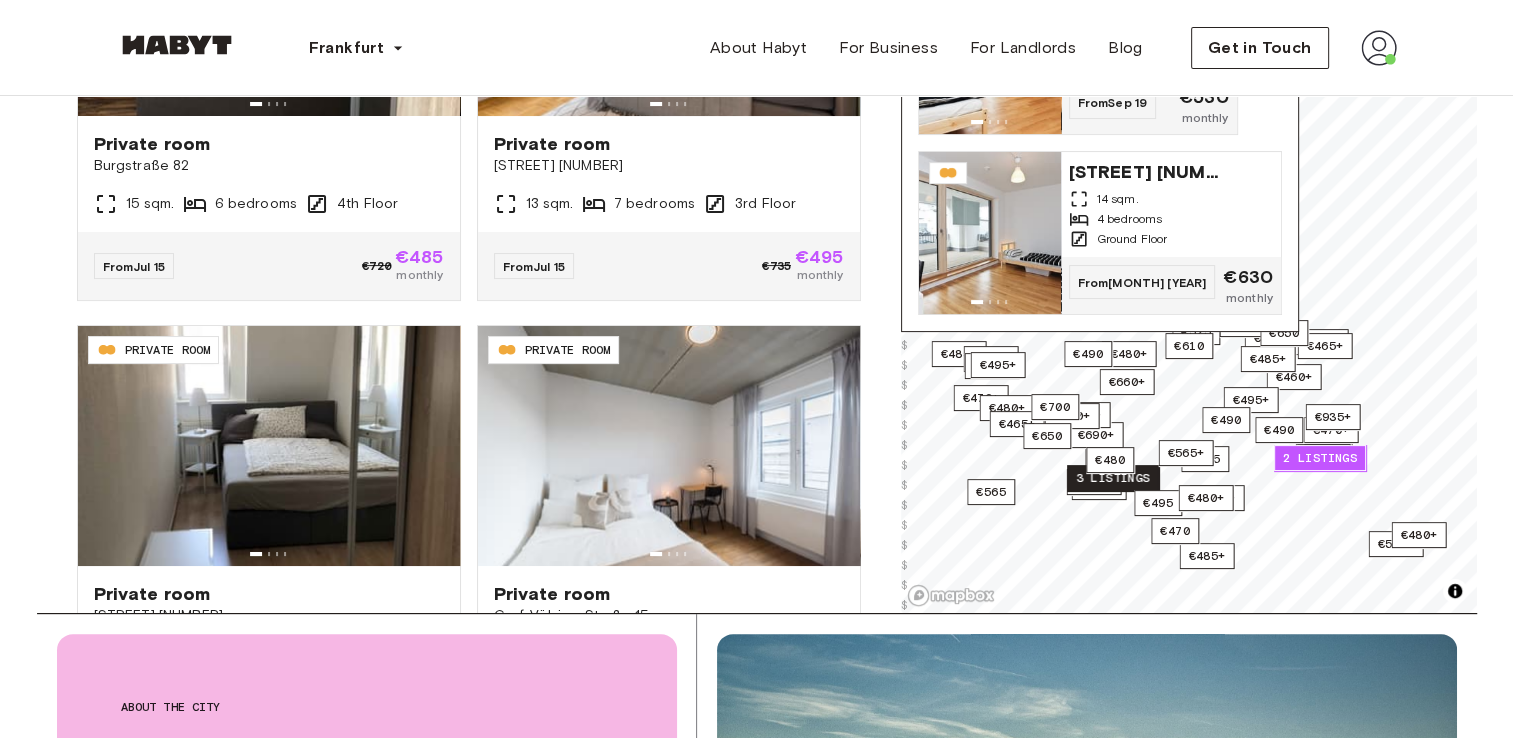 click on "3 listings" at bounding box center [1113, 478] 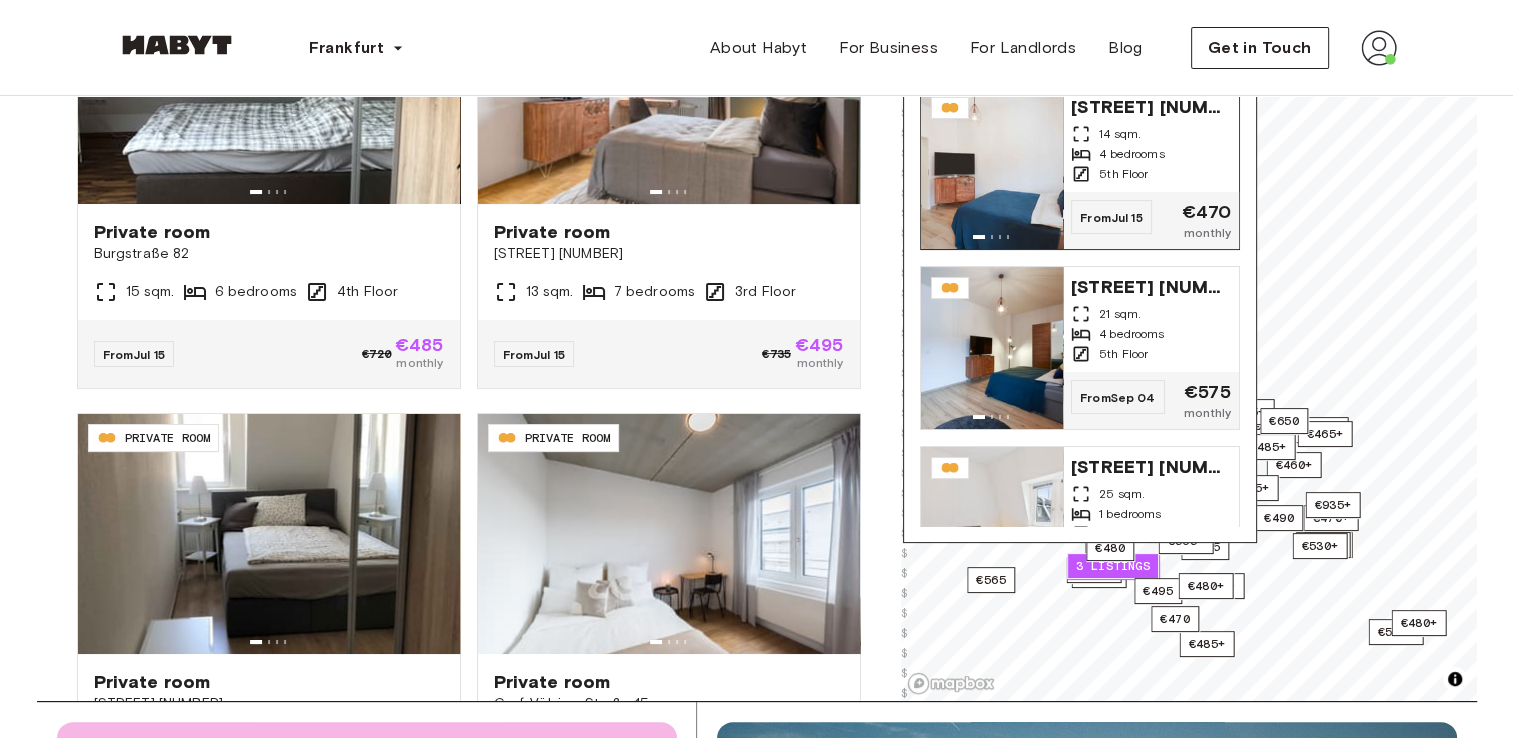 scroll, scrollTop: 200, scrollLeft: 0, axis: vertical 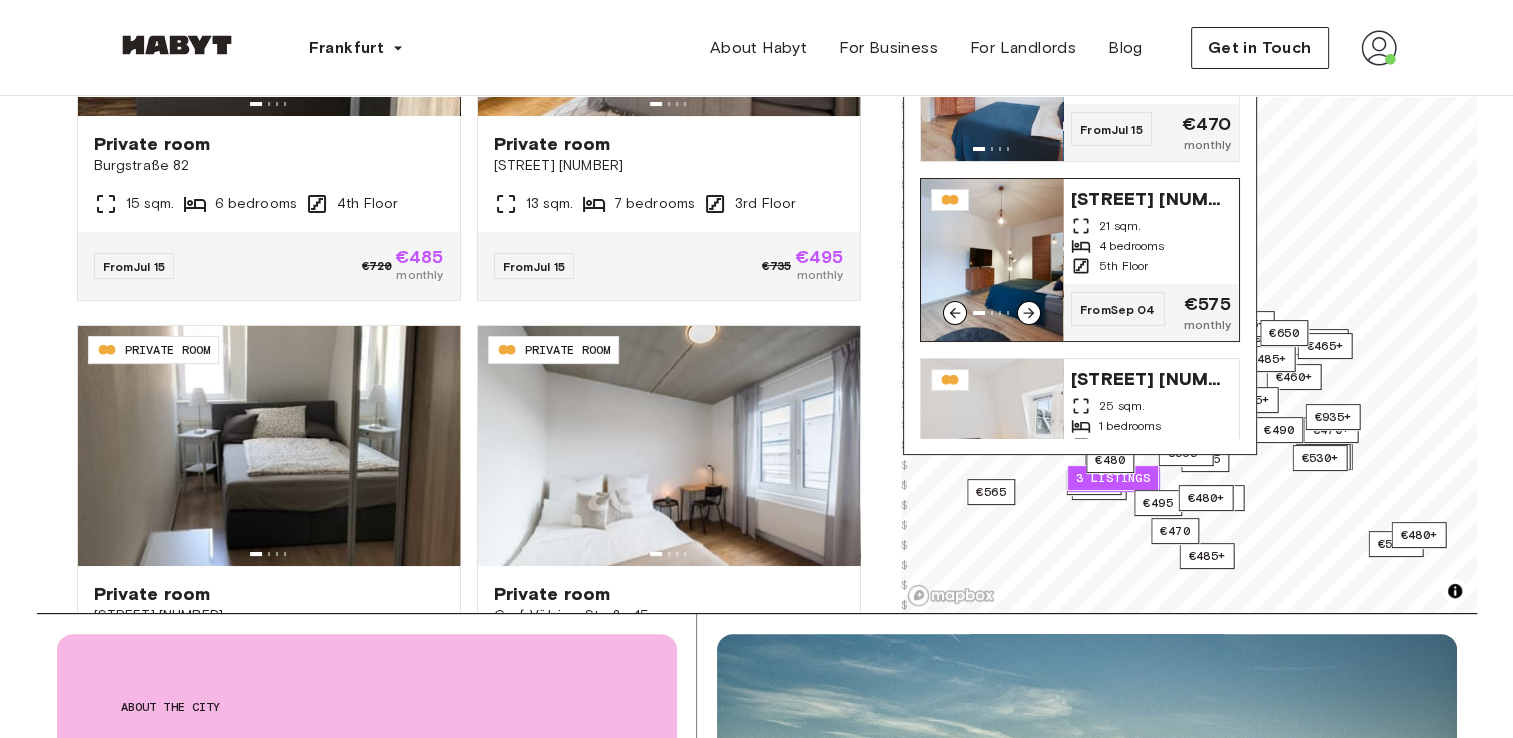click on "4 bedrooms" at bounding box center (1132, 246) 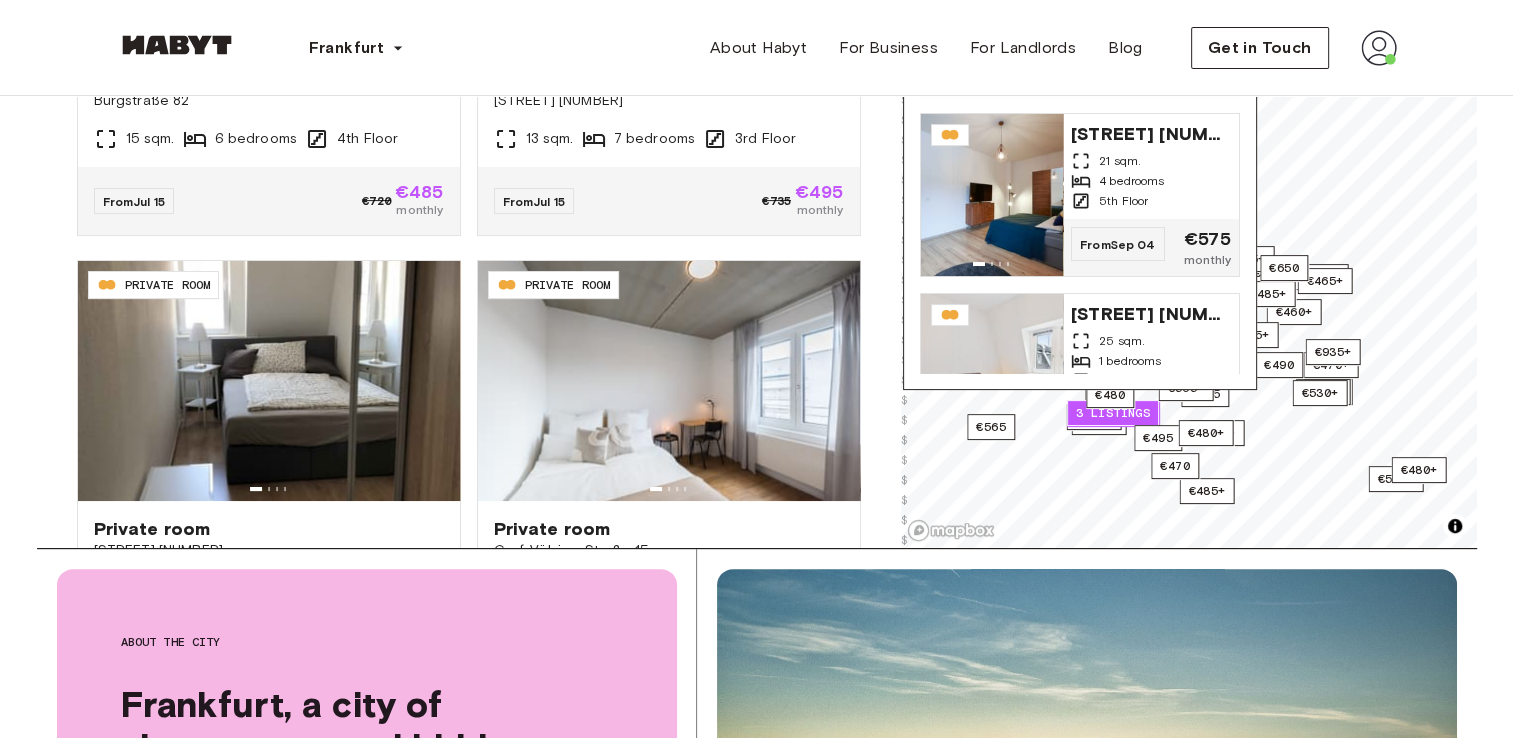 scroll, scrollTop: 500, scrollLeft: 0, axis: vertical 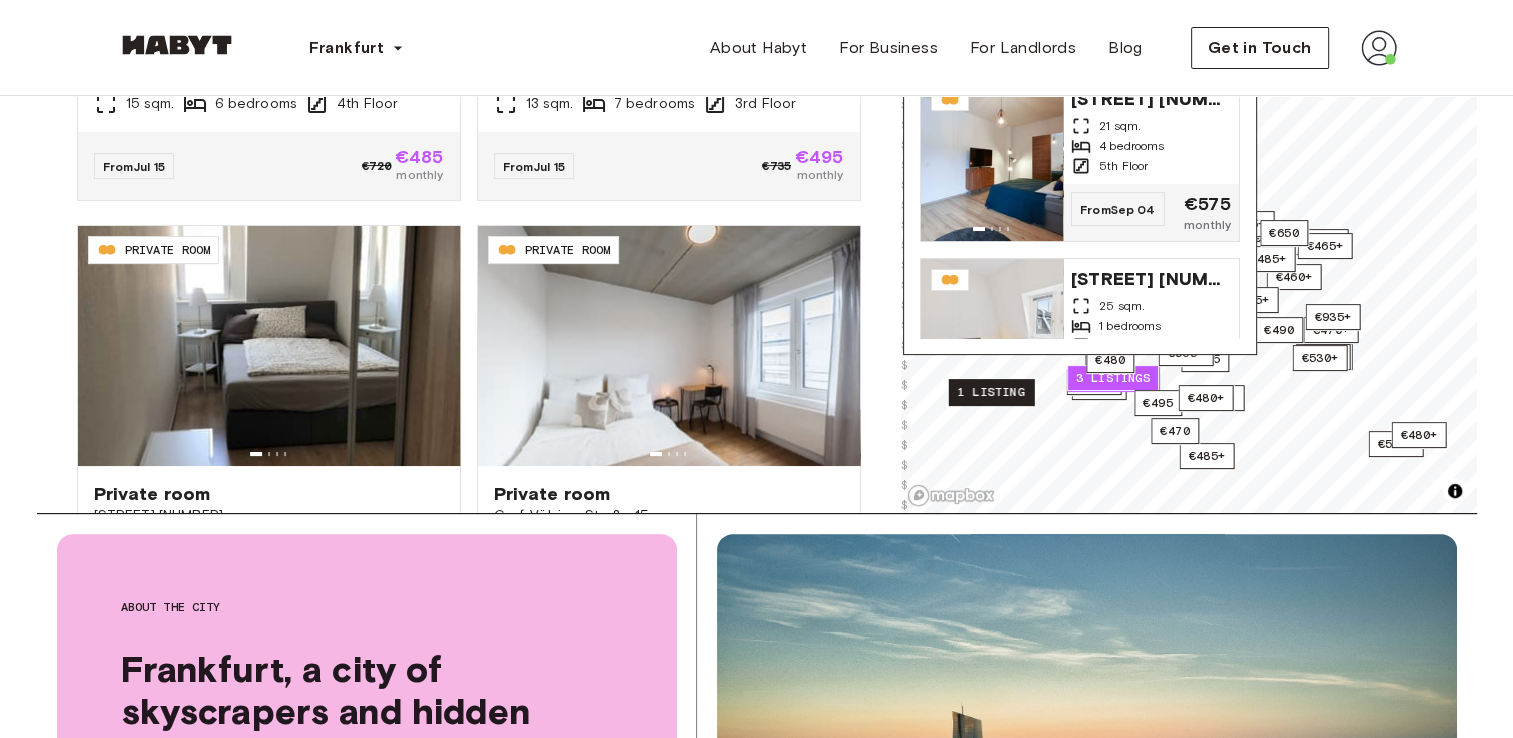click on "1 listing" at bounding box center (990, 392) 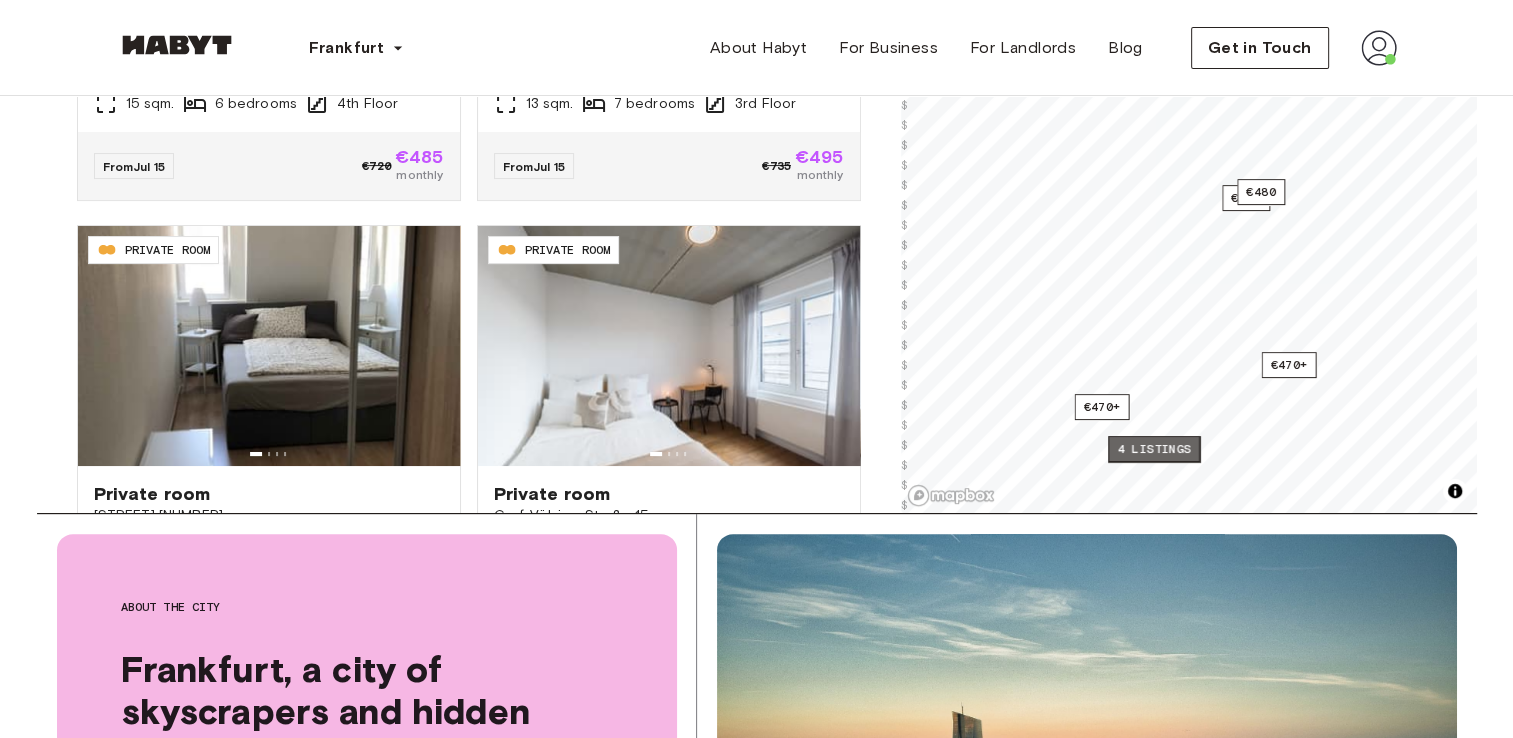 click on "4 listings" at bounding box center (1154, 449) 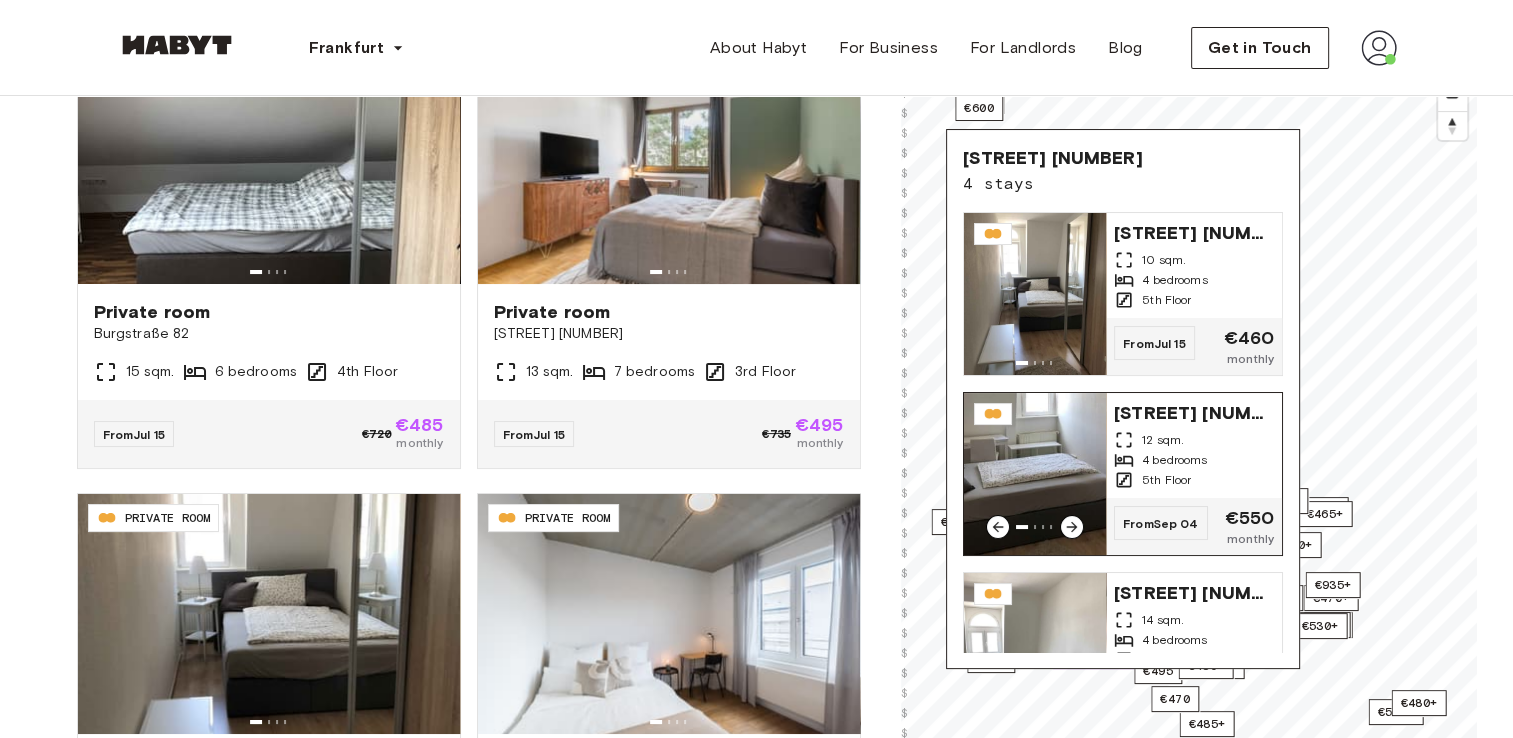 scroll, scrollTop: 100, scrollLeft: 0, axis: vertical 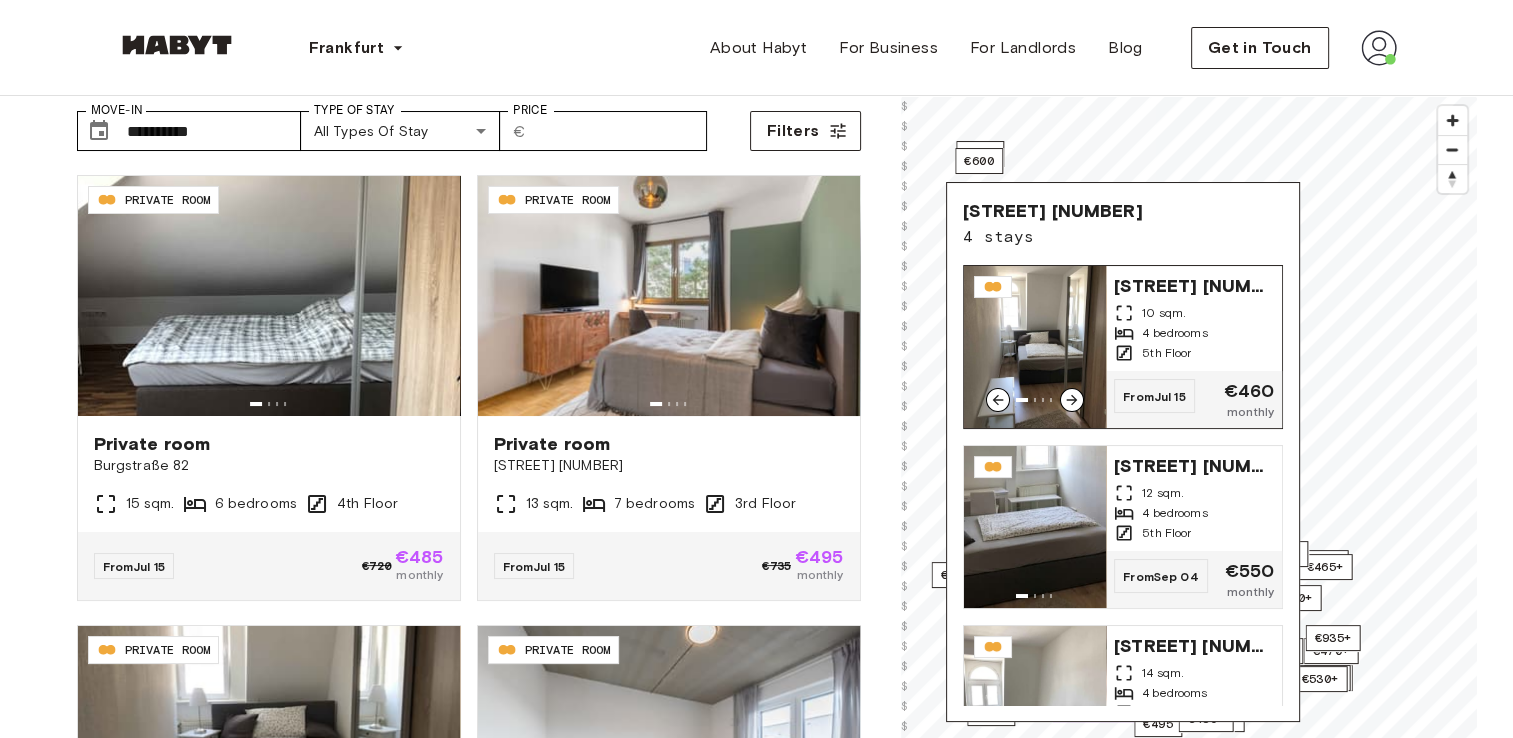 click on "4 bedrooms" at bounding box center (1194, 333) 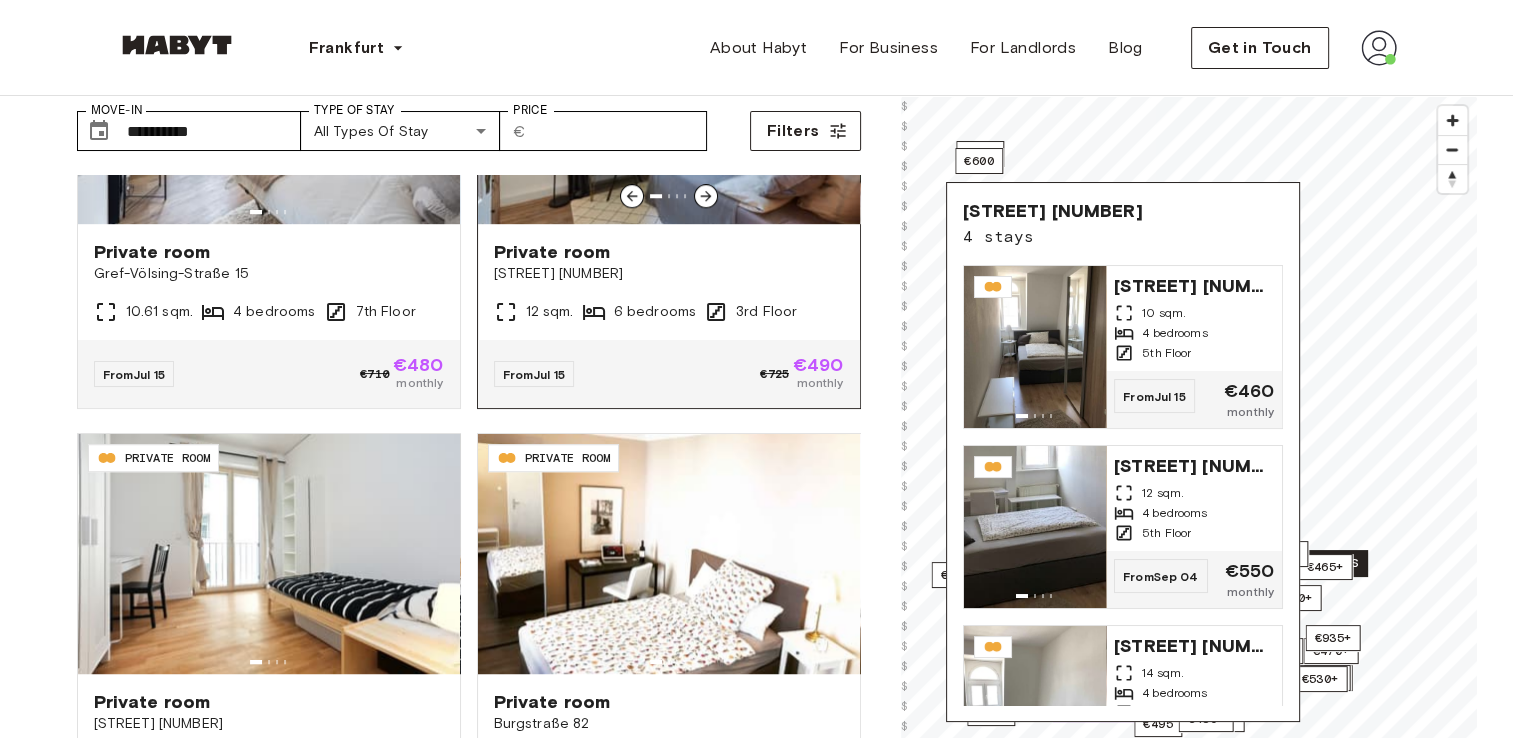 scroll, scrollTop: 1300, scrollLeft: 0, axis: vertical 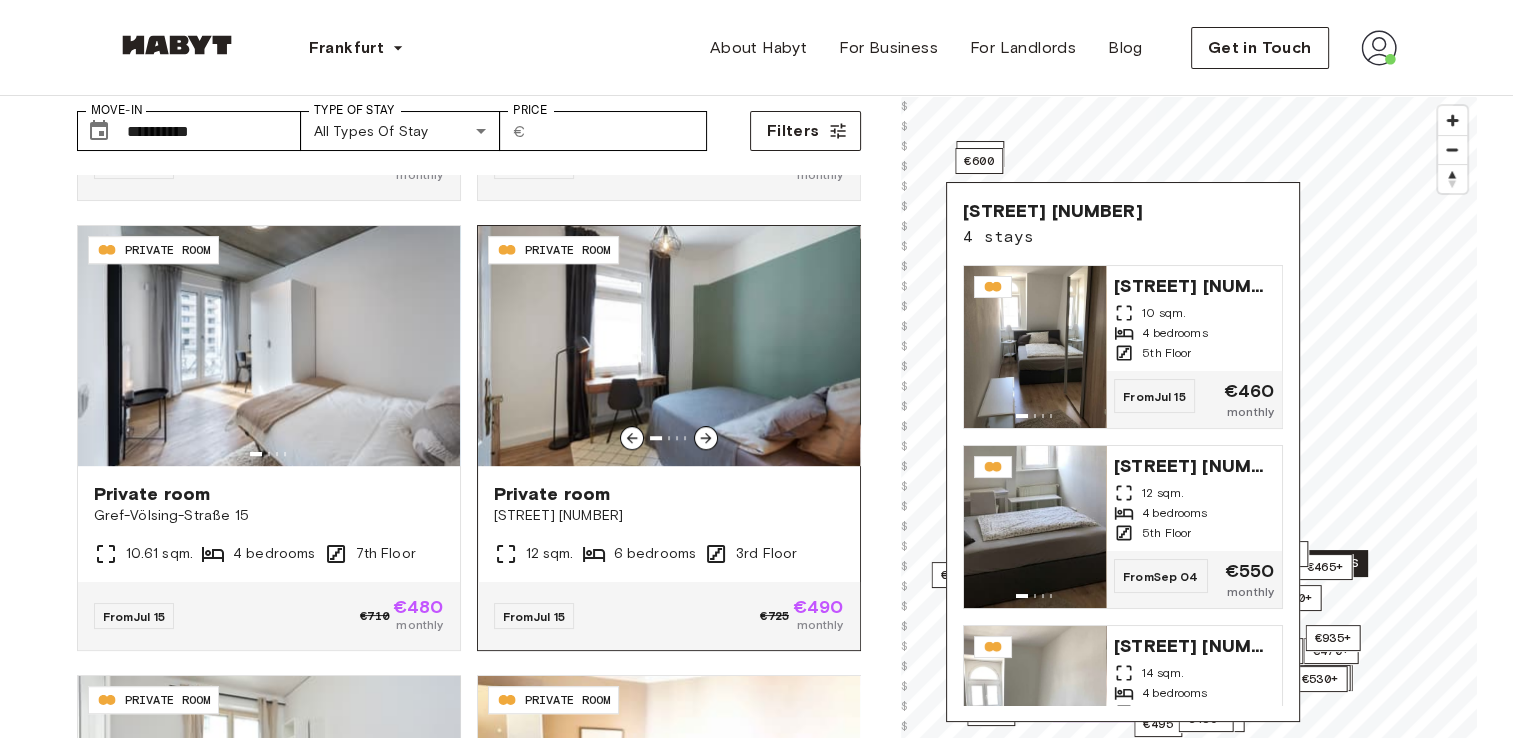click at bounding box center [669, 346] 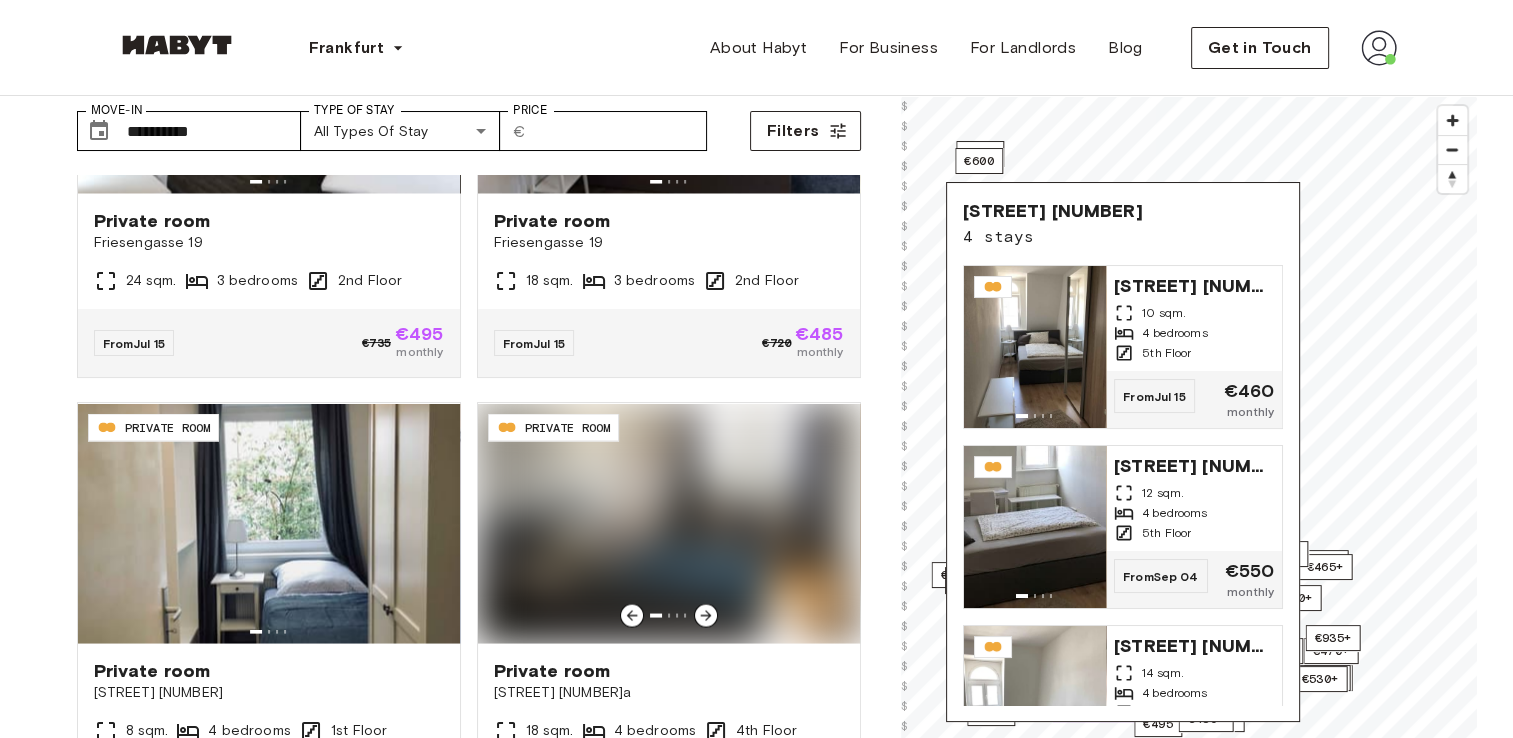 scroll, scrollTop: 3862, scrollLeft: 0, axis: vertical 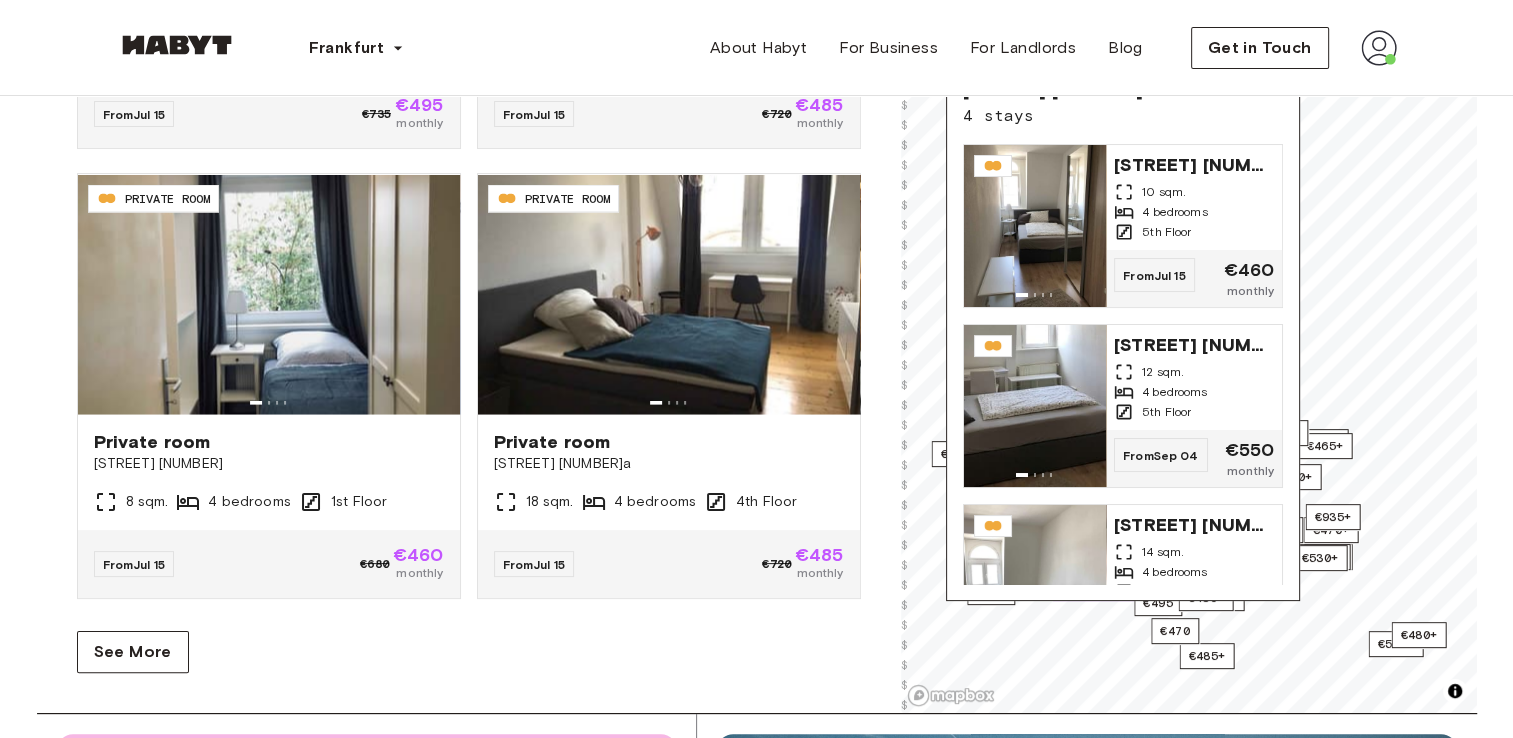 click on "DE-04-005-005-05HF PRIVATE ROOM Private room Burgstraße 82 15 sqm. 6 bedrooms 4th Floor From  Jul 15 €720 €485 monthly DE-04-024-002-05HF PRIVATE ROOM Private room Kettenhofweg 75 13 sqm. 7 bedrooms 3rd Floor From  Jul 15 €735 €495 monthly DE-04-029-005-03HF PRIVATE ROOM Private room Münchener Straße 55 10 sqm. 4 bedrooms 5th Floor From  Jul 15 €680 €460 monthly DE-04-037-011-03Q PRIVATE ROOM Private room Gref-Völsing-Straße 15 10.68 sqm. 4 bedrooms 2nd Floor From  Jul 15 €700 €470 monthly DE-04-037-026-03Q PRIVATE ROOM Private room Gref-Völsing-Straße 15 10.68 sqm. 4 bedrooms 5th Floor From  Jul 15 €700 €470 monthly DE-04-037-027-01Q PRIVATE ROOM Private room Gref-Völsing-Straße 15 10.24 sqm. 4 bedrooms 6th Floor From  Jul 15 €710 €480 monthly DE-04-037-032-02Q PRIVATE ROOM Private room Gref-Völsing-Straße 15 10.61 sqm. 4 bedrooms 7th Floor From  Jul 15 €710 €480 monthly DE-04-039-001-01HF PRIVATE ROOM Private room Saalburgallee 2 12 sqm. 6 bedrooms 3rd Floor From" at bounding box center [469, -1602] 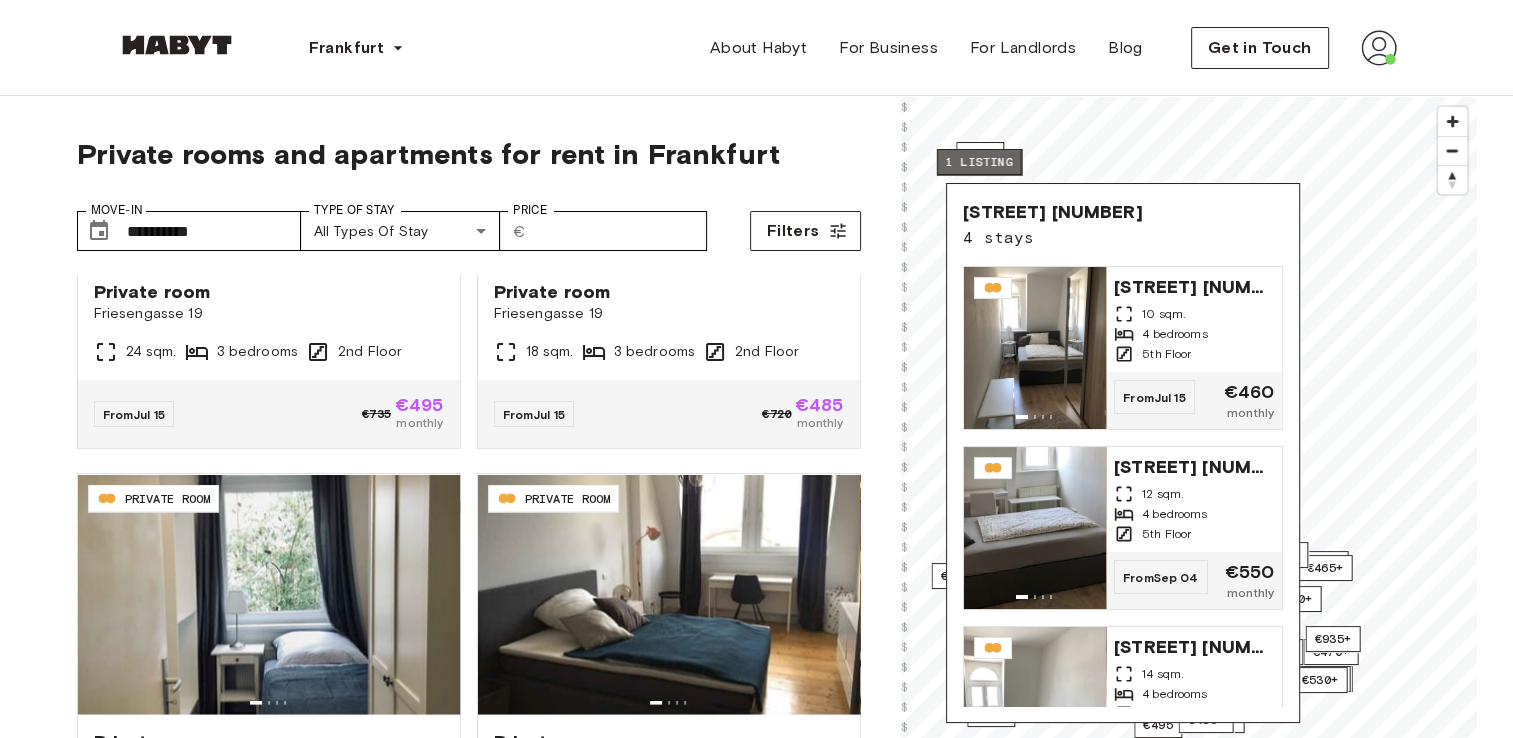 click on "1 listing" at bounding box center [978, 162] 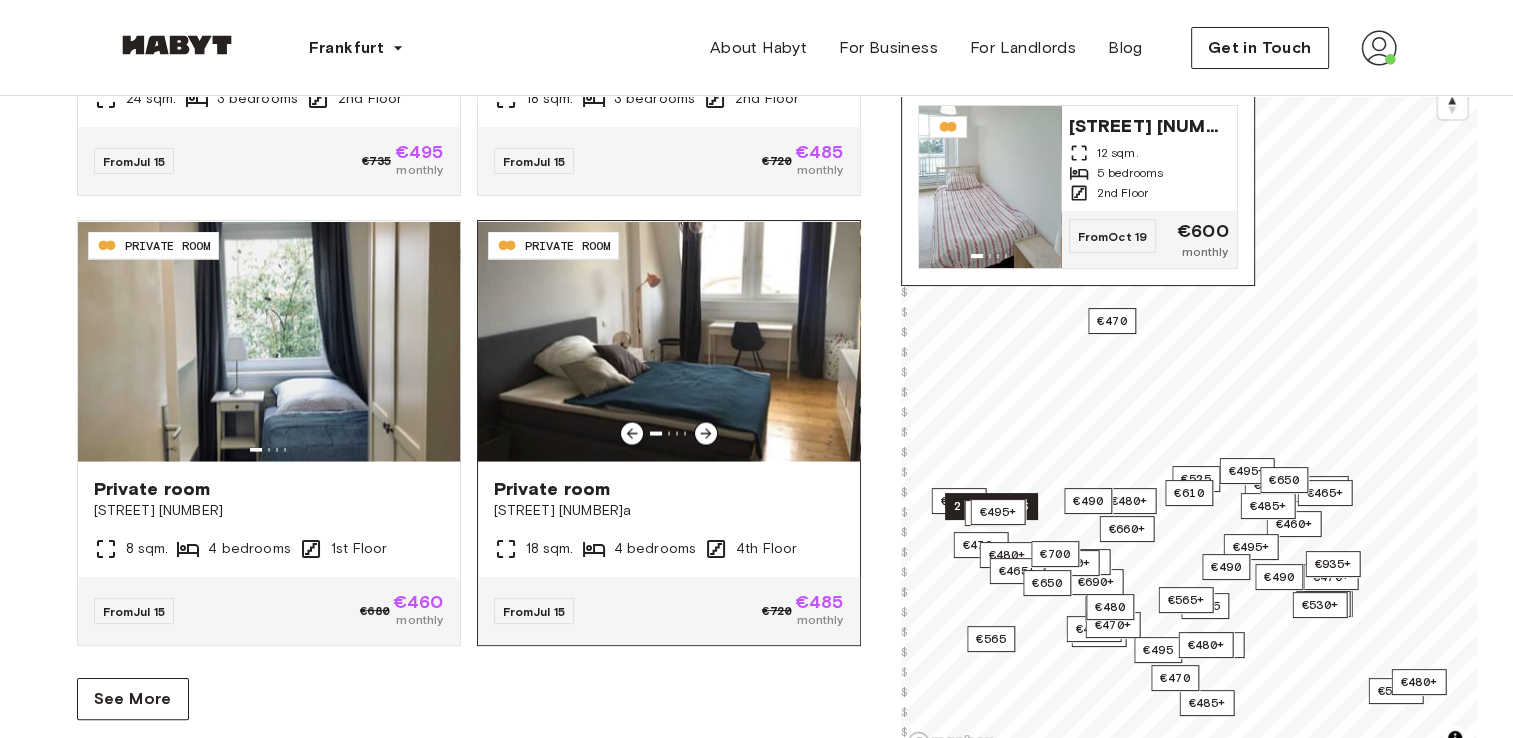scroll, scrollTop: 500, scrollLeft: 0, axis: vertical 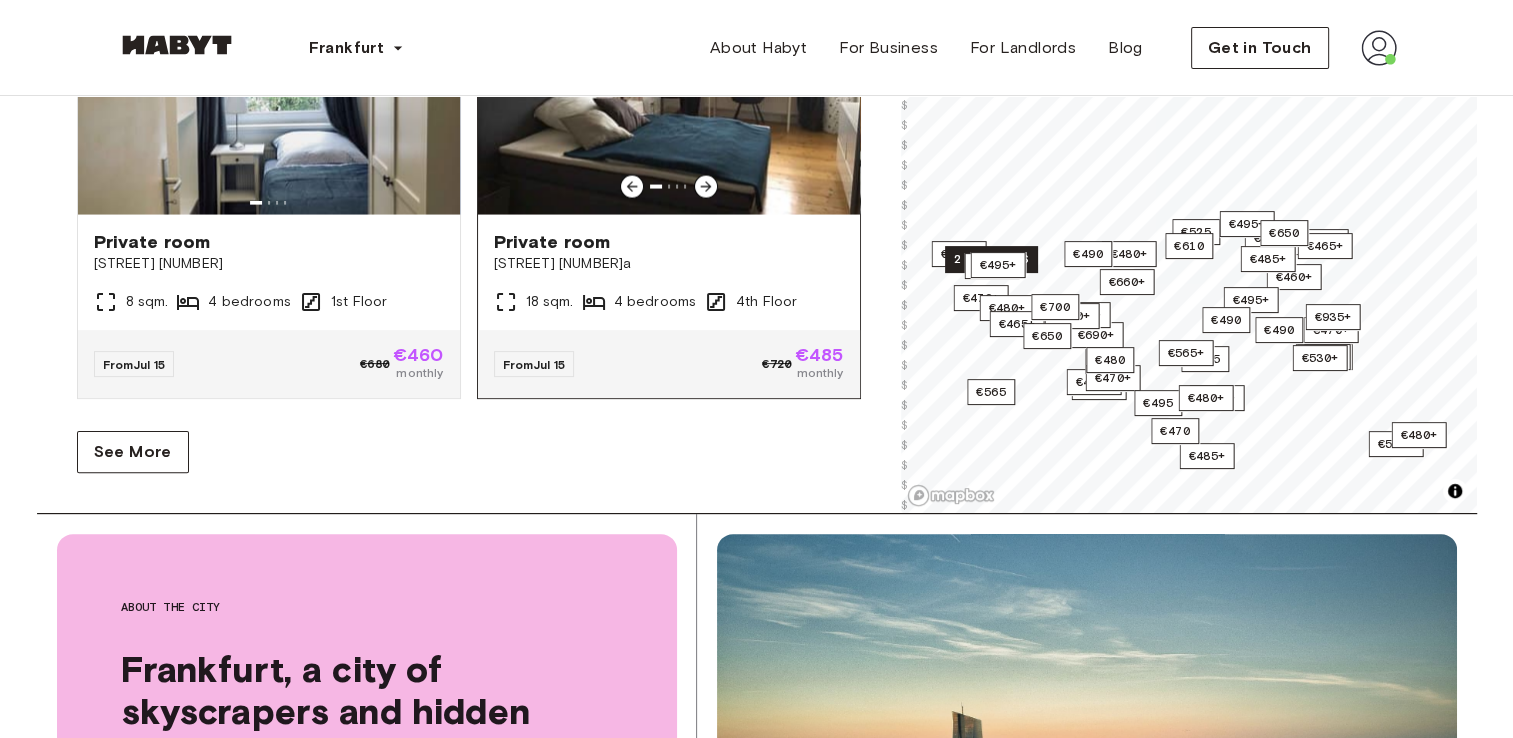click on "18 sqm. 4 bedrooms 4th Floor" at bounding box center [669, 302] 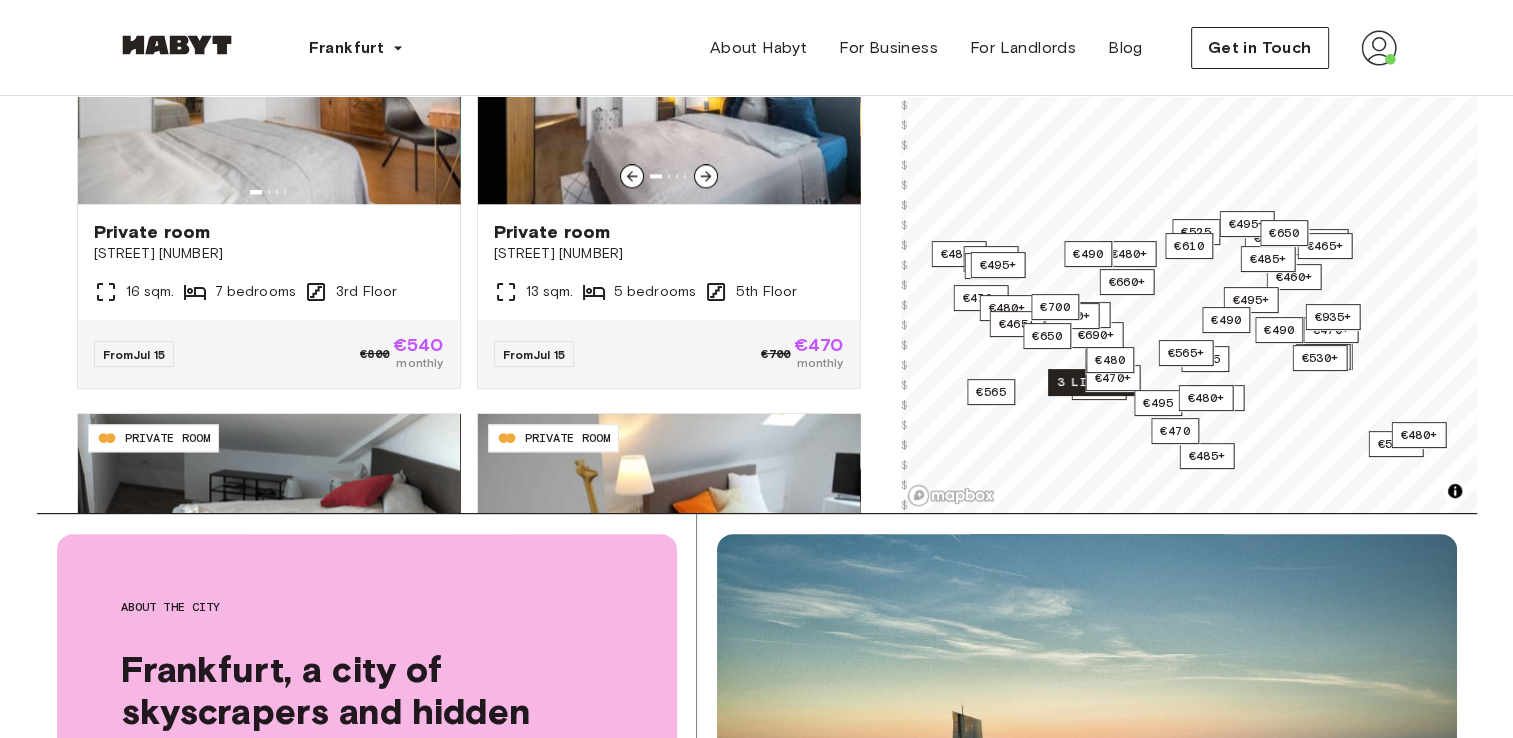 scroll, scrollTop: 1562, scrollLeft: 0, axis: vertical 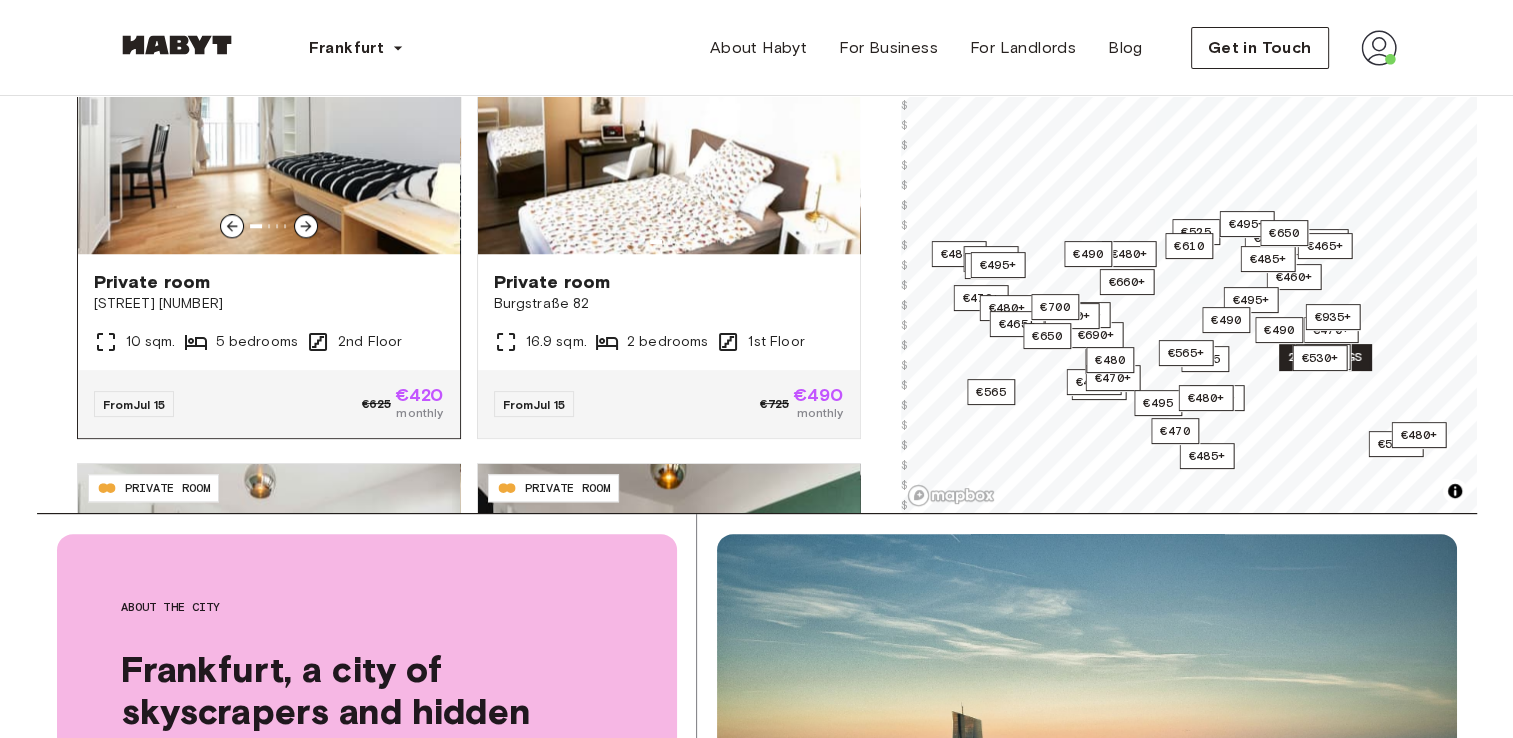 click at bounding box center [269, 134] 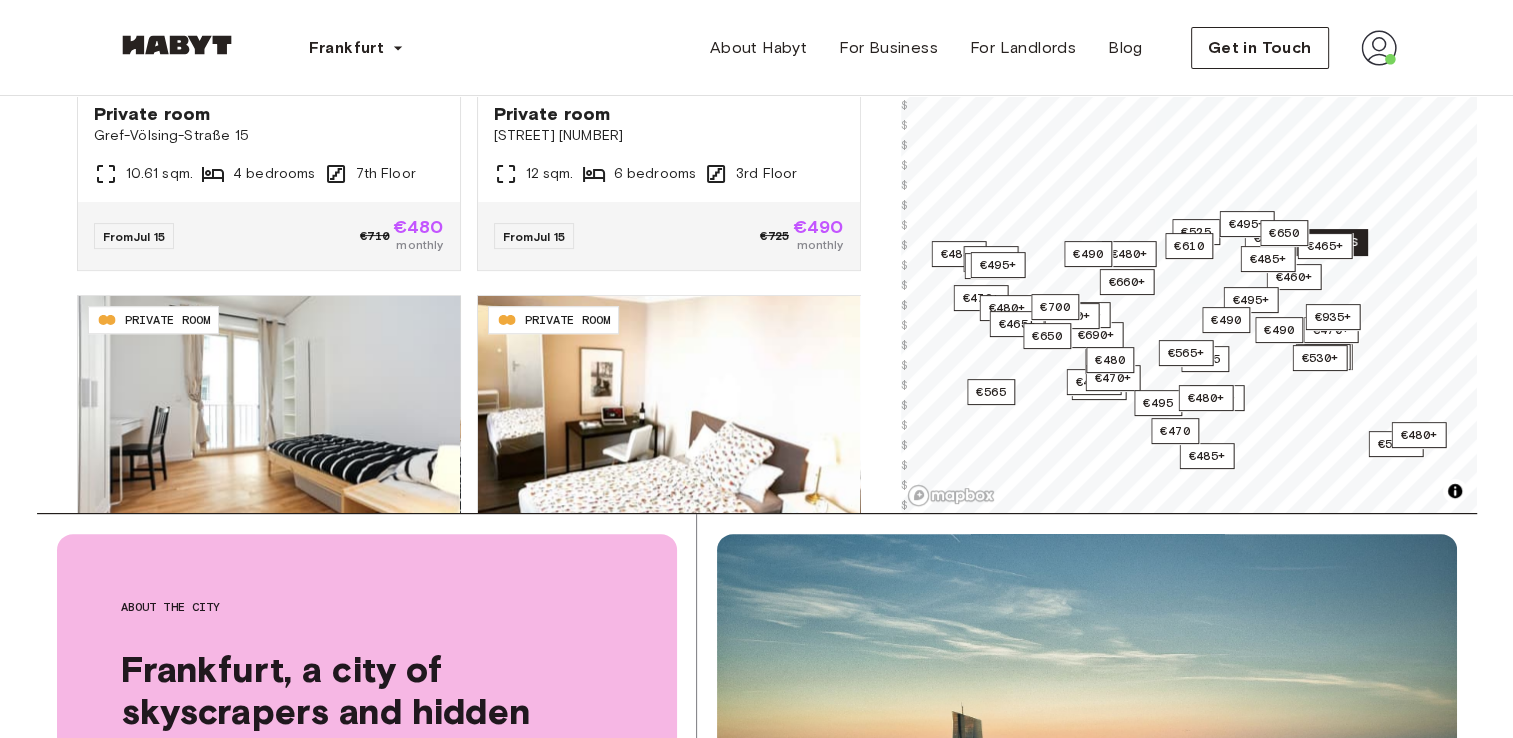 scroll, scrollTop: 1062, scrollLeft: 0, axis: vertical 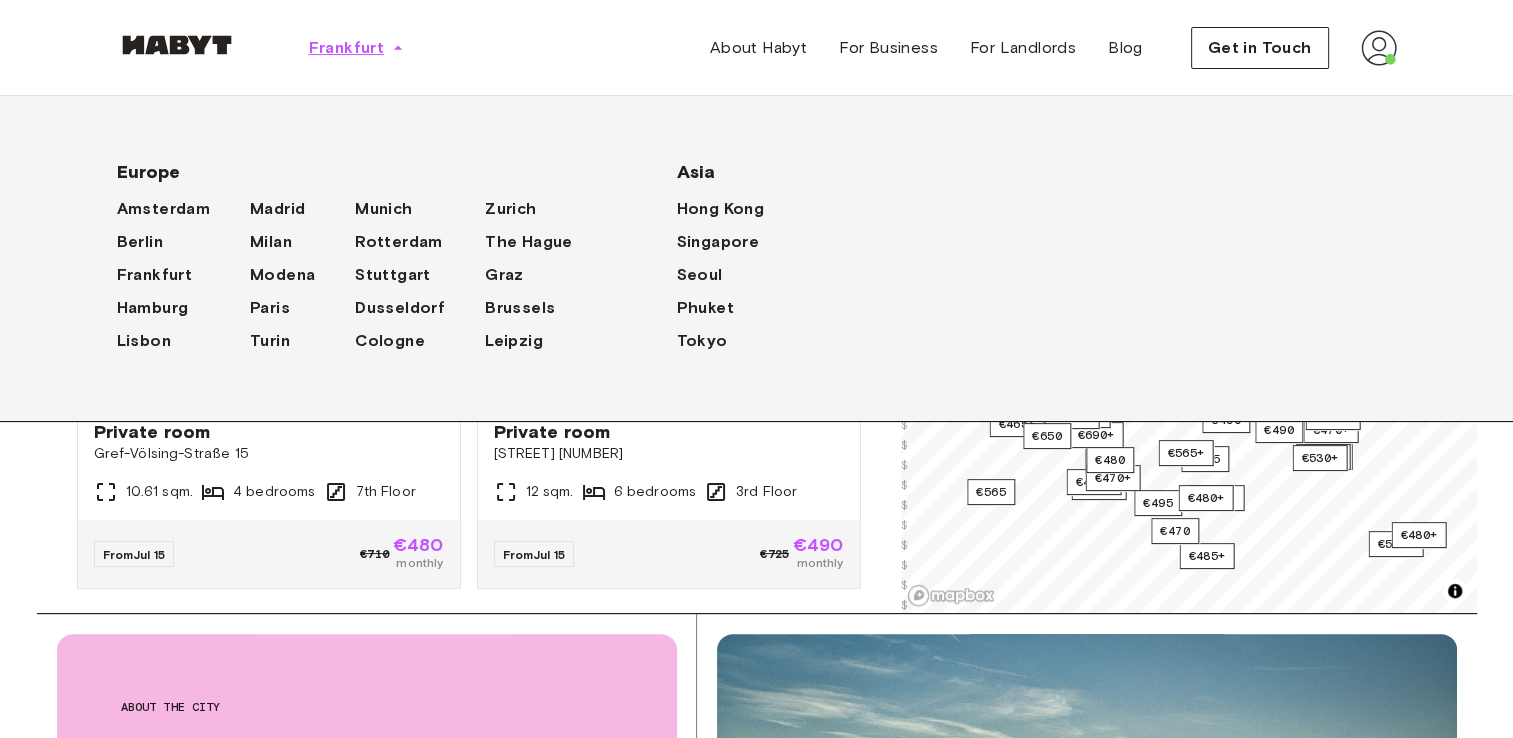 click 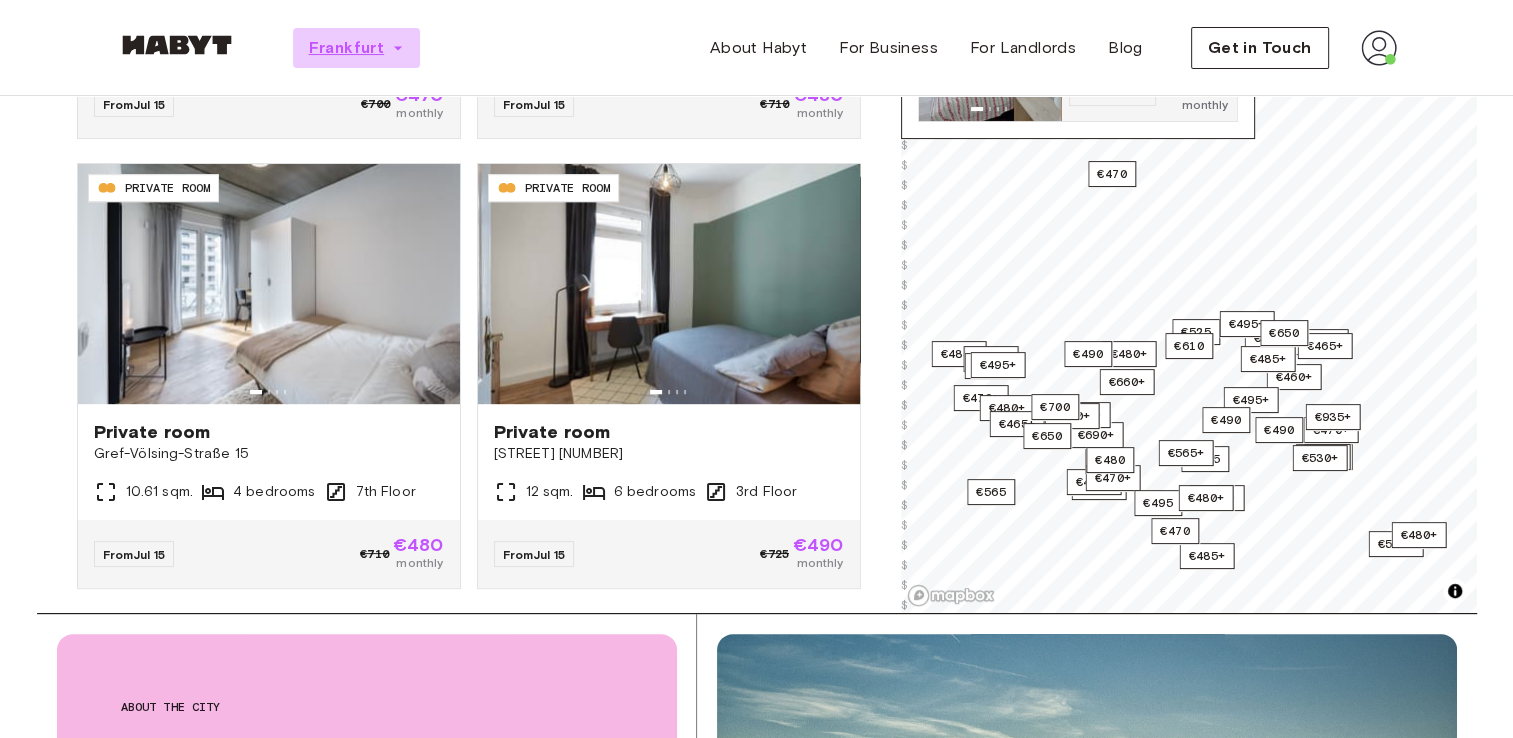 click 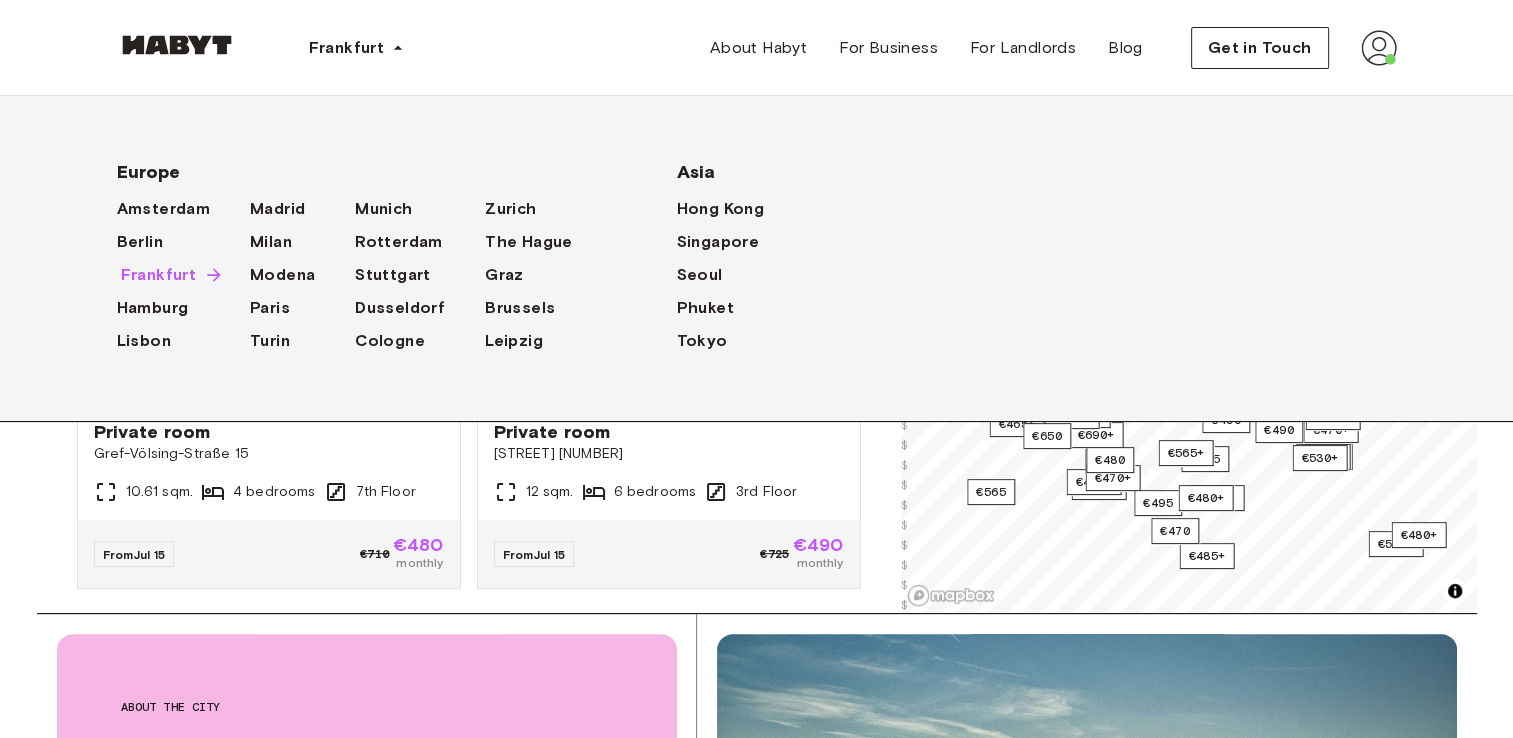 click at bounding box center (210, 275) 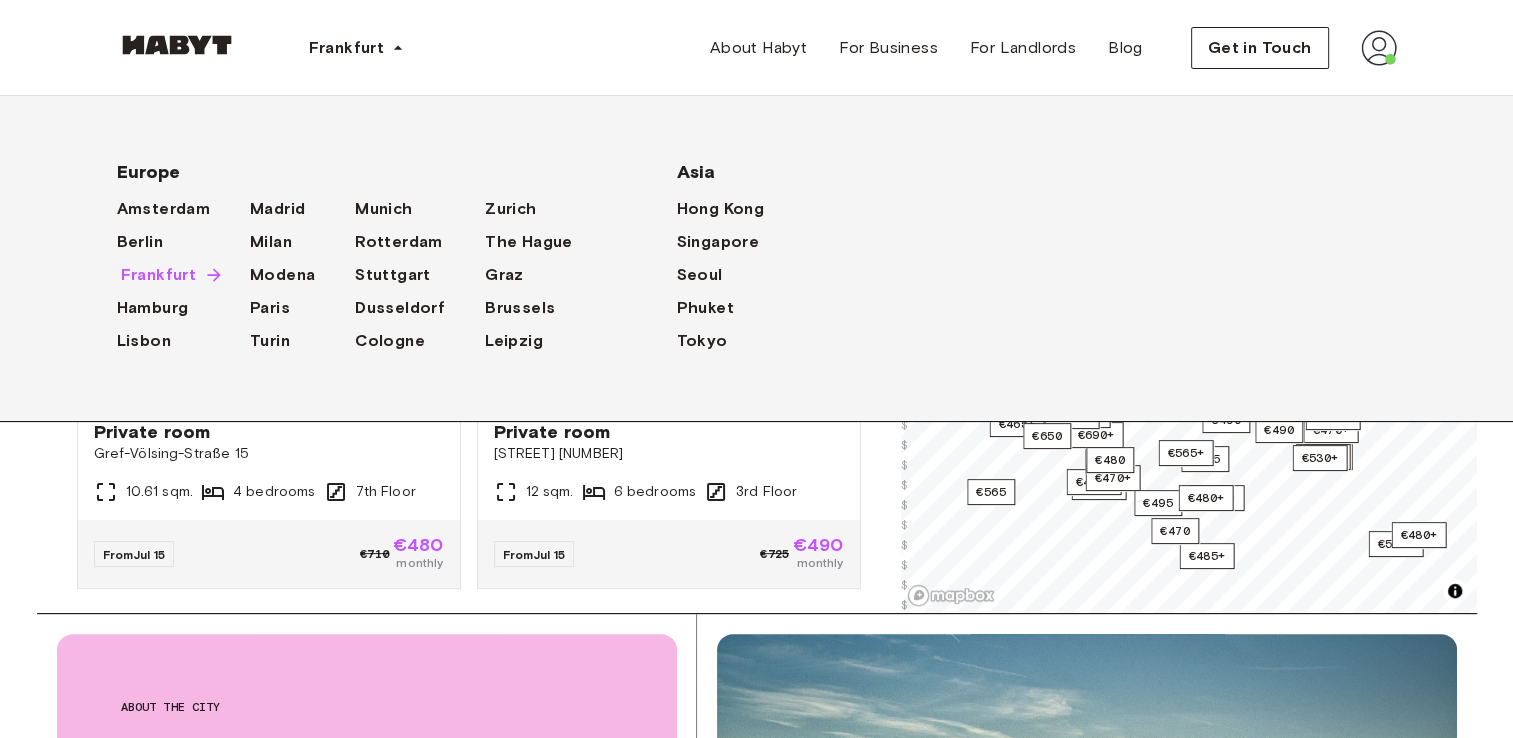 scroll, scrollTop: 0, scrollLeft: 0, axis: both 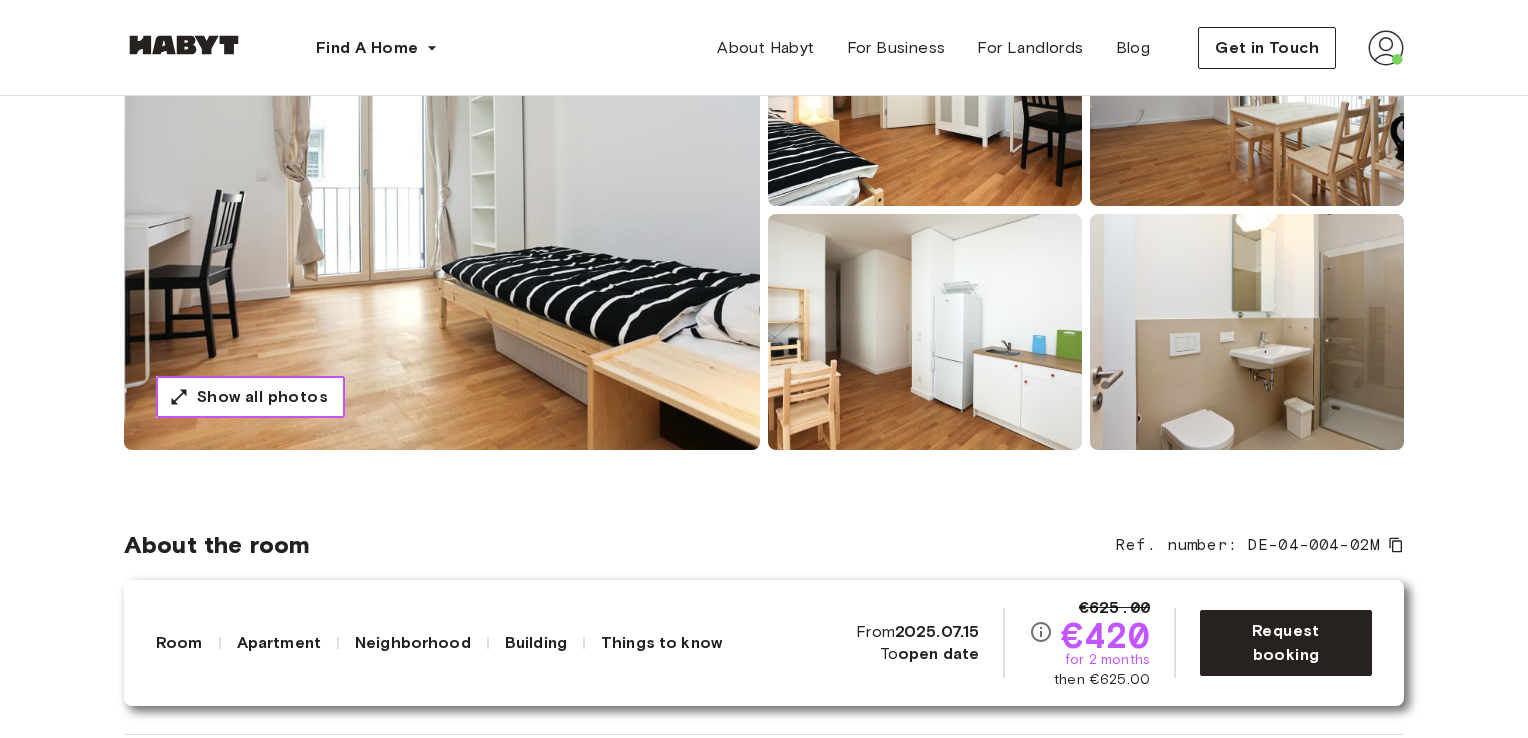 click on "Show all photos" at bounding box center [250, 397] 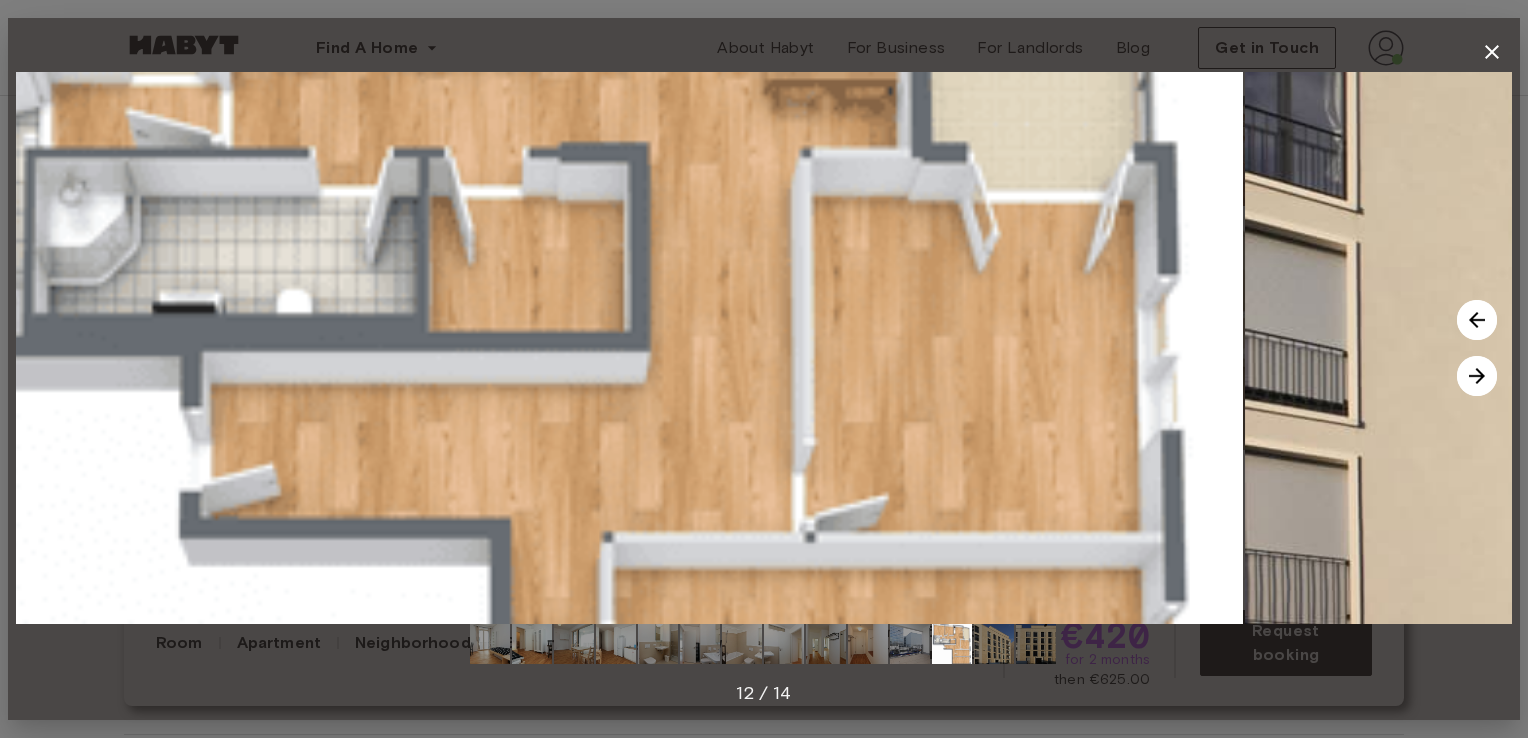 drag, startPoint x: 871, startPoint y: 332, endPoint x: 601, endPoint y: 333, distance: 270.00186 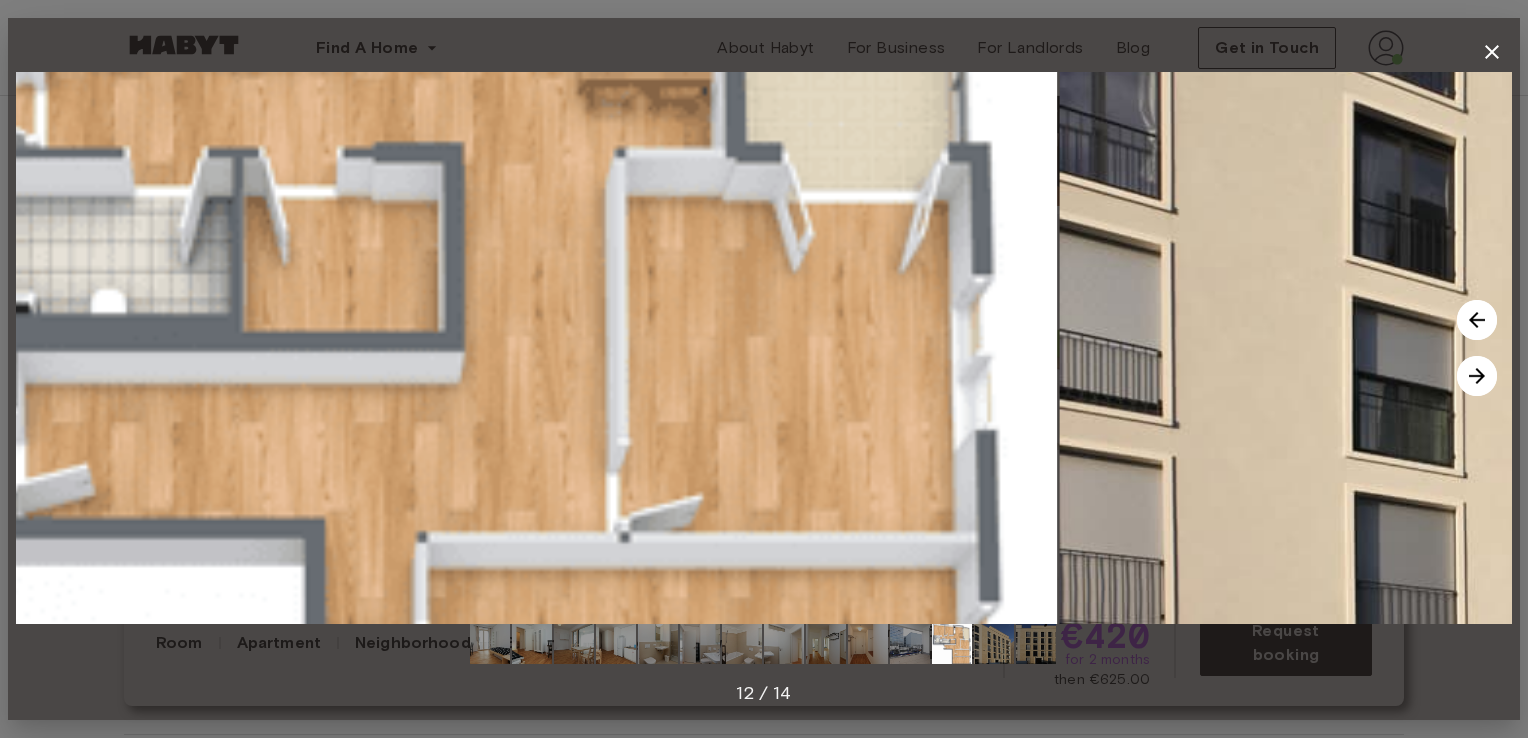 drag, startPoint x: 952, startPoint y: 376, endPoint x: 557, endPoint y: 313, distance: 399.9925 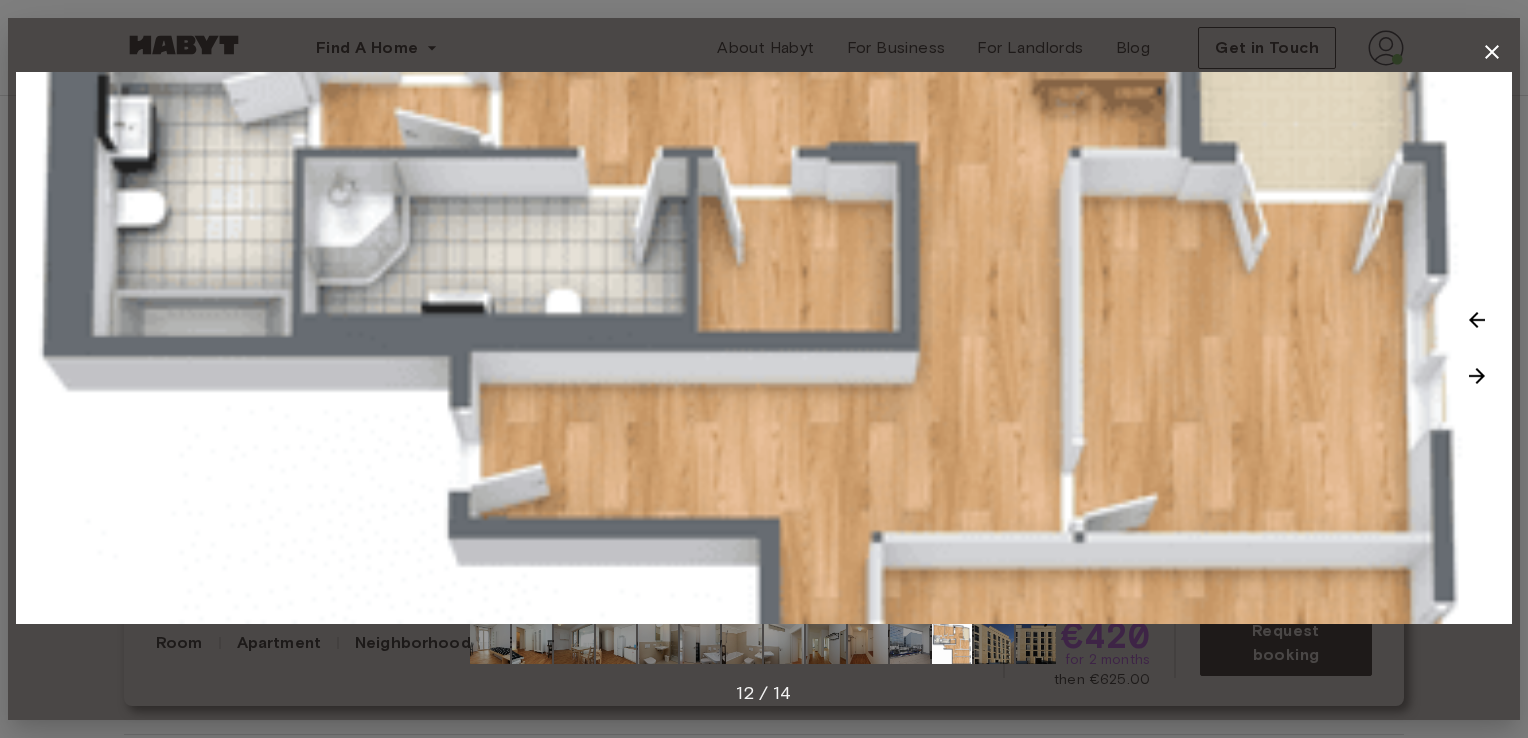 click at bounding box center (1477, 376) 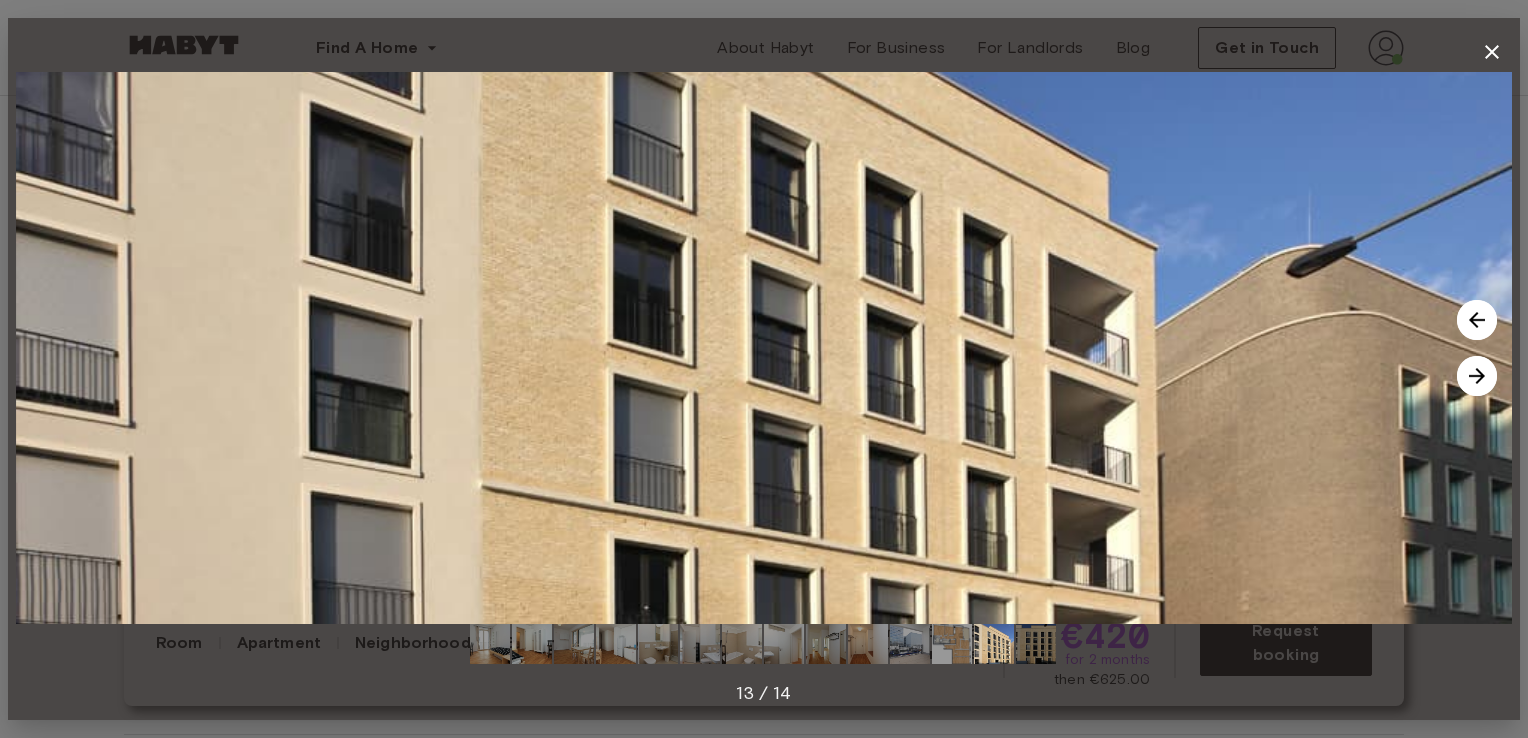 click at bounding box center [1477, 320] 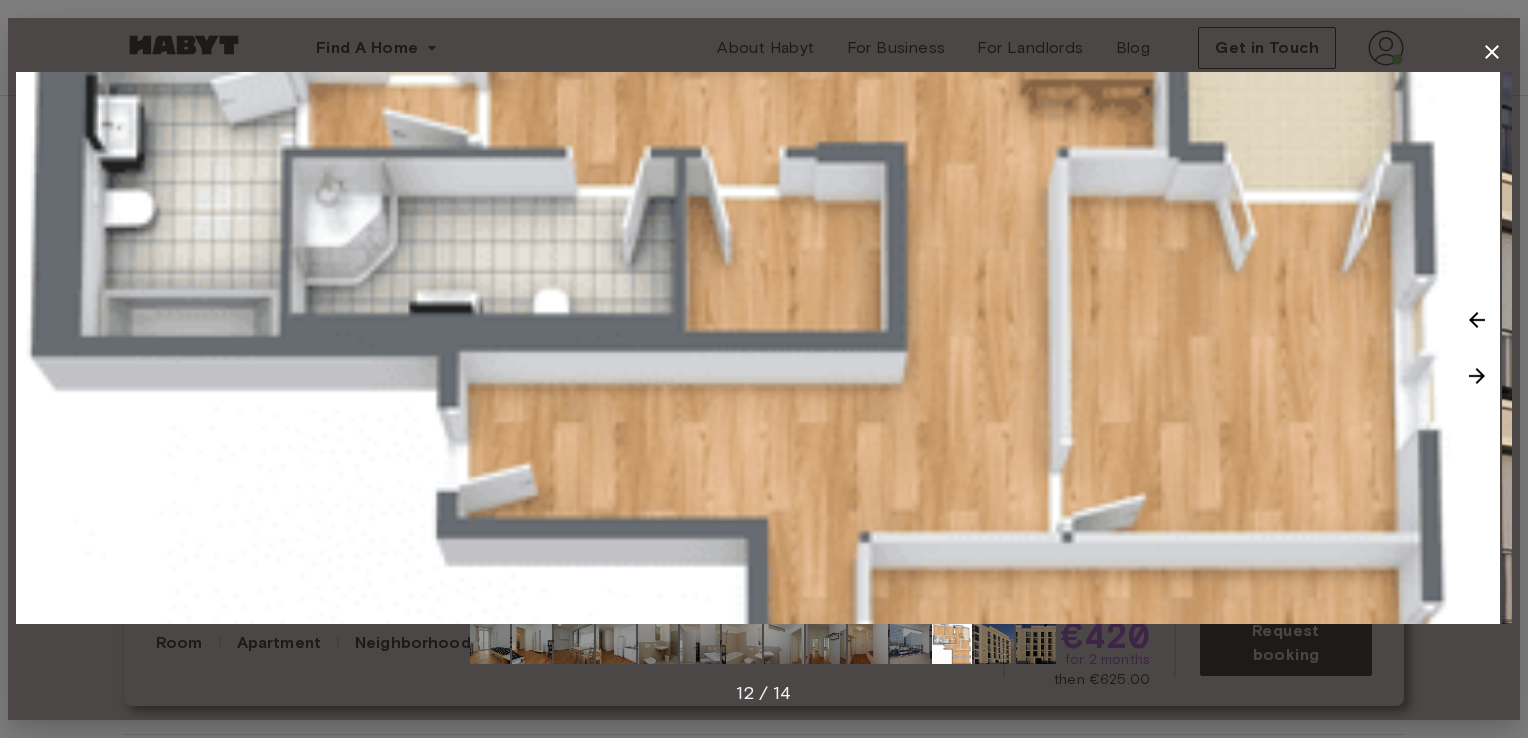 drag, startPoint x: 1156, startPoint y: 309, endPoint x: 1144, endPoint y: 280, distance: 31.38471 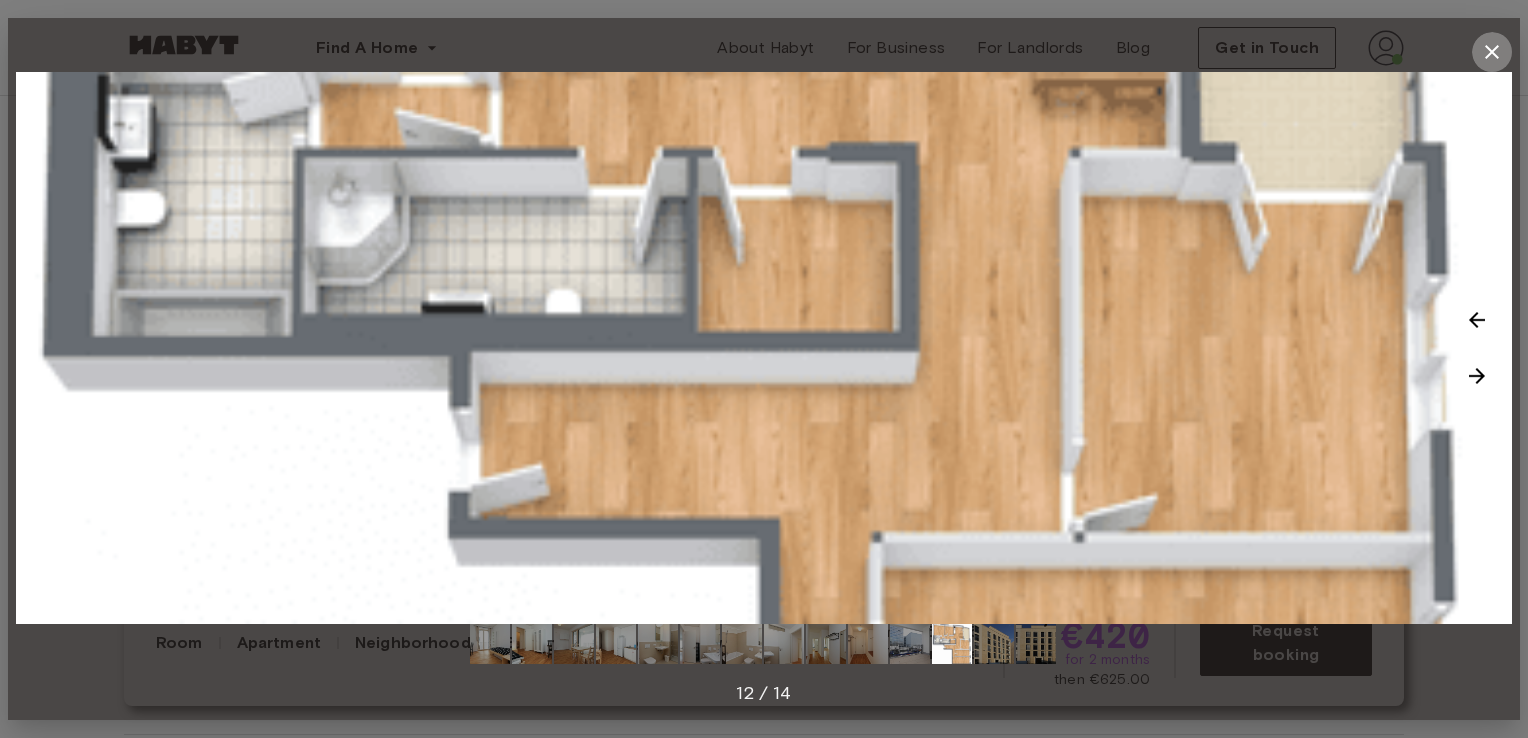 click 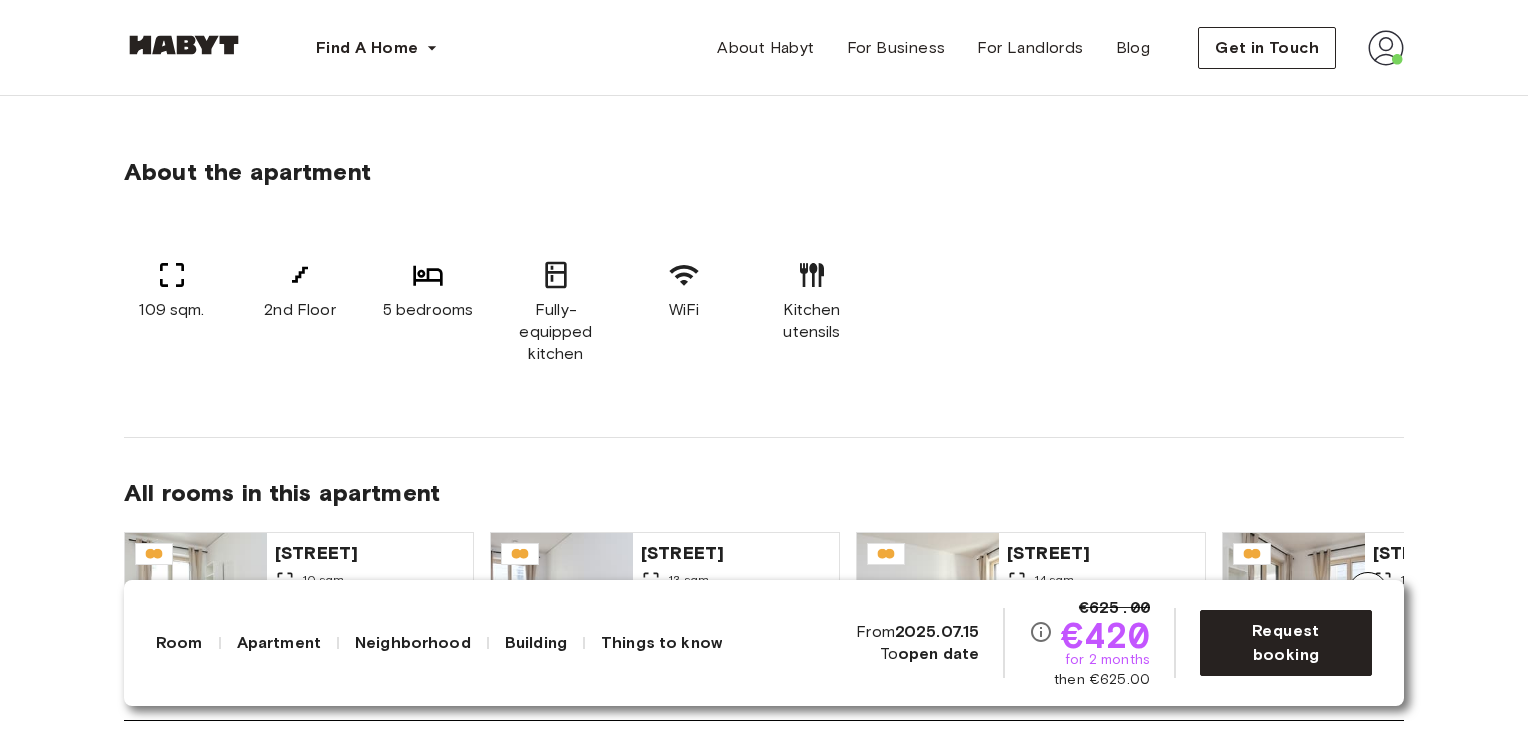 scroll, scrollTop: 1500, scrollLeft: 0, axis: vertical 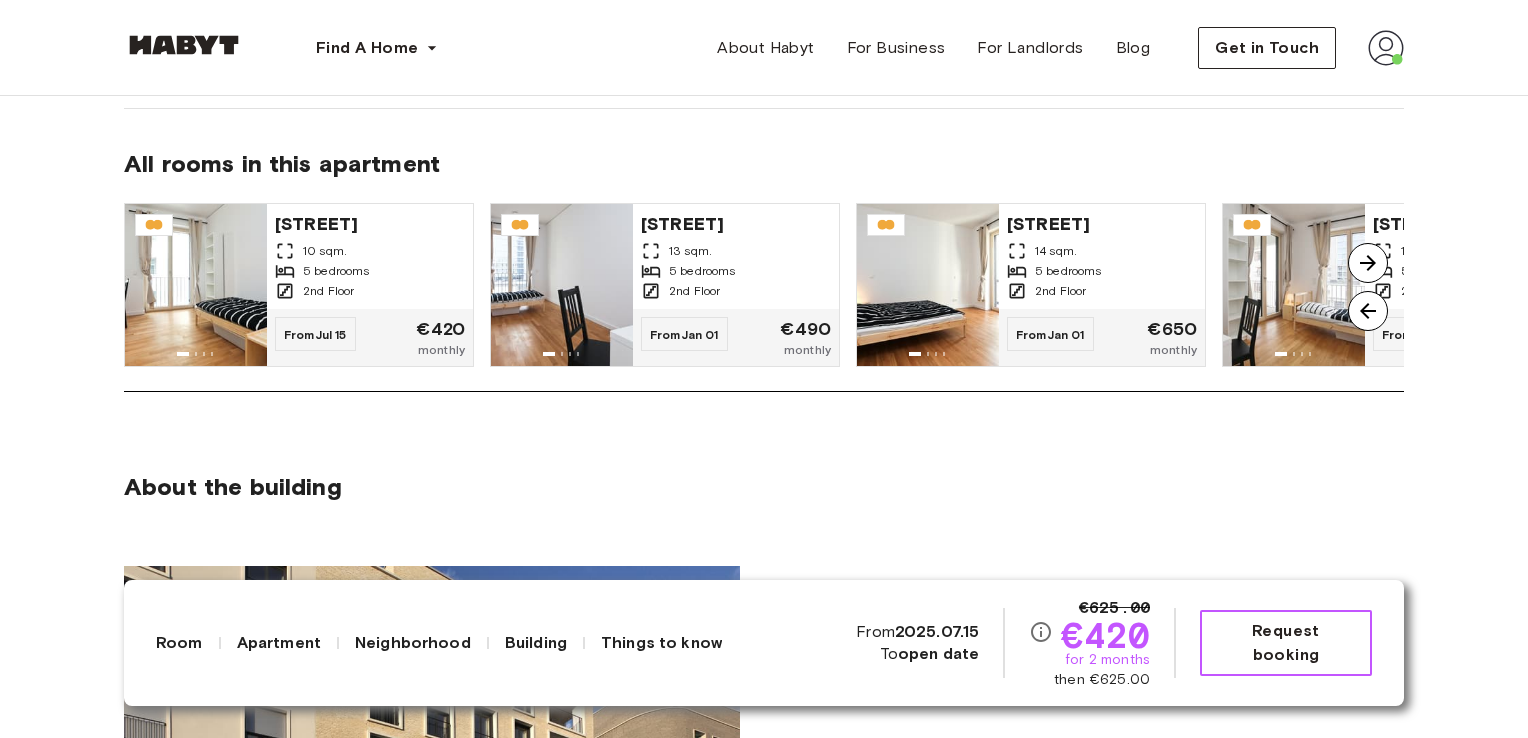 click on "Request booking" at bounding box center (1286, 643) 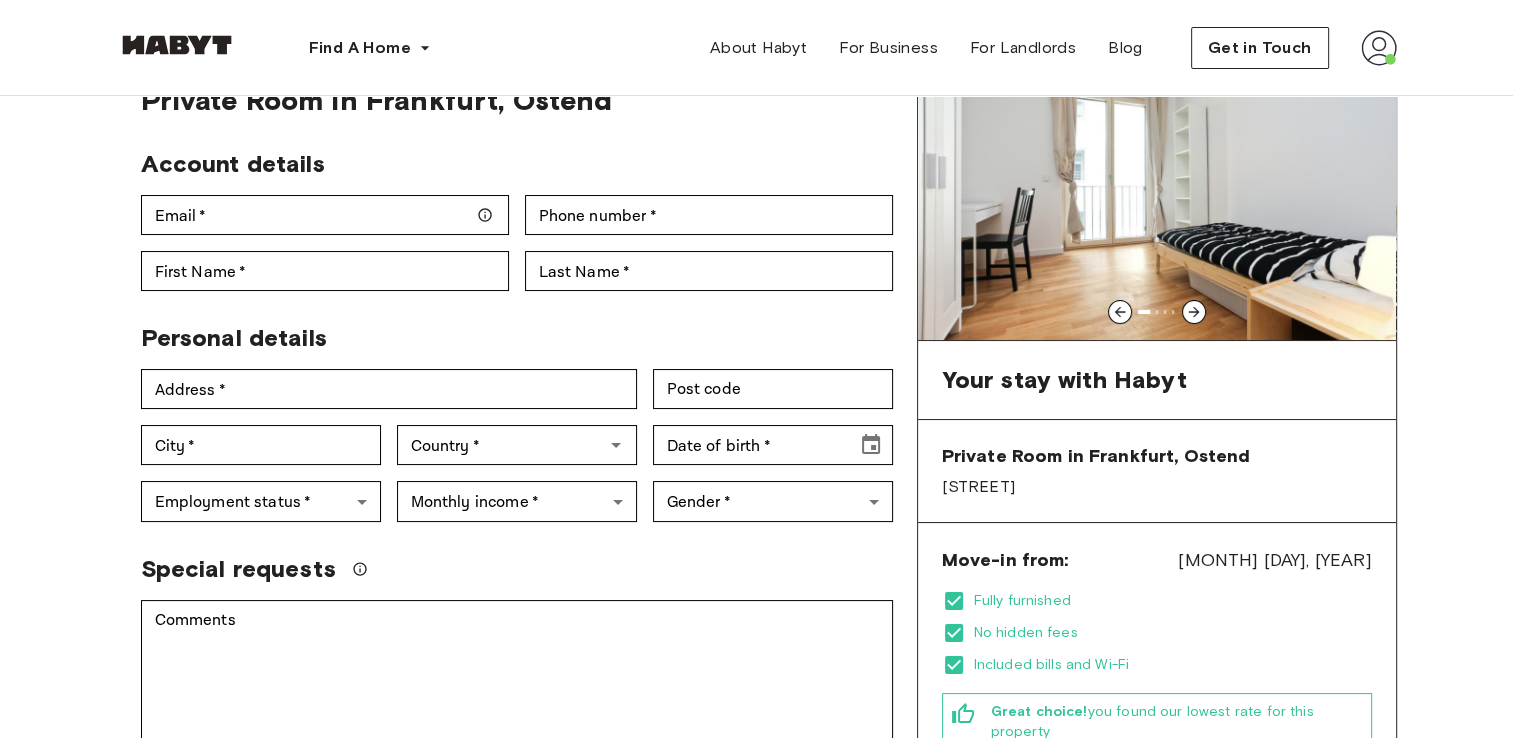 scroll, scrollTop: 300, scrollLeft: 0, axis: vertical 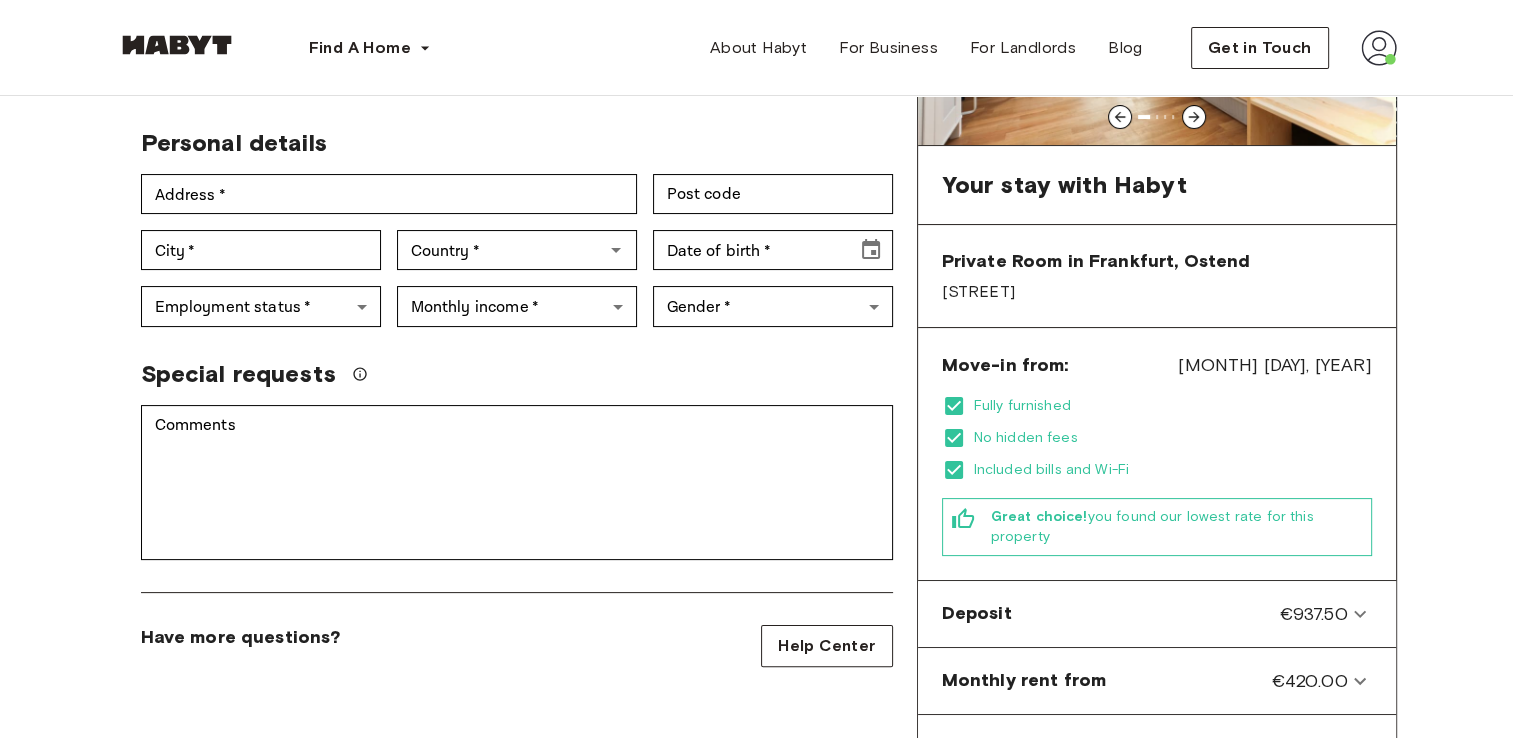 click on "Jul 15, 2025" at bounding box center [1274, 365] 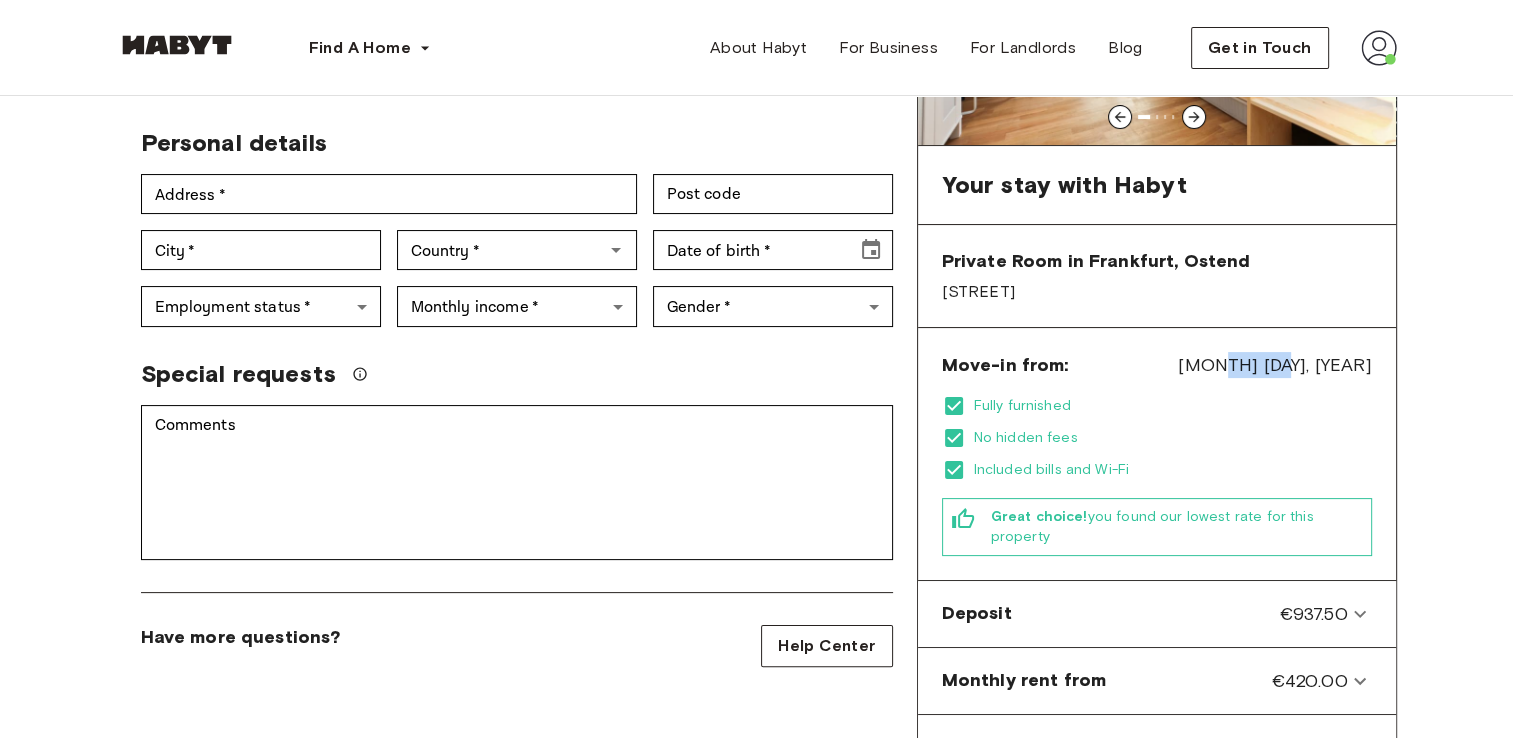 drag, startPoint x: 1304, startPoint y: 362, endPoint x: 1368, endPoint y: 381, distance: 66.760765 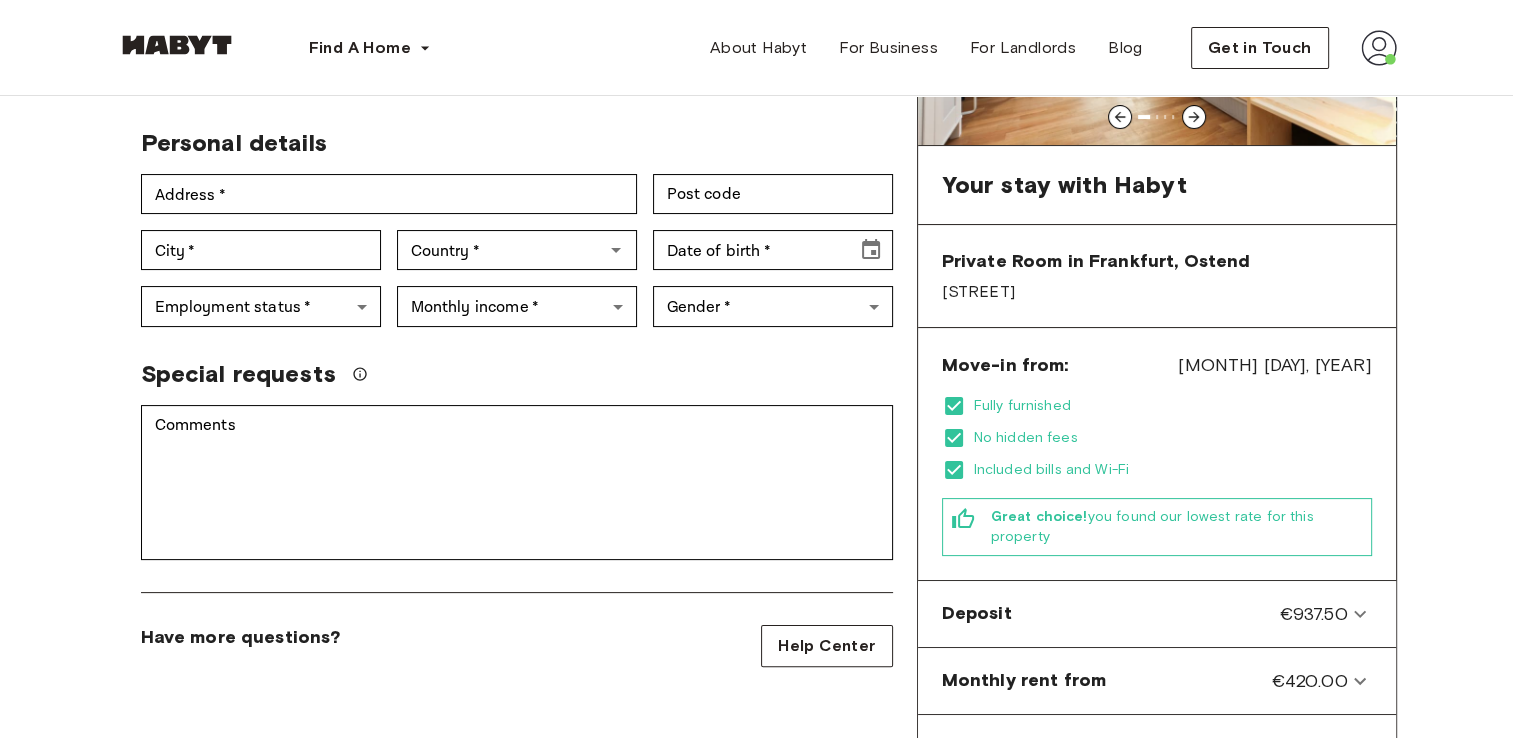 click on "Great choice!  you found our lowest rate for this property" at bounding box center (1157, 527) 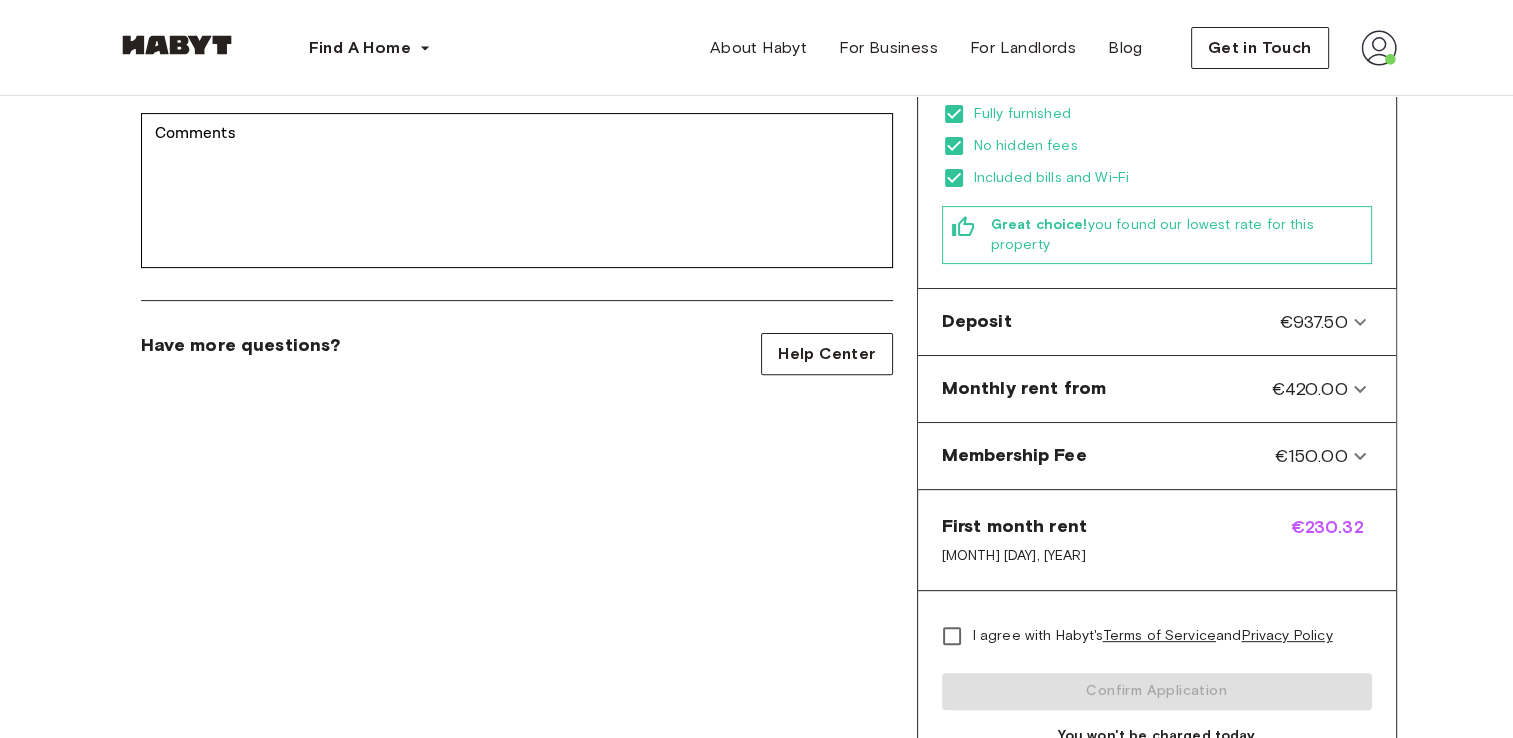scroll, scrollTop: 600, scrollLeft: 0, axis: vertical 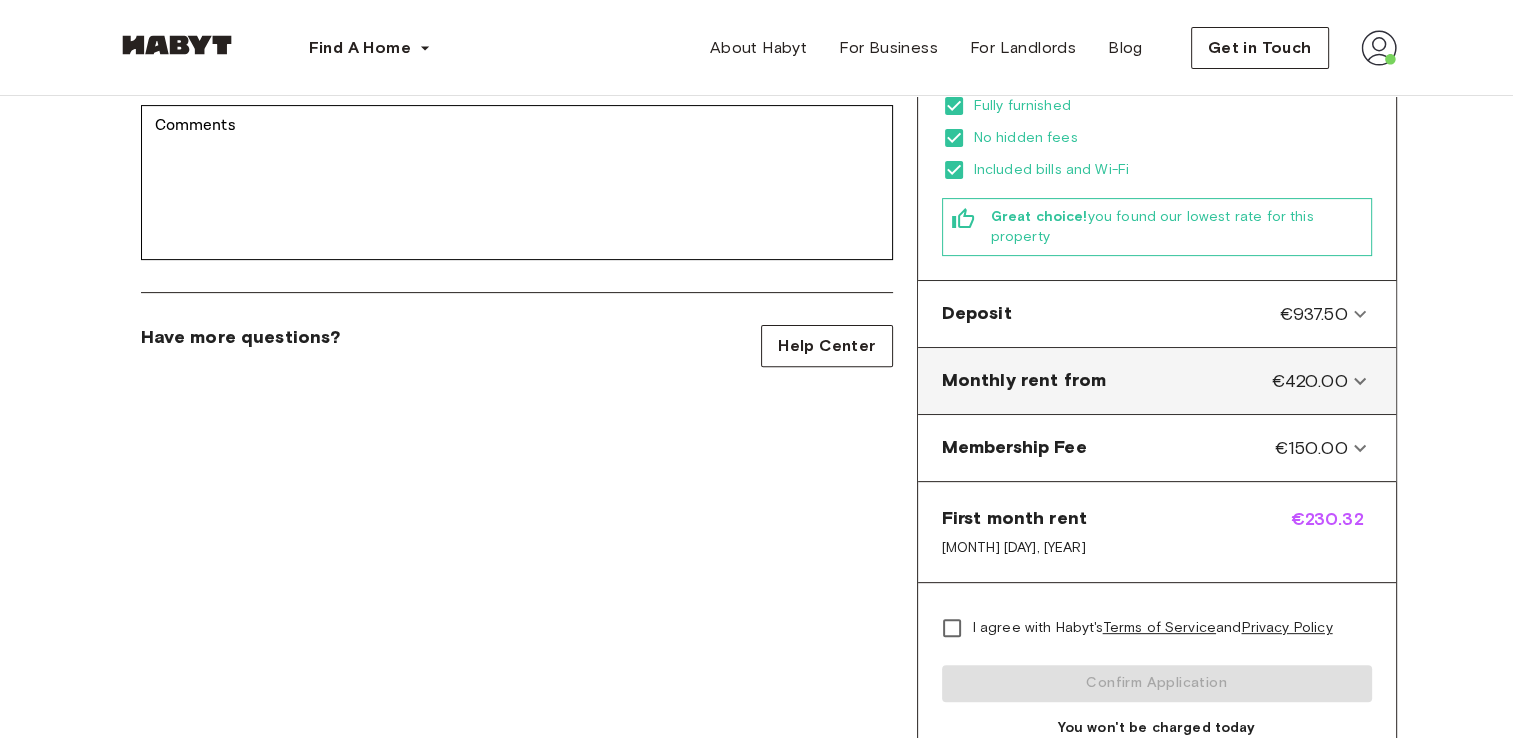 click on "Monthly rent from €420.00" at bounding box center [1157, 381] 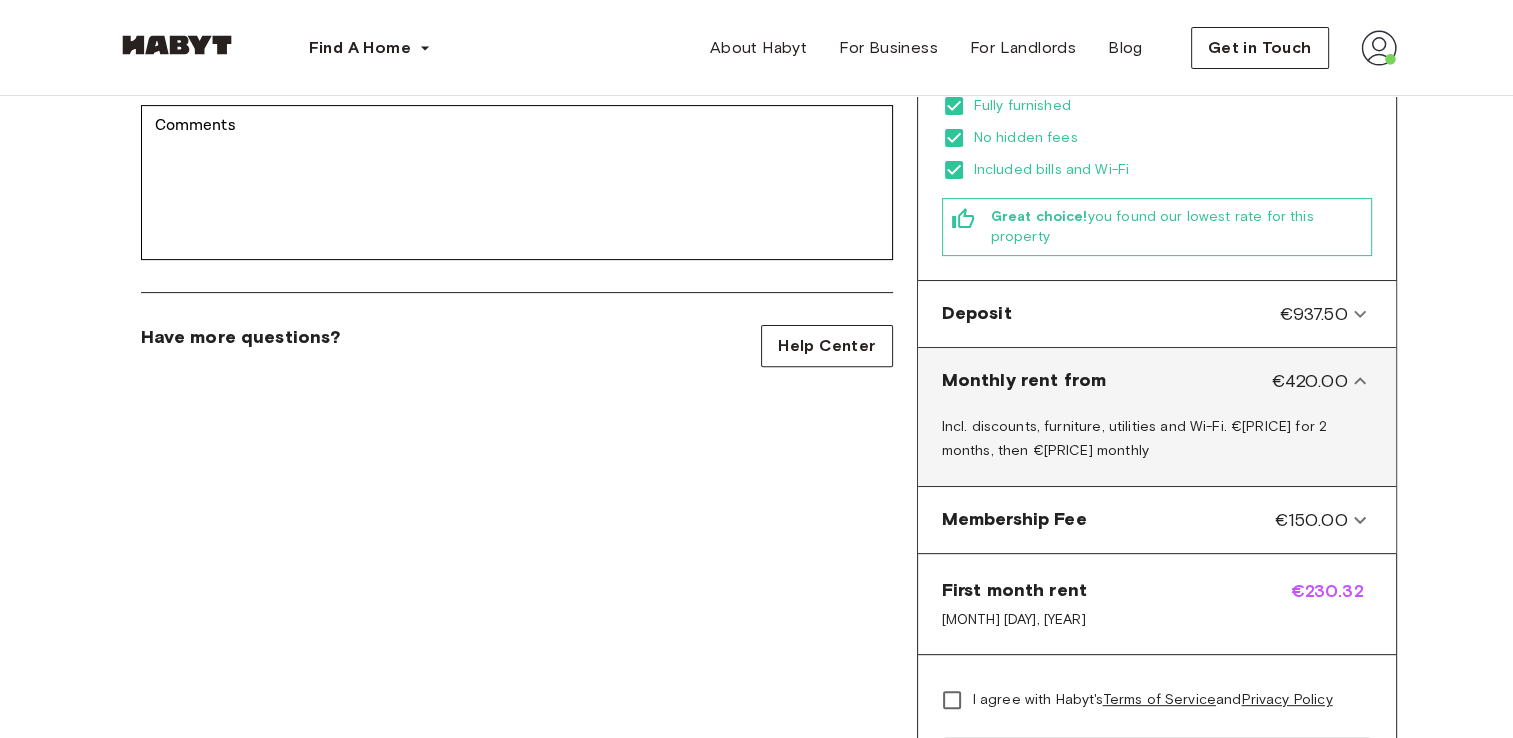 click on "Monthly rent from €420.00" at bounding box center (1157, 381) 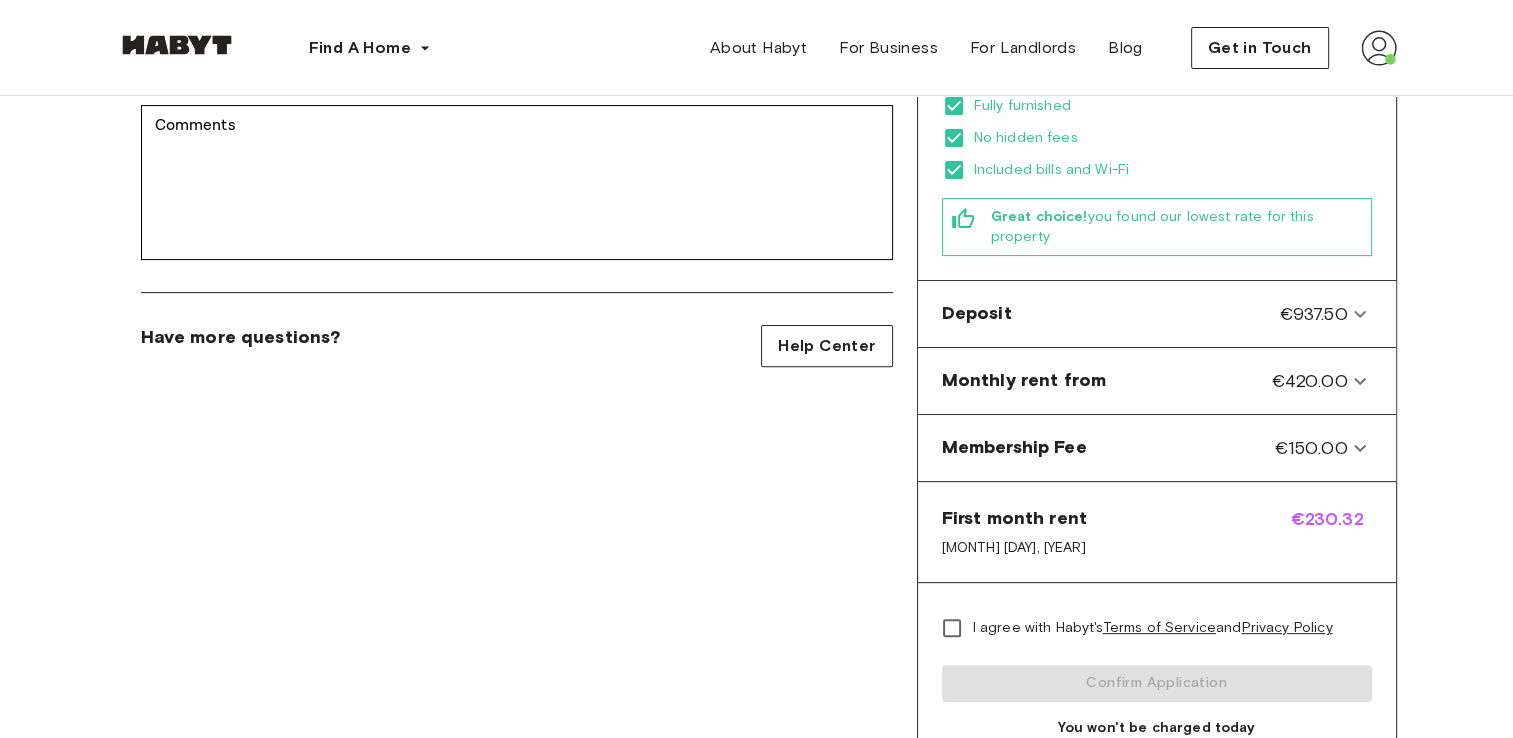 scroll, scrollTop: 400, scrollLeft: 0, axis: vertical 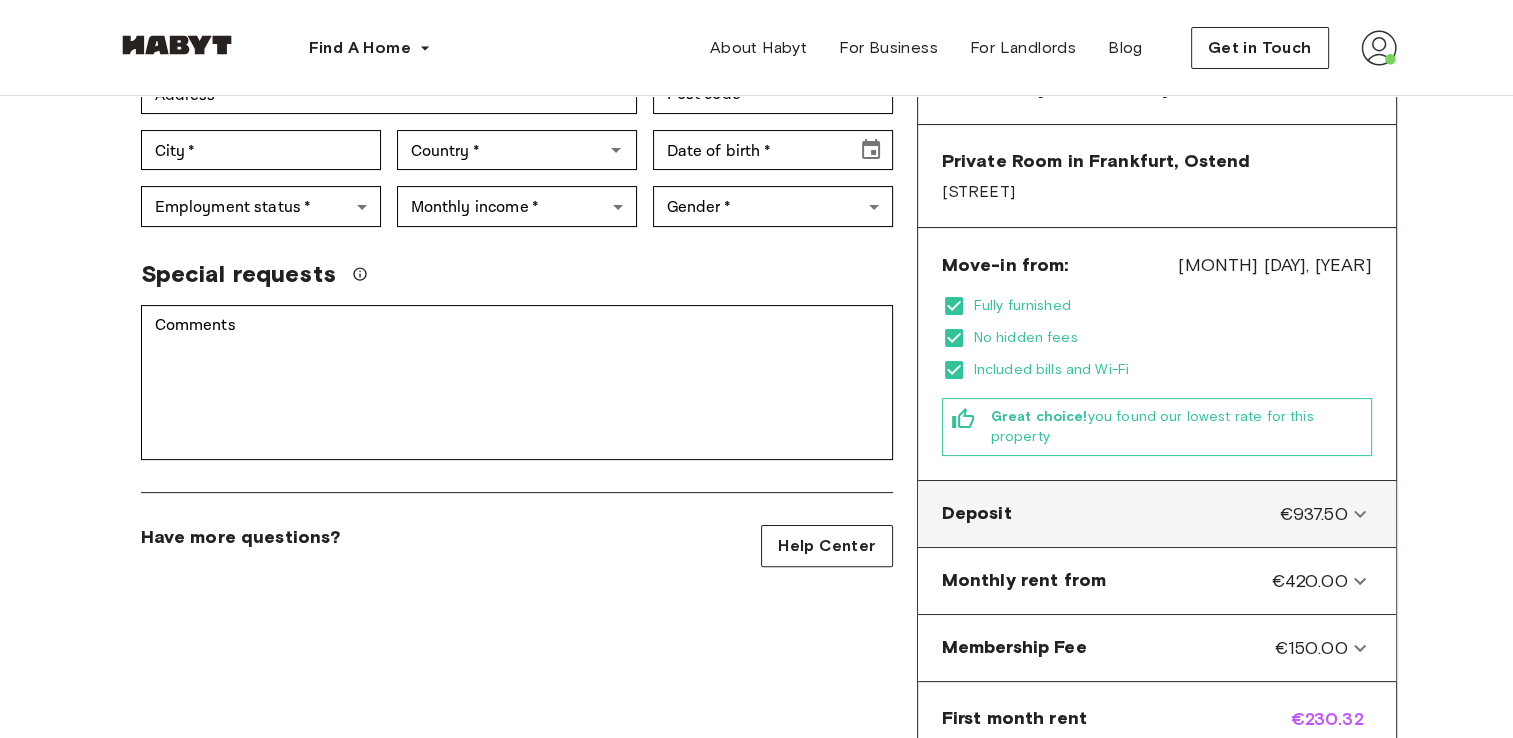 click on "€937.50" at bounding box center (1313, 514) 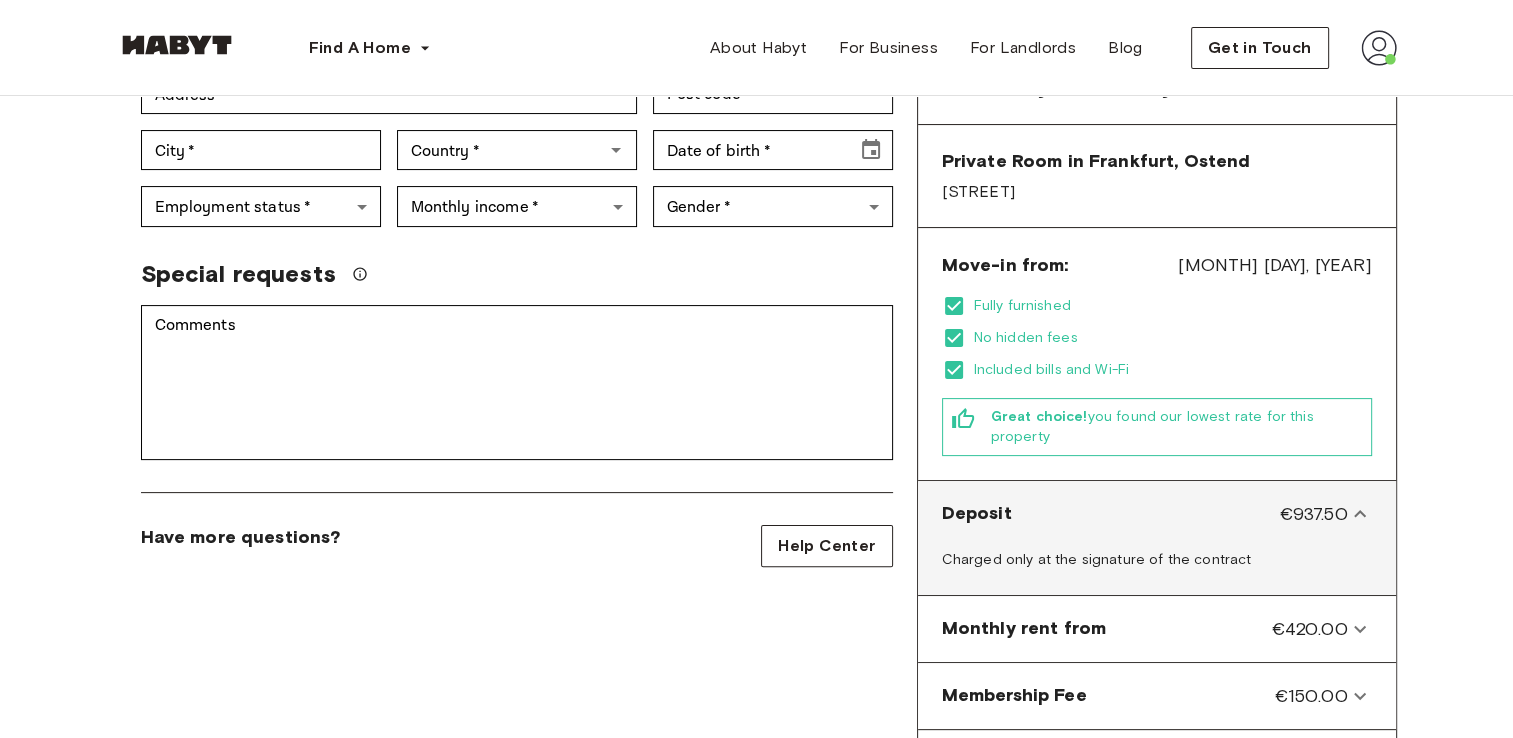click on "€937.50" at bounding box center (1313, 514) 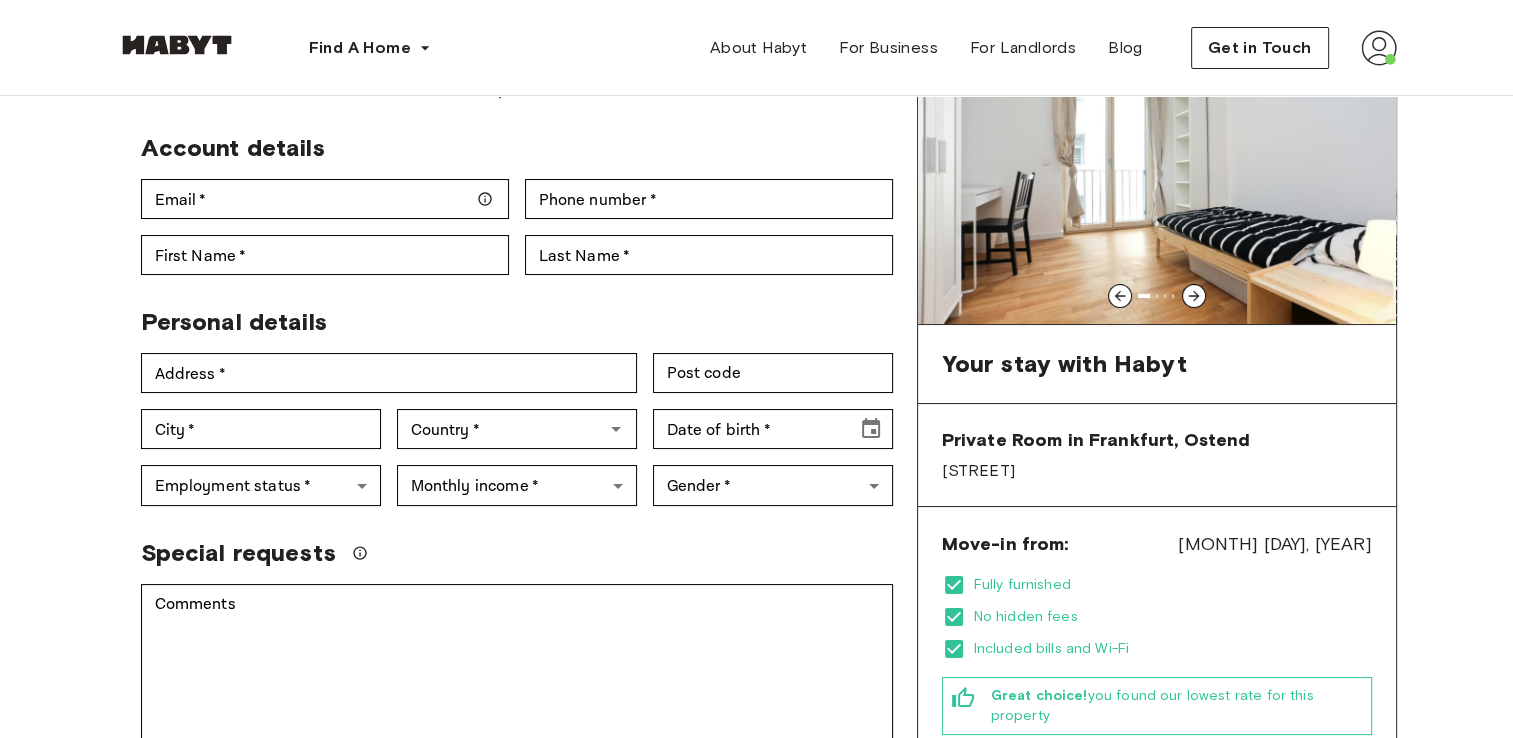 scroll, scrollTop: 0, scrollLeft: 0, axis: both 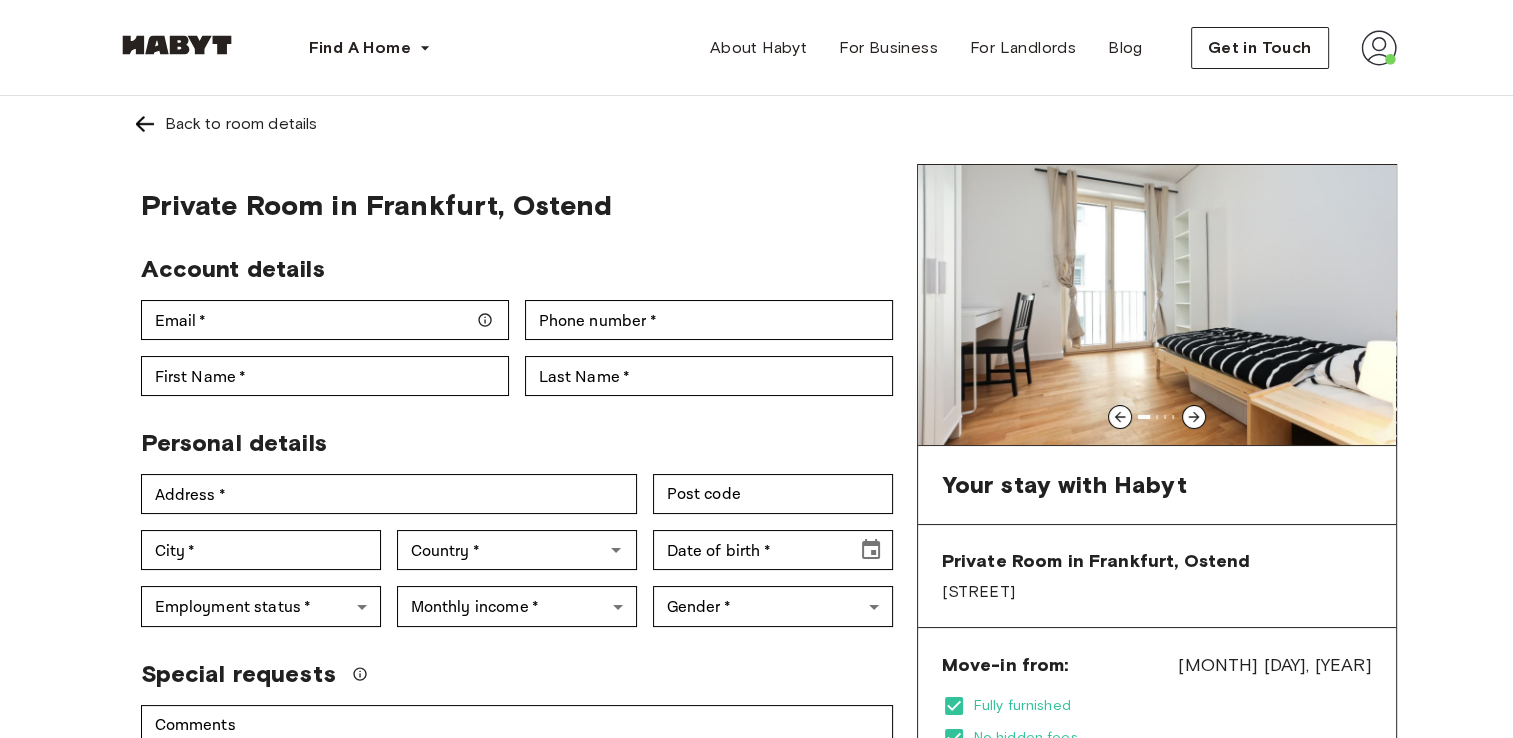 click 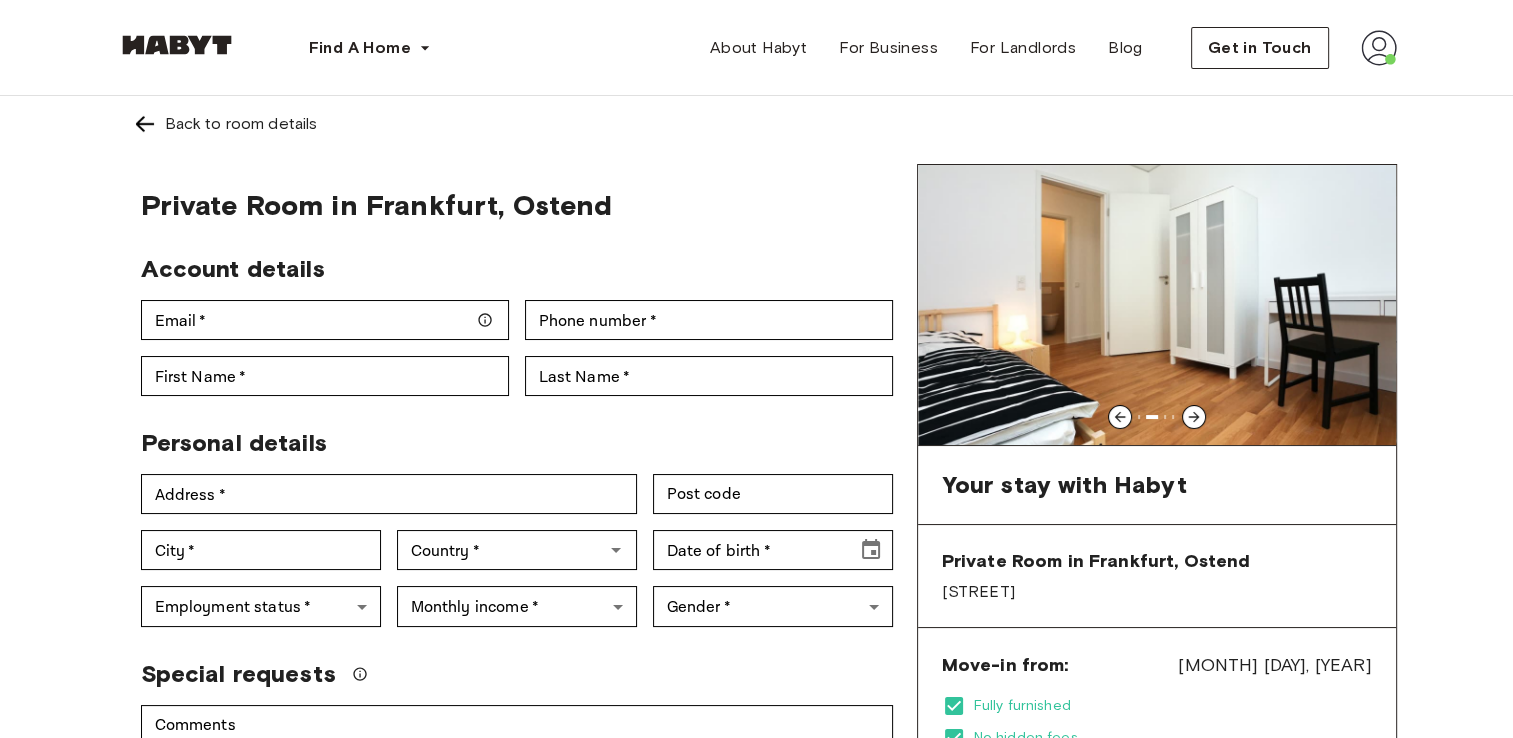 click 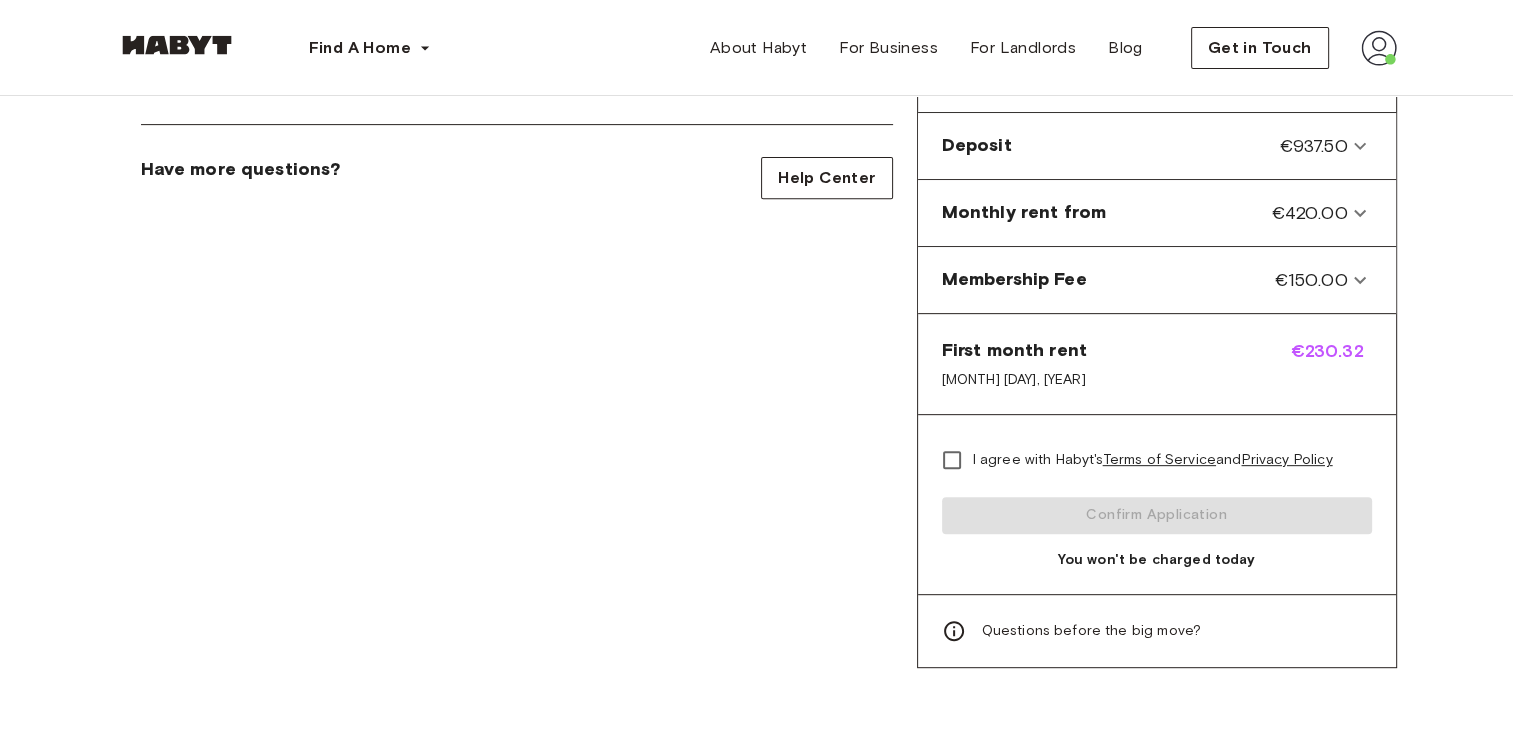 scroll, scrollTop: 800, scrollLeft: 0, axis: vertical 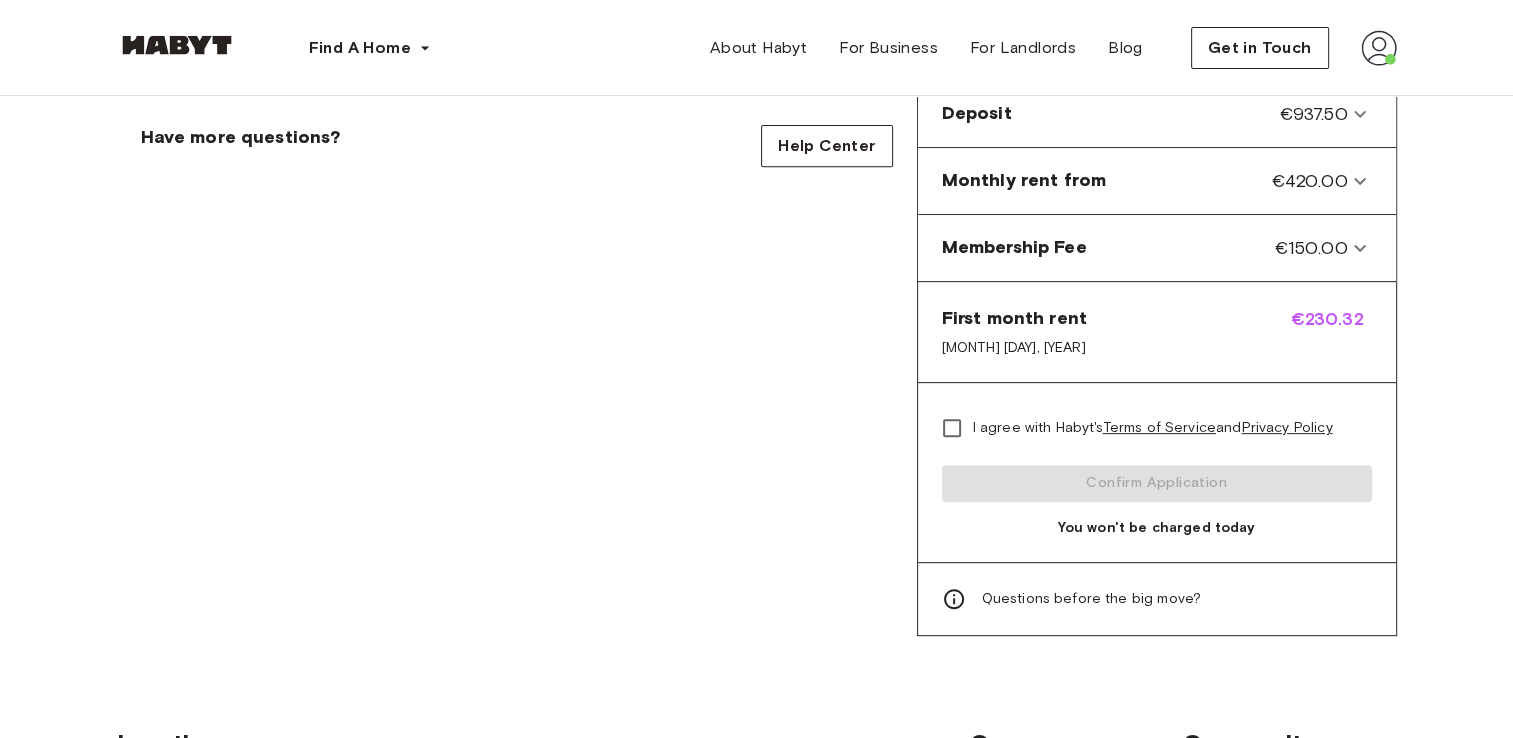 click on "I agree with Habyt's  Terms of Service  and  Privacy Policy" at bounding box center [1153, 428] 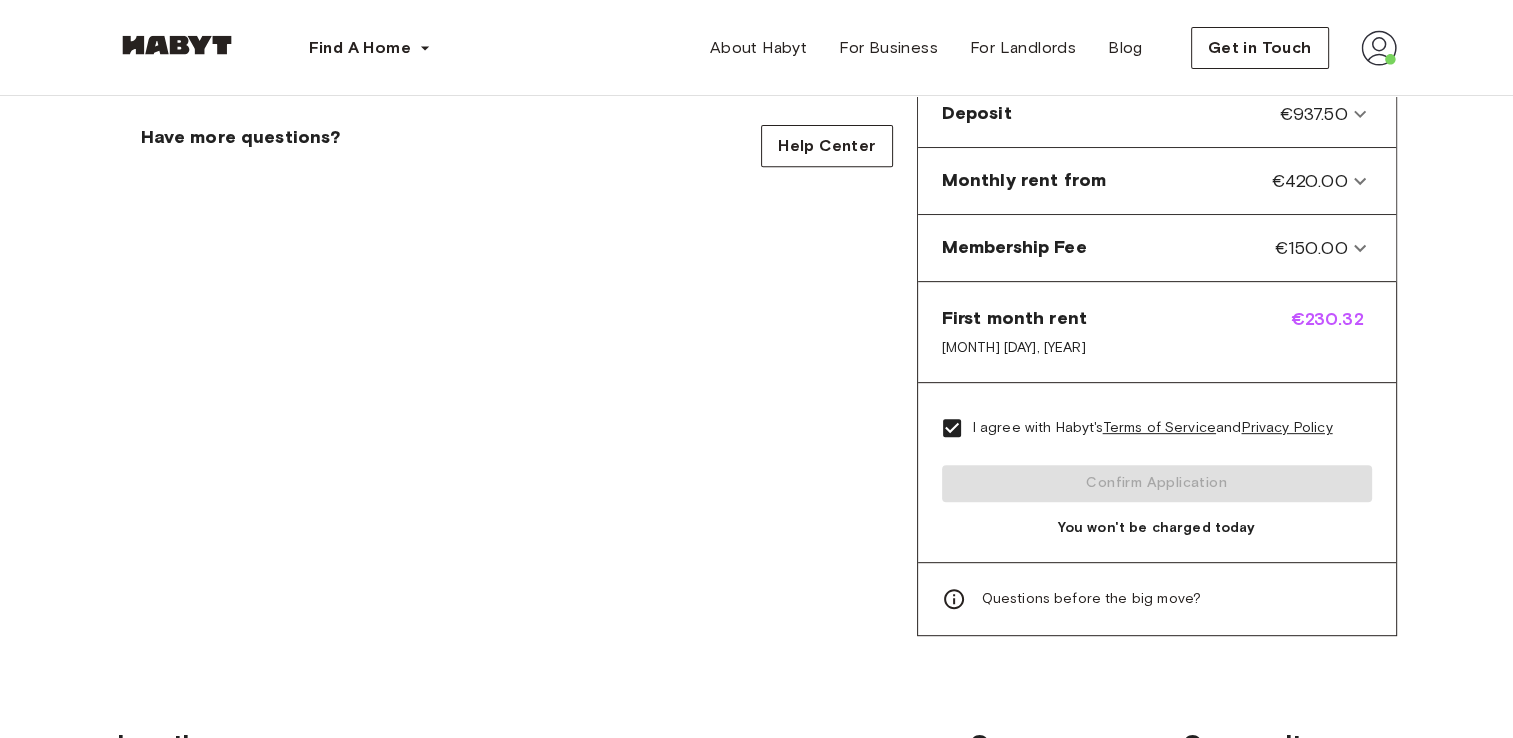 click on "I agree with Habyt's  Terms of Service  and  Privacy Policy" at bounding box center (1153, 428) 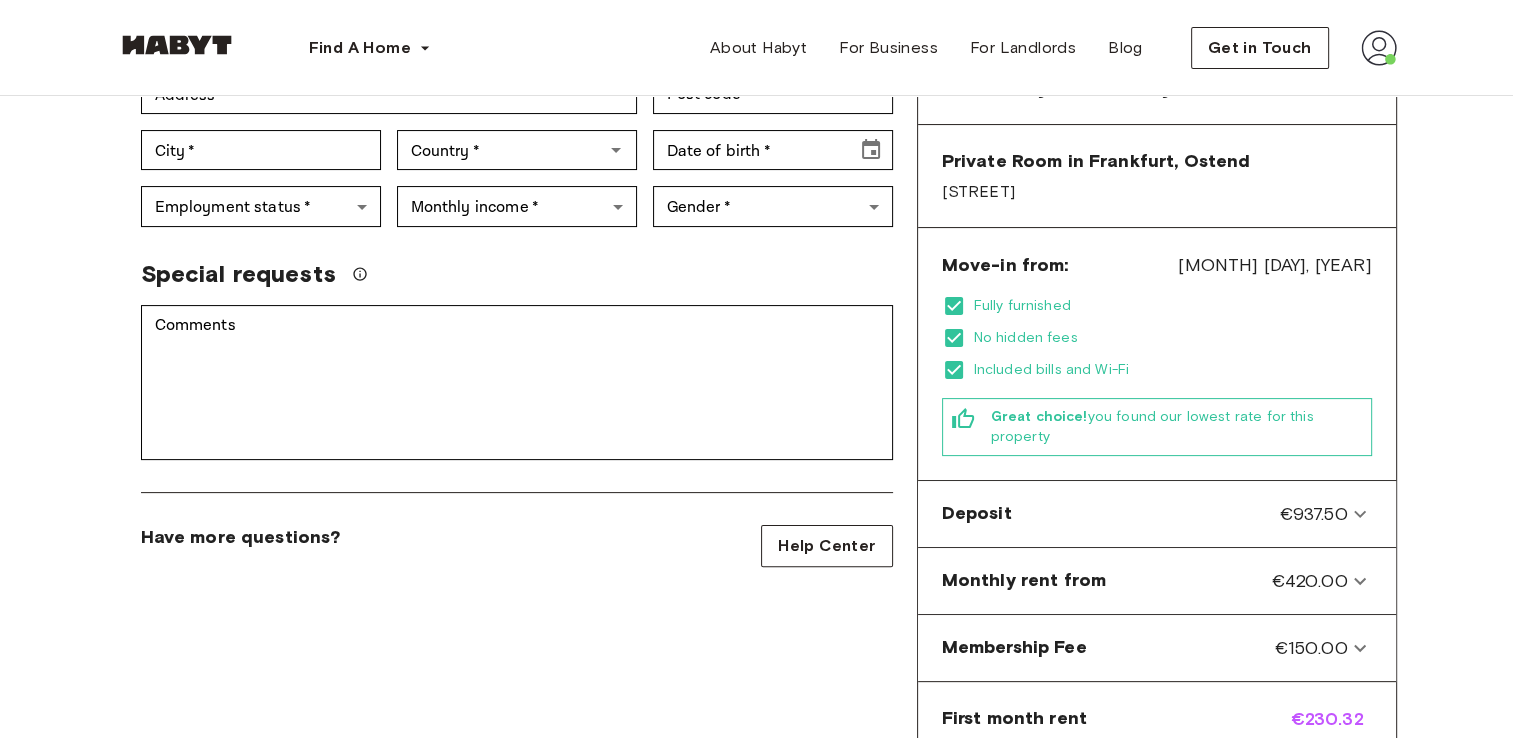 scroll, scrollTop: 0, scrollLeft: 0, axis: both 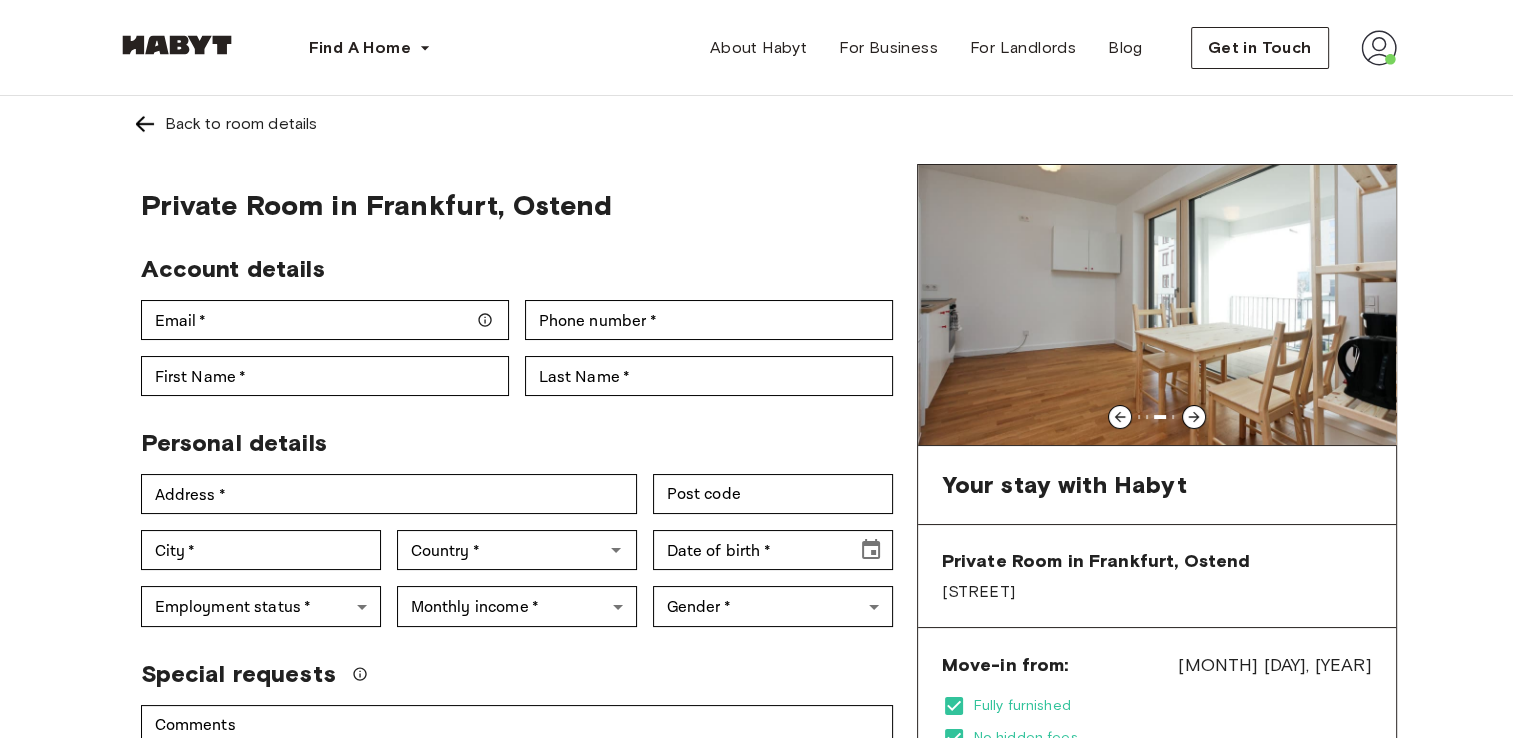 click at bounding box center [1194, 417] 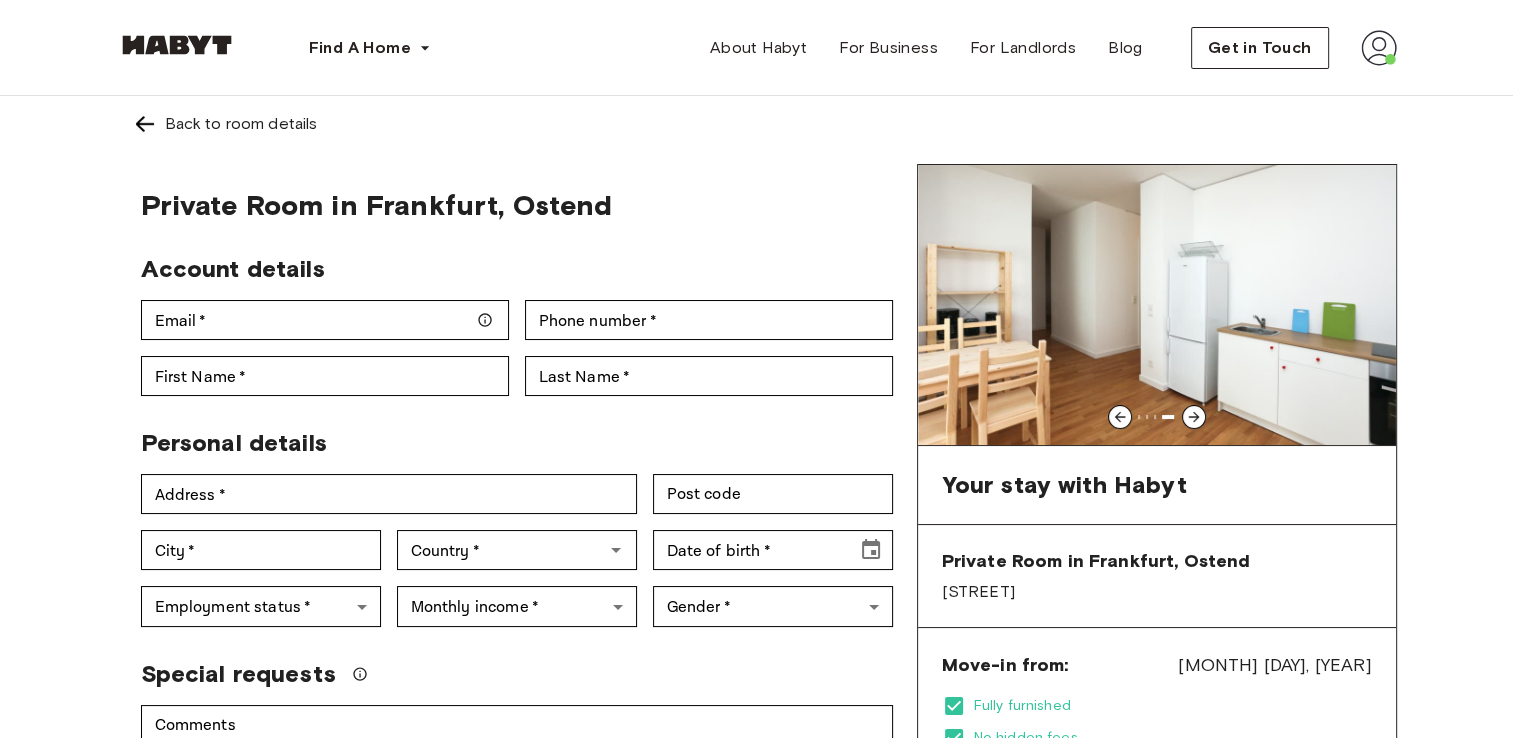 click at bounding box center (1194, 417) 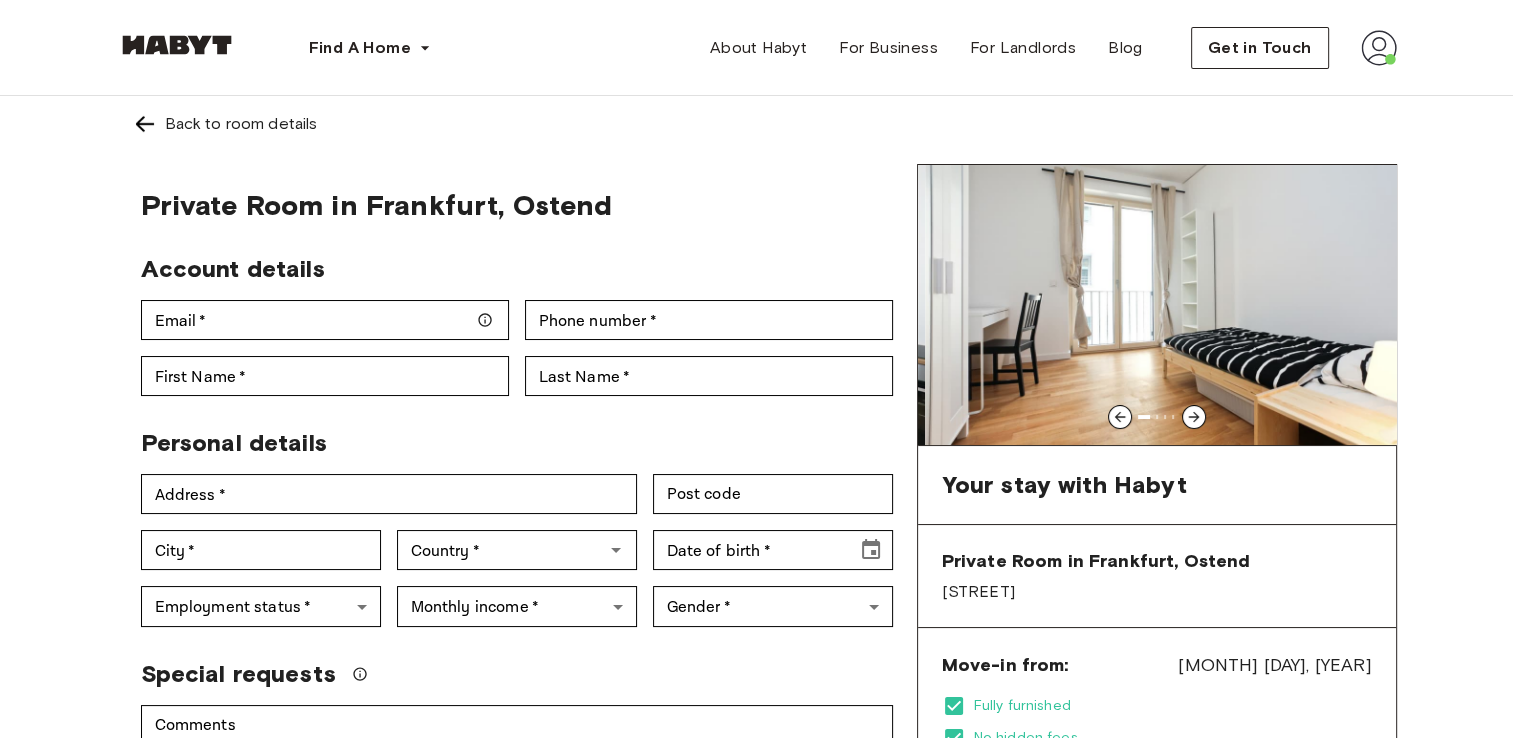 click 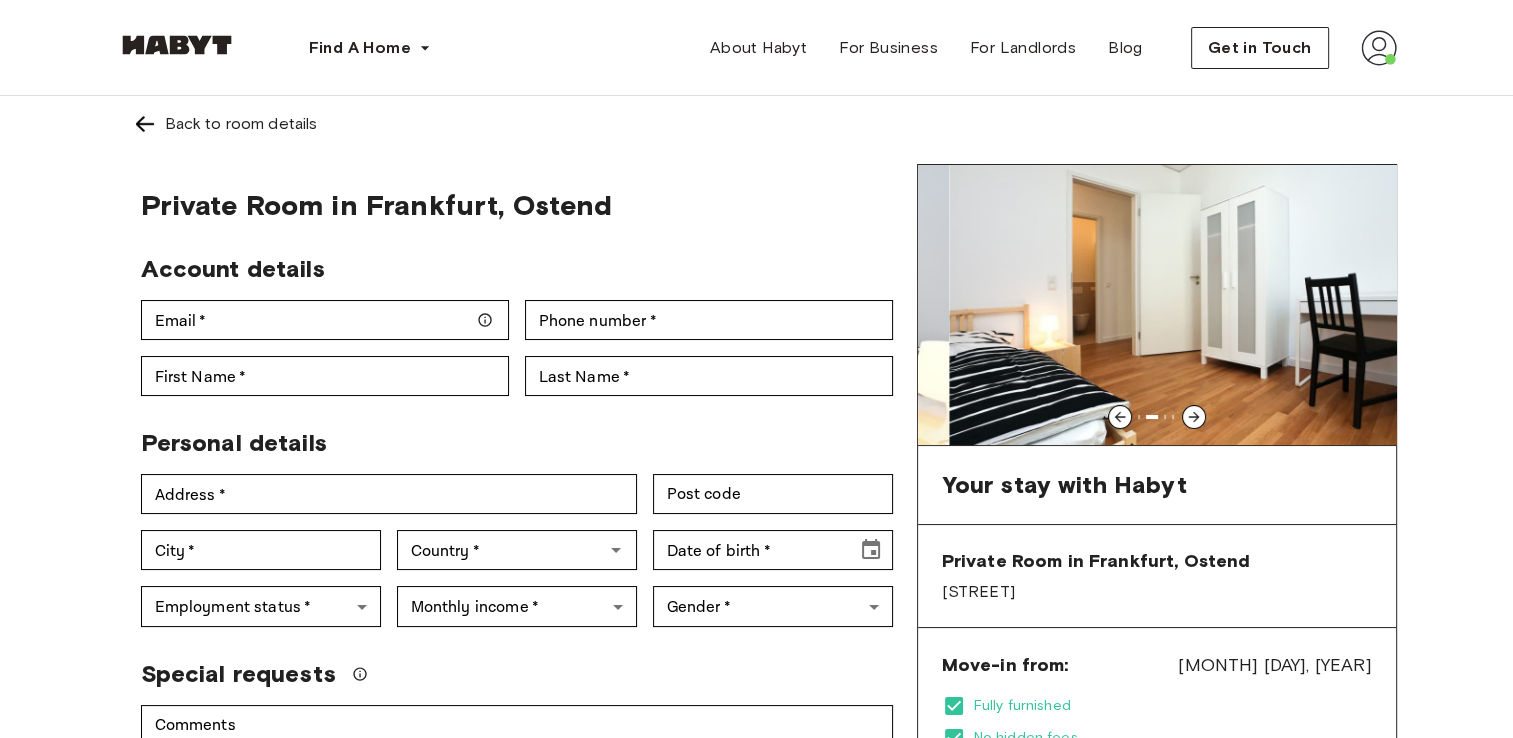 click 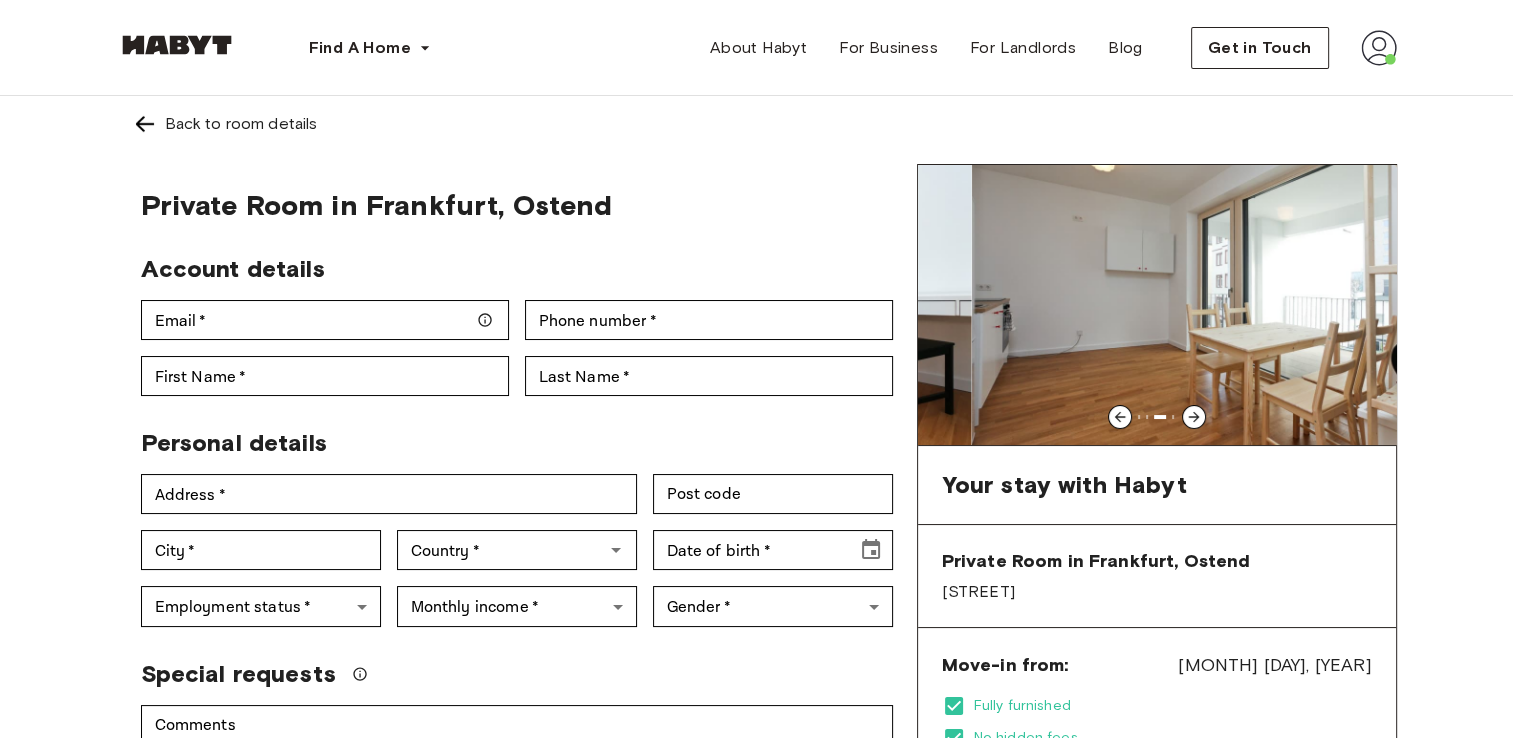 click 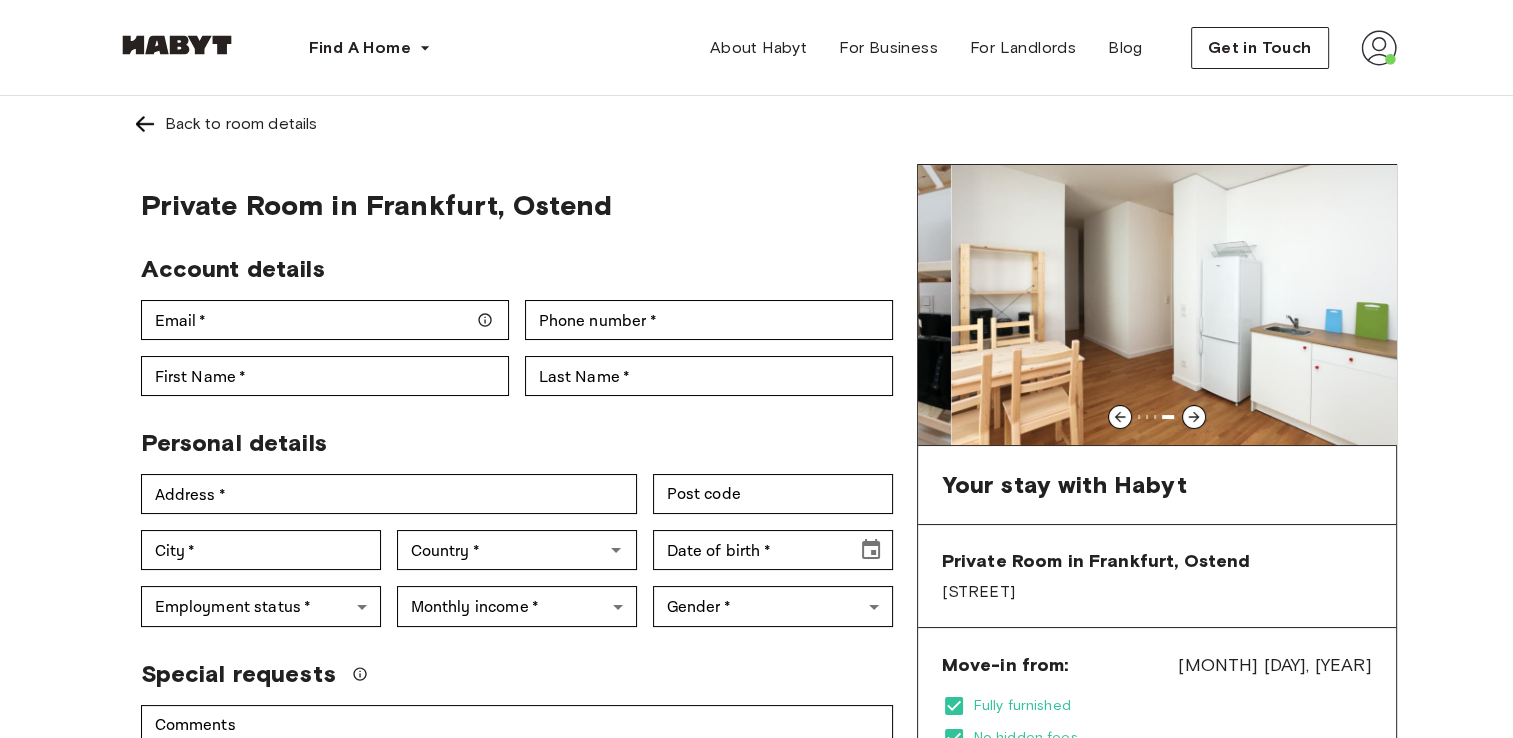 click 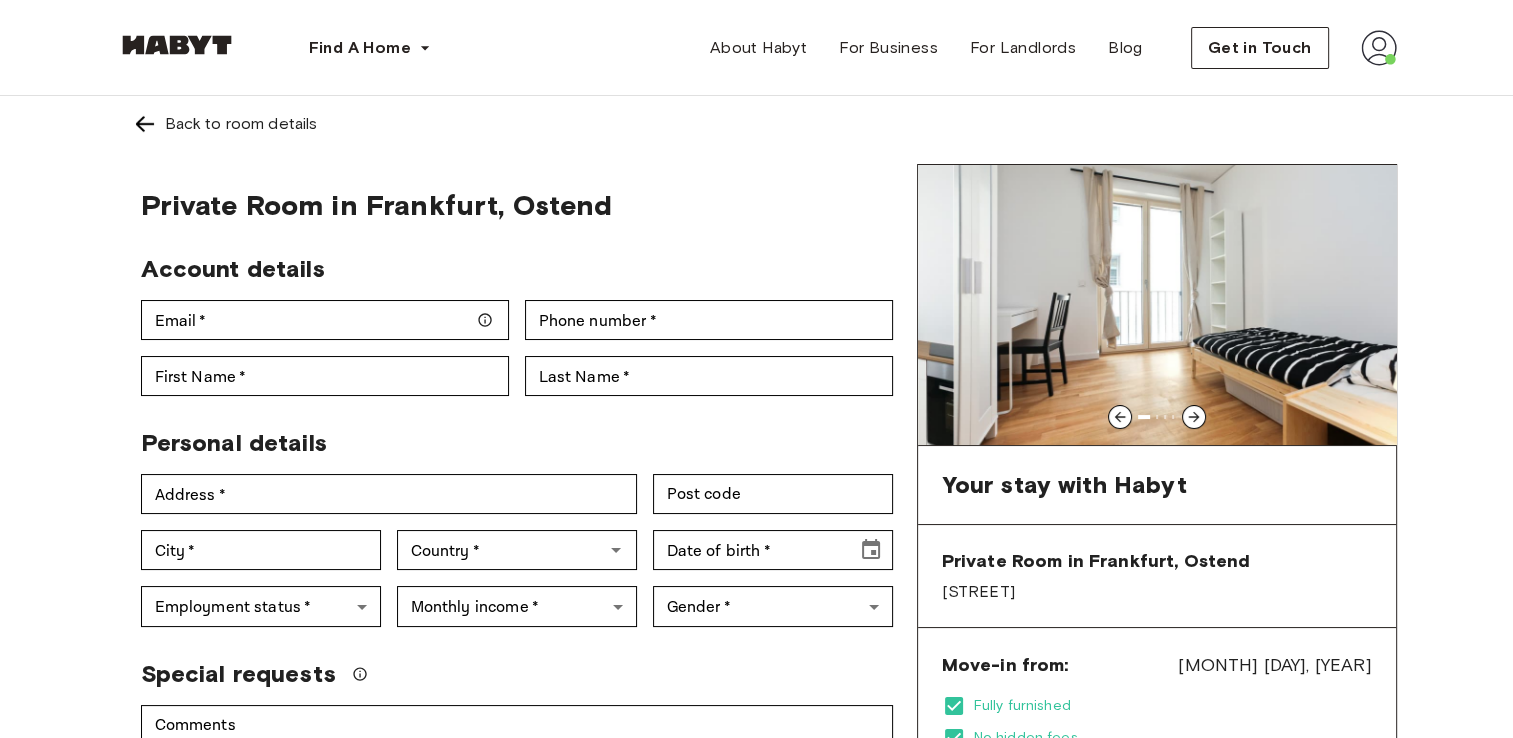 click 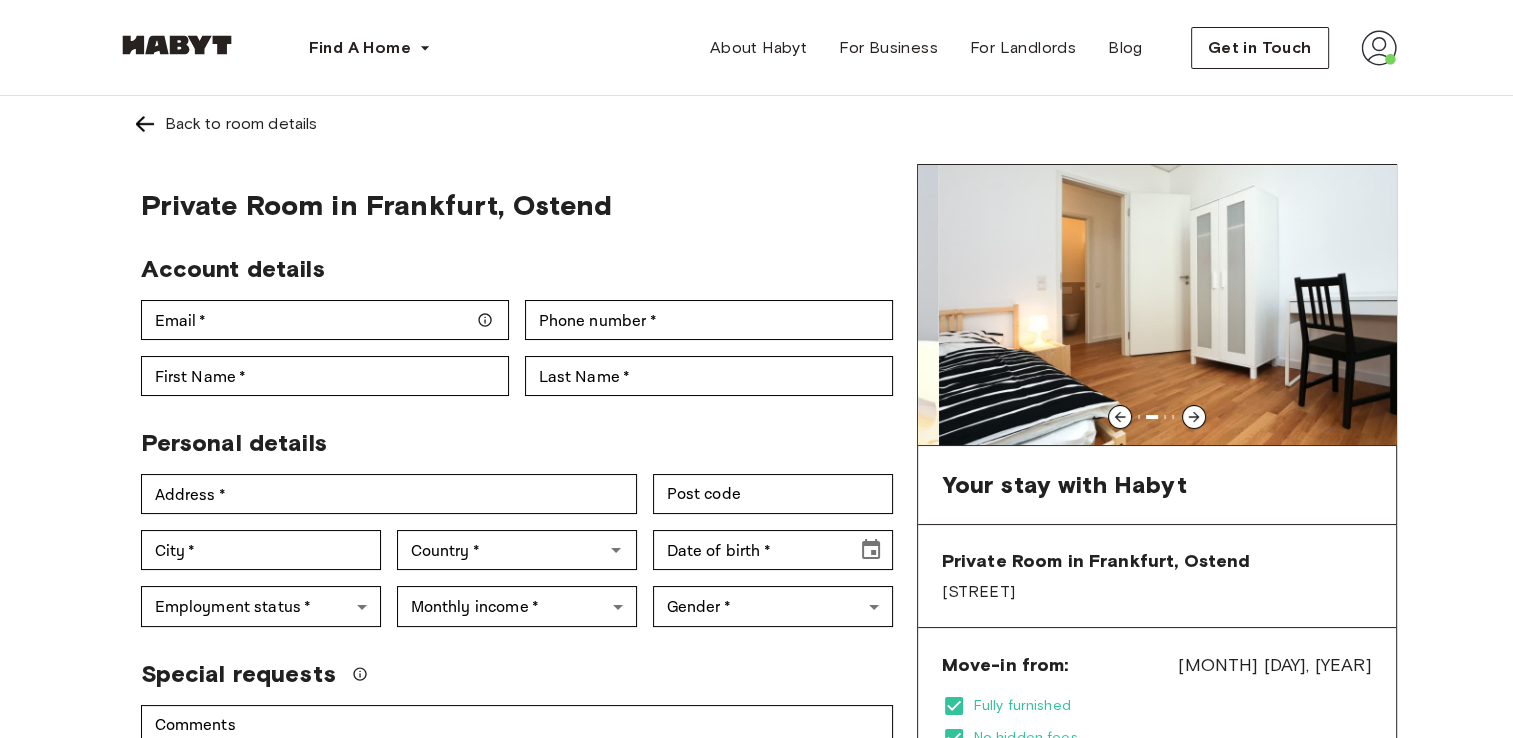 click at bounding box center (1177, 305) 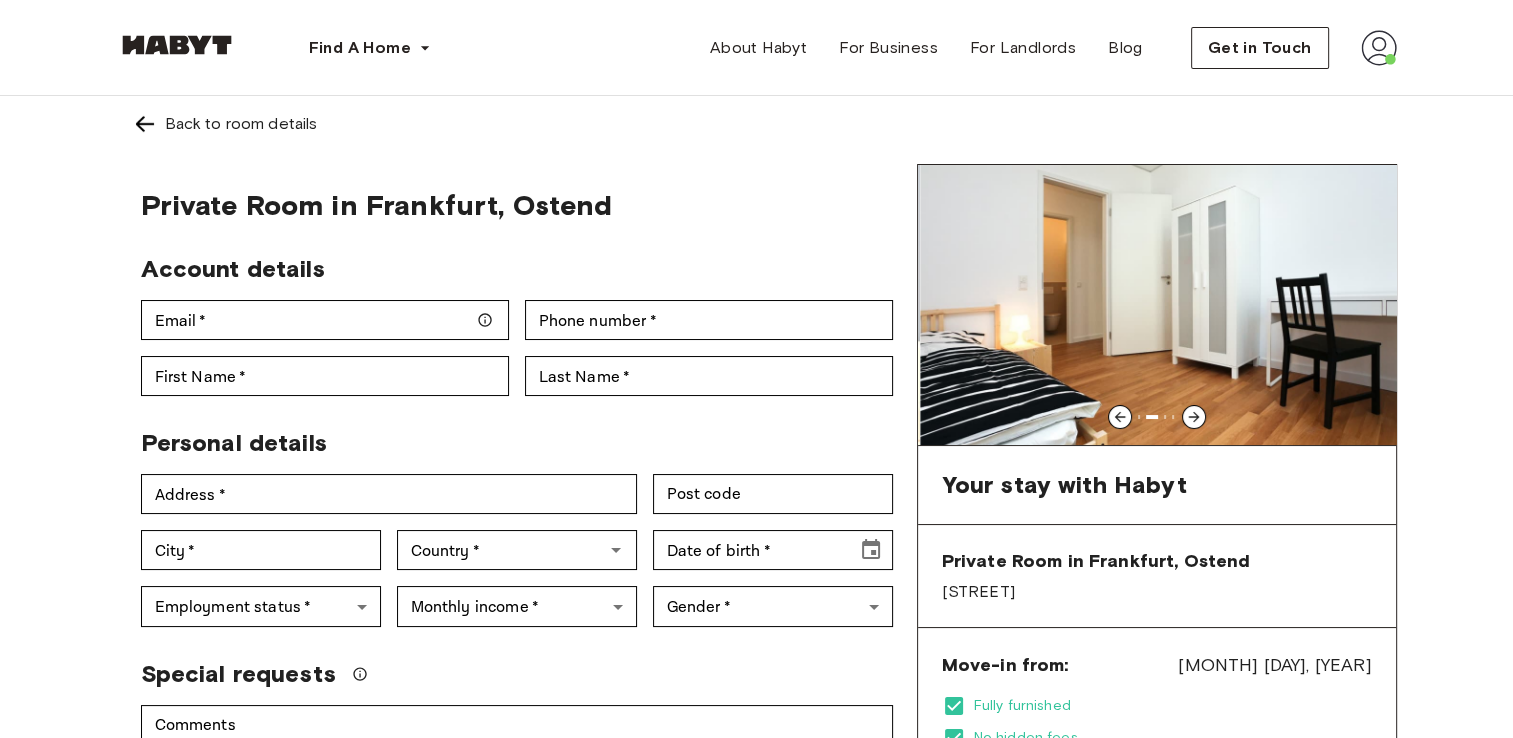 click 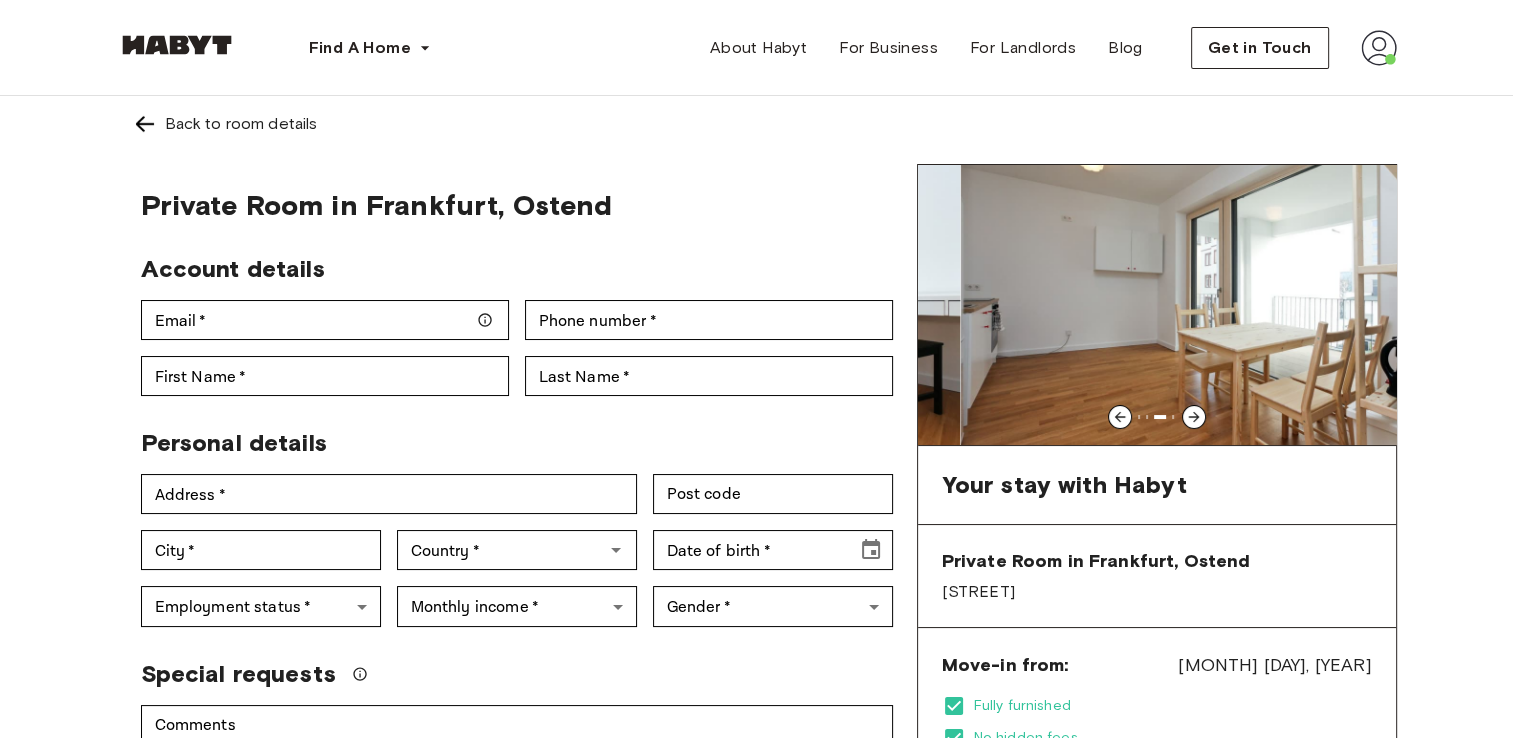 click 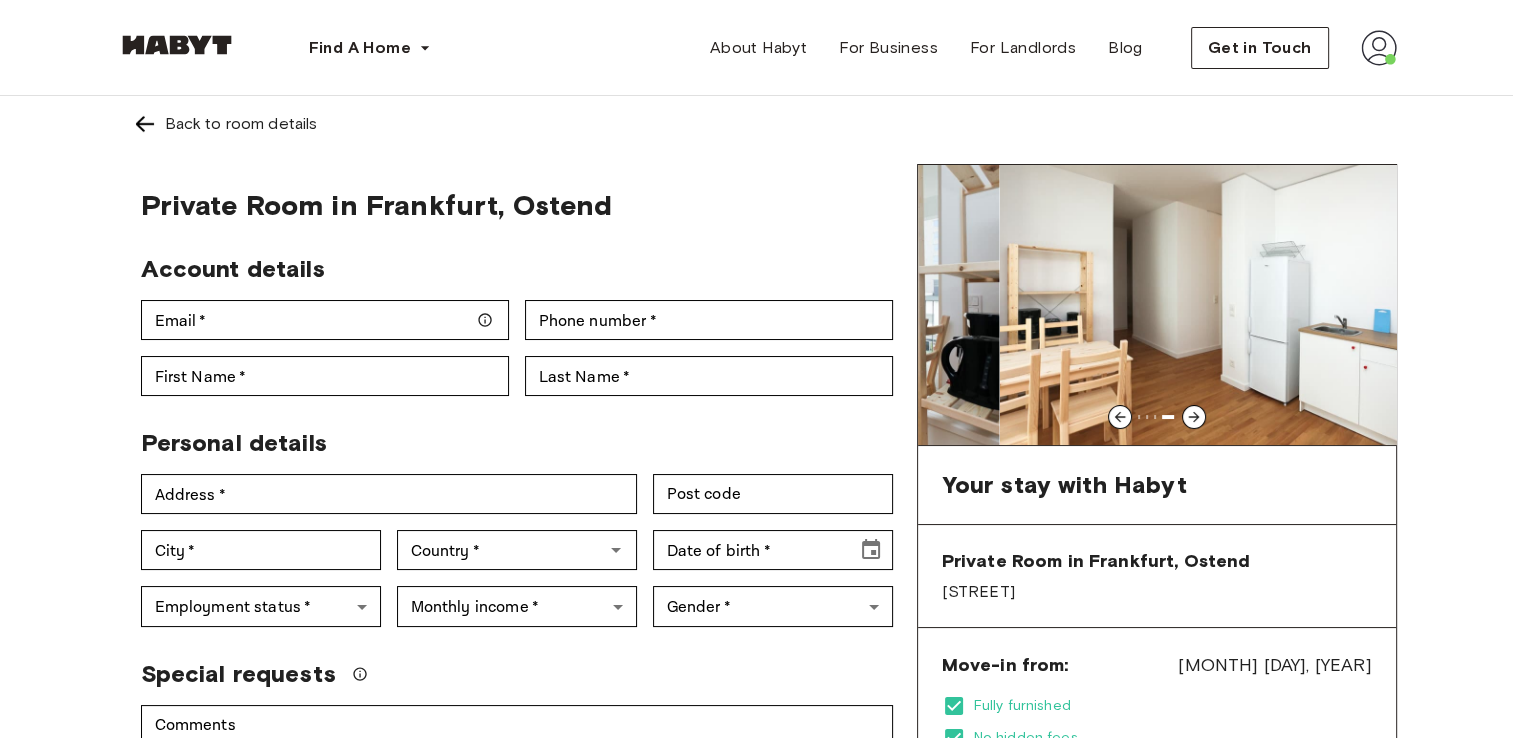 click 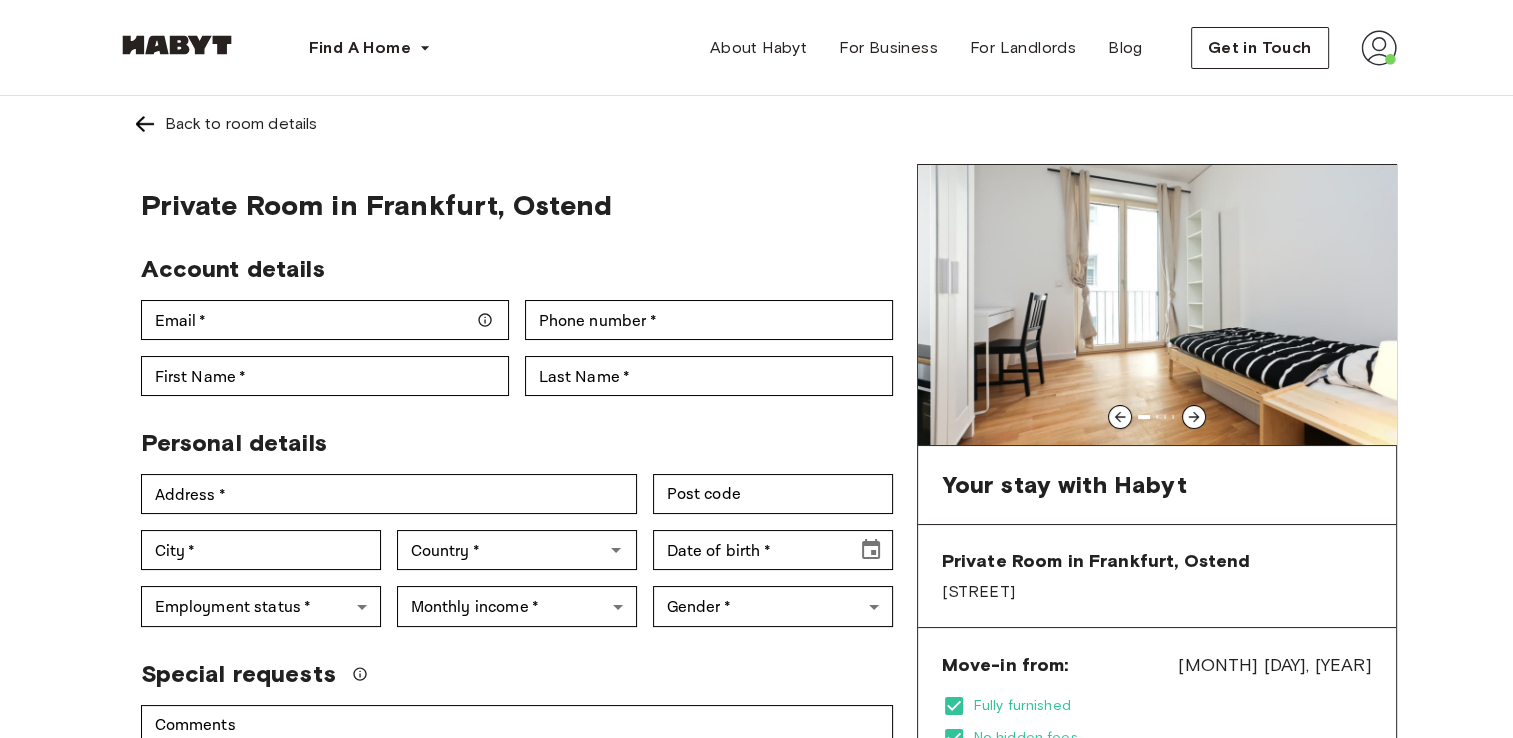 click 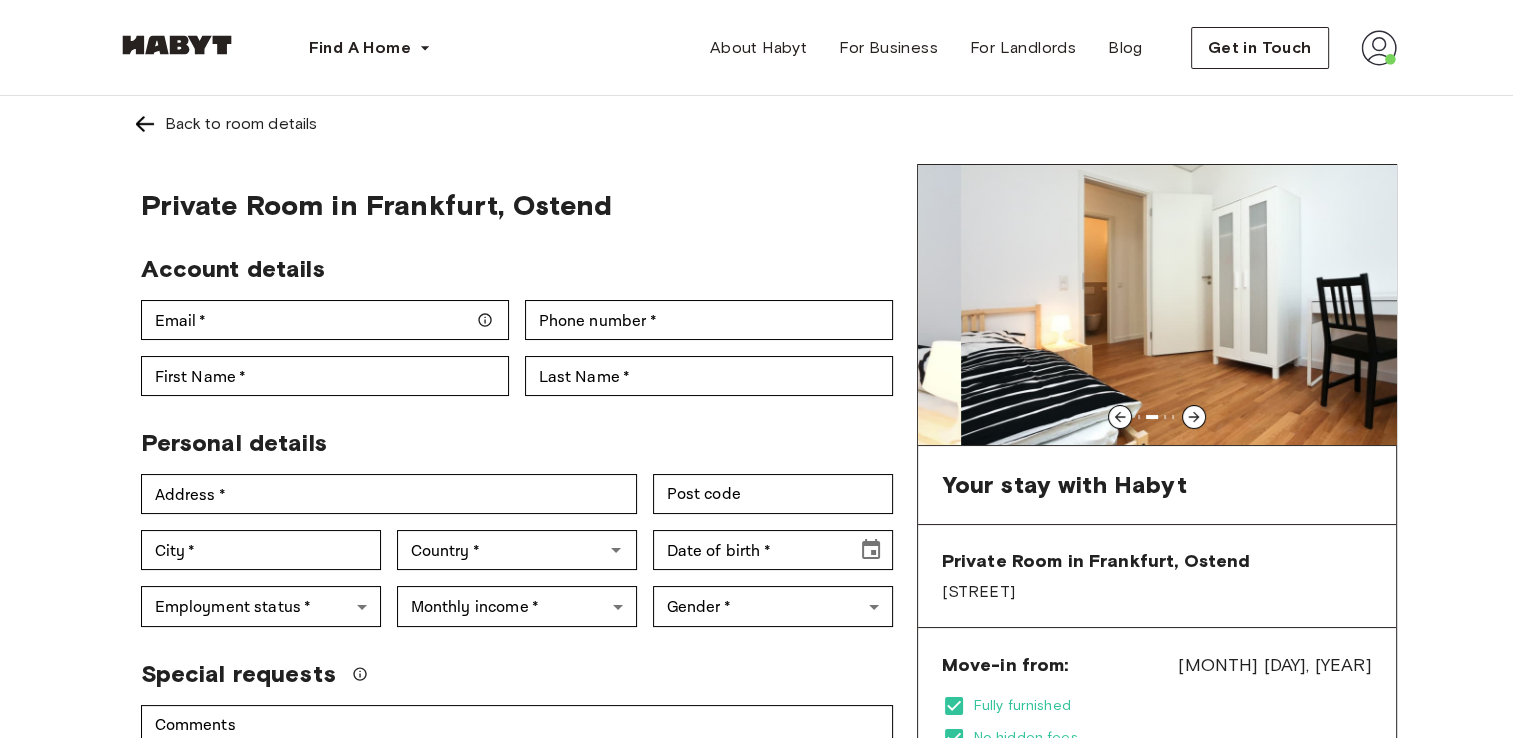 click 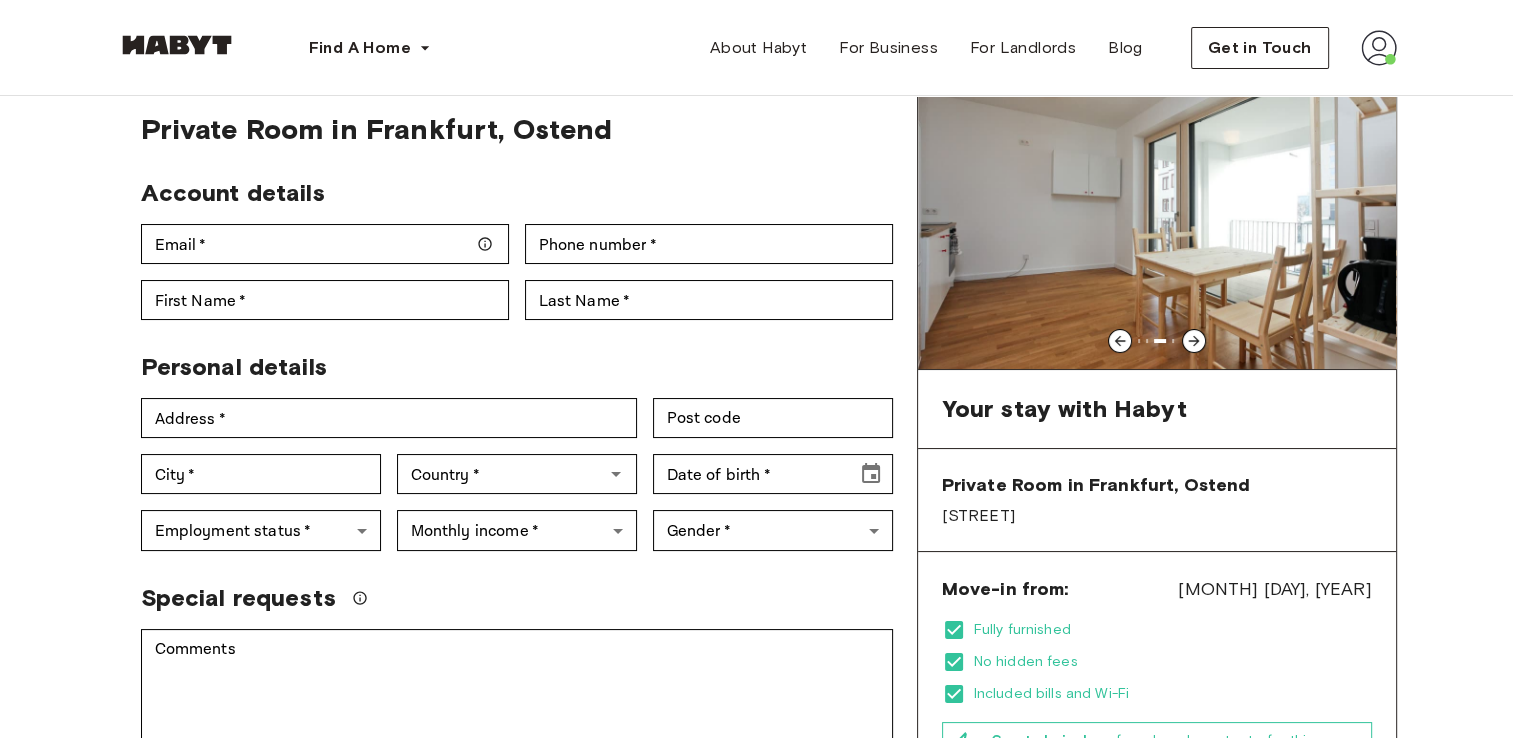 scroll, scrollTop: 0, scrollLeft: 0, axis: both 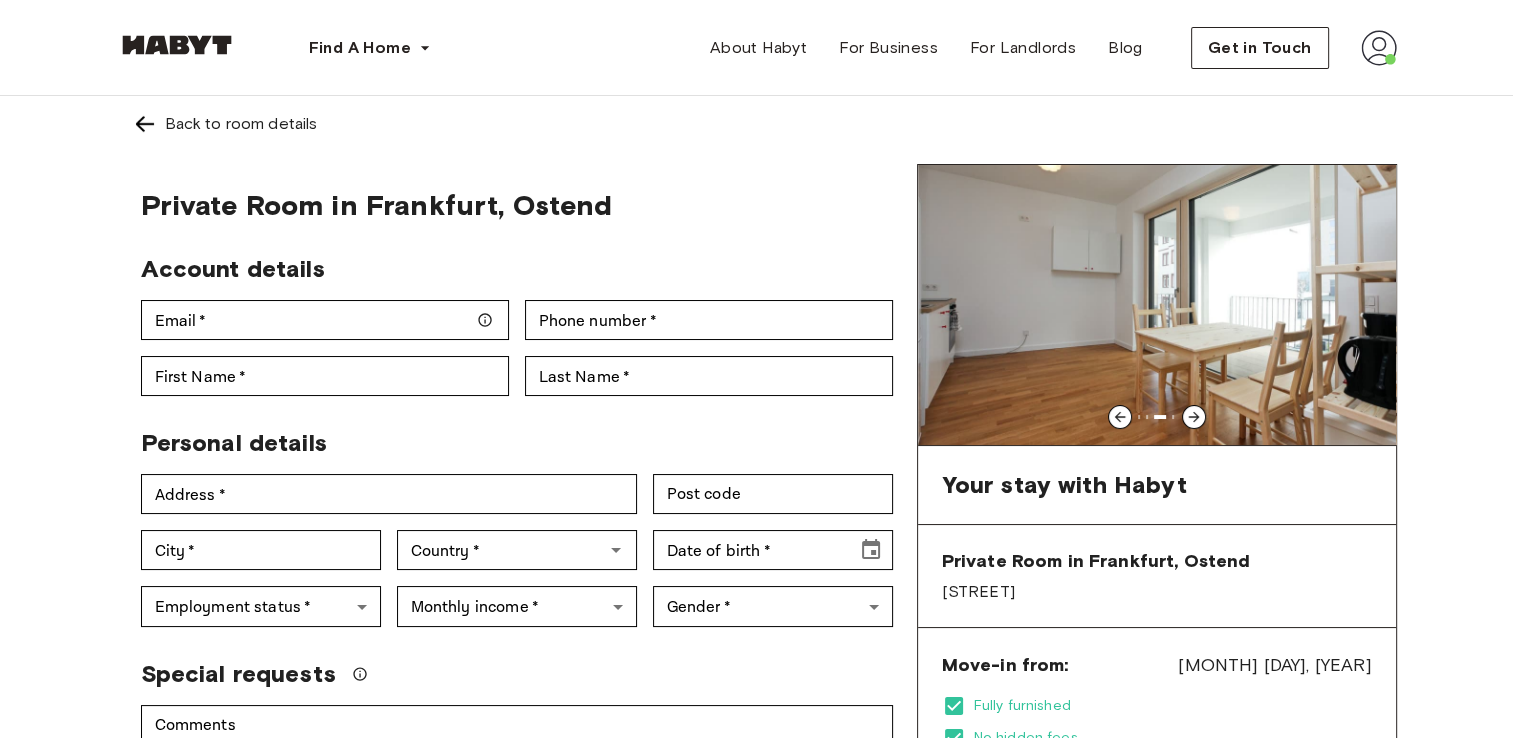 click 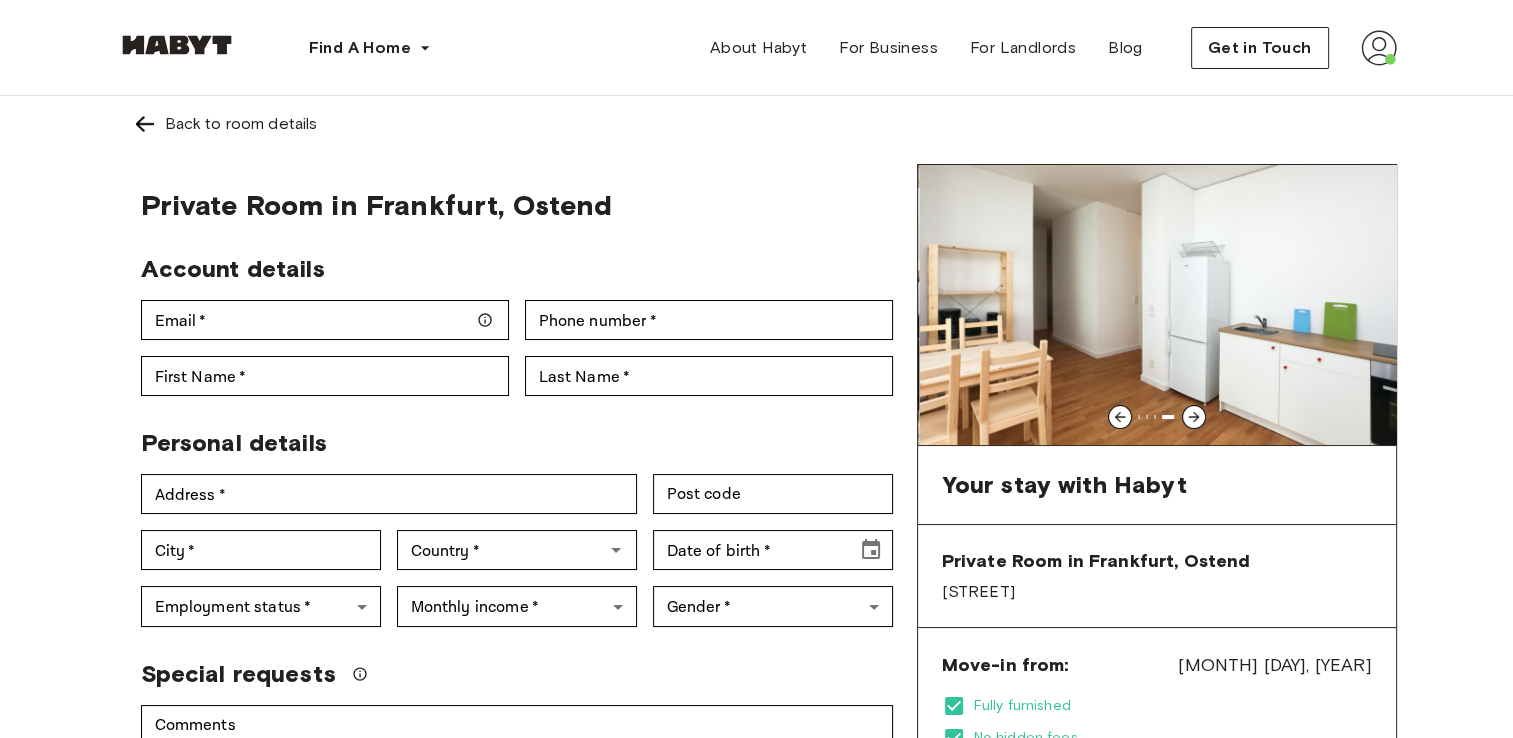 click 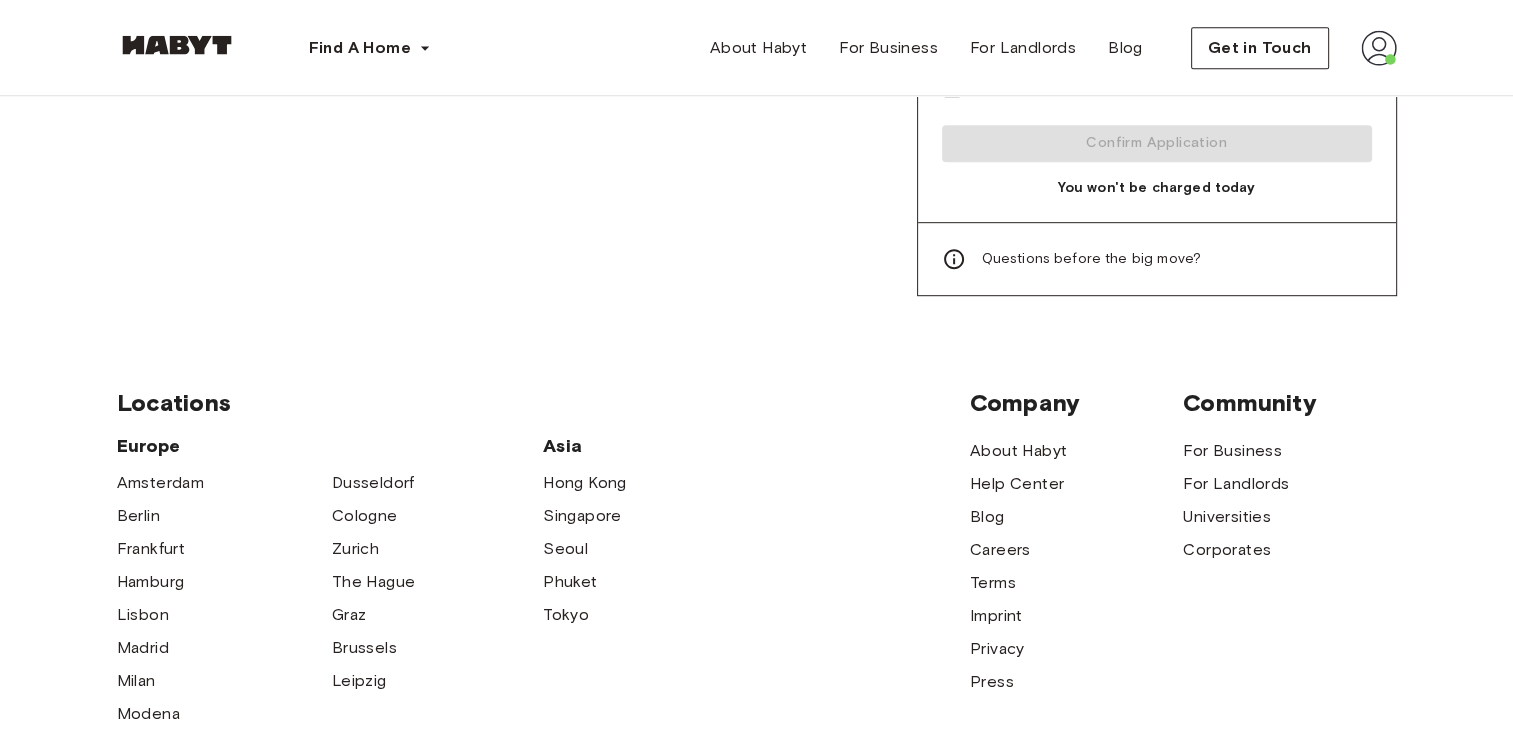 scroll, scrollTop: 900, scrollLeft: 0, axis: vertical 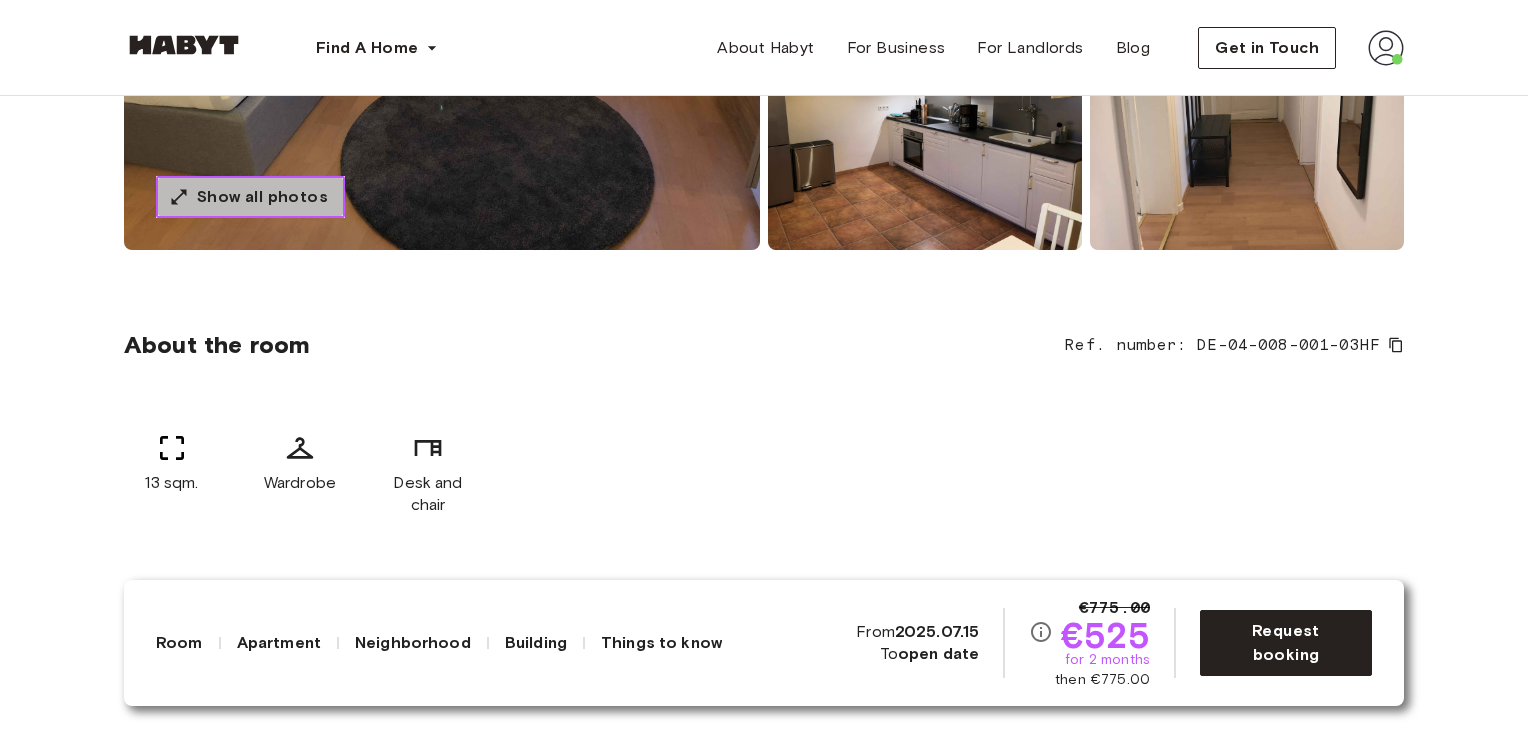 click on "Show all photos" at bounding box center [262, 197] 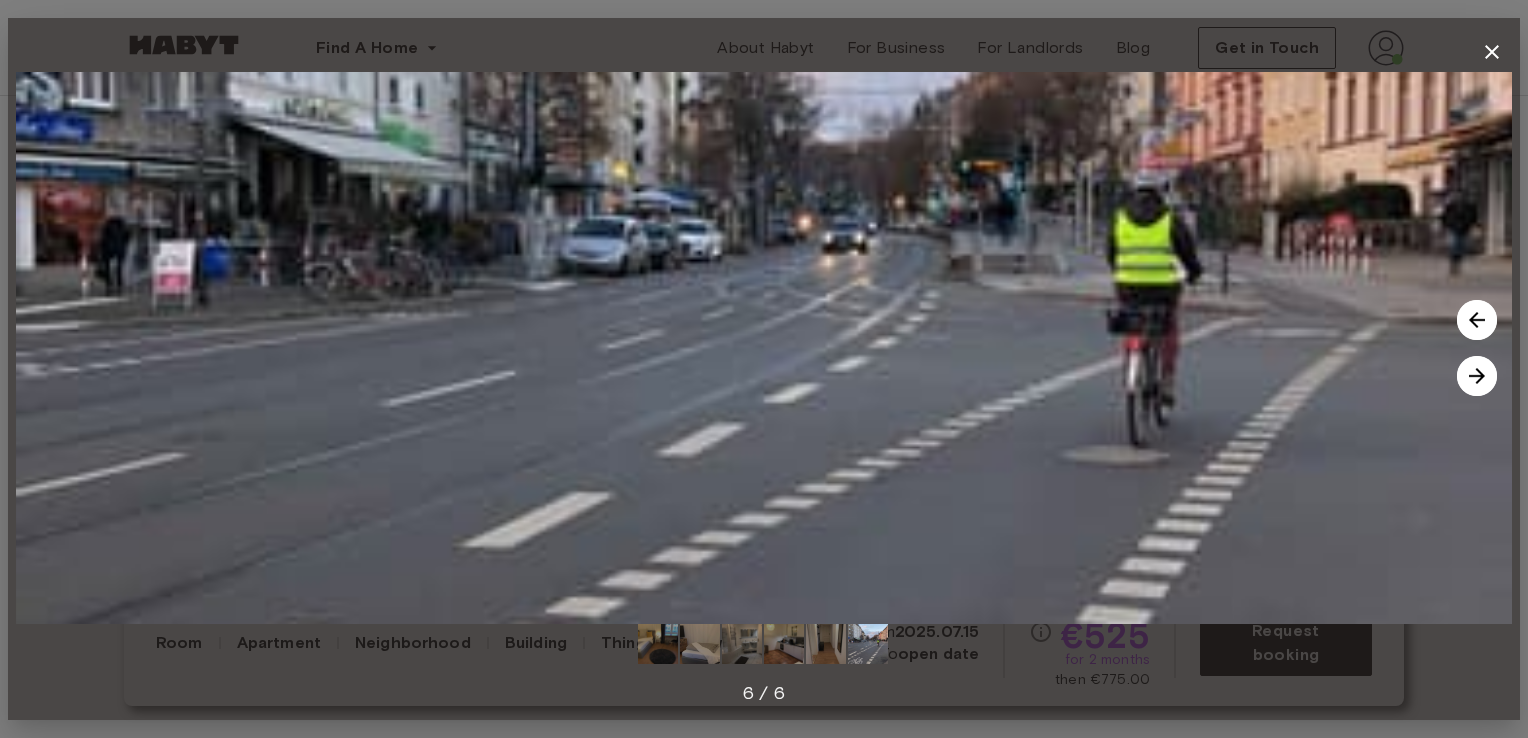 click 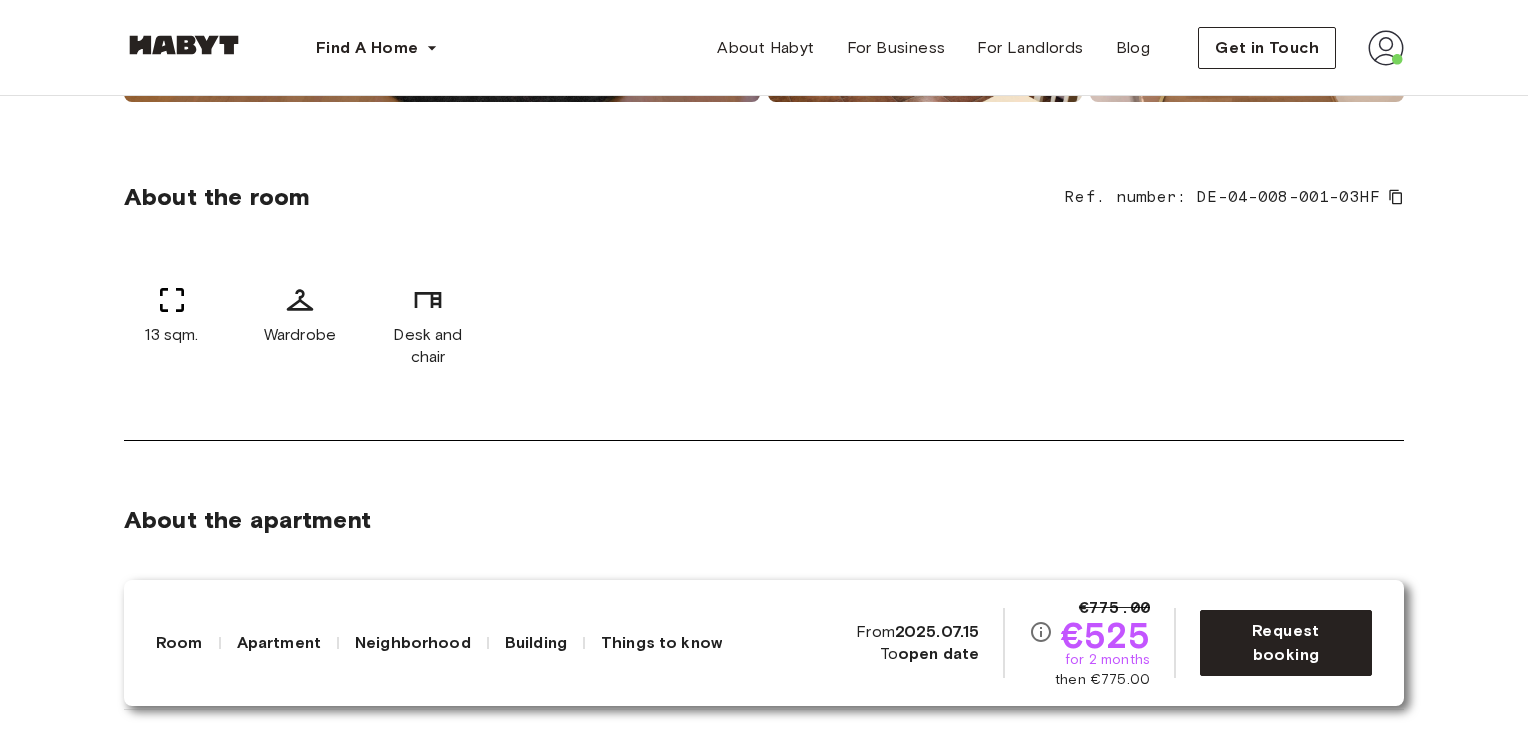 scroll, scrollTop: 400, scrollLeft: 0, axis: vertical 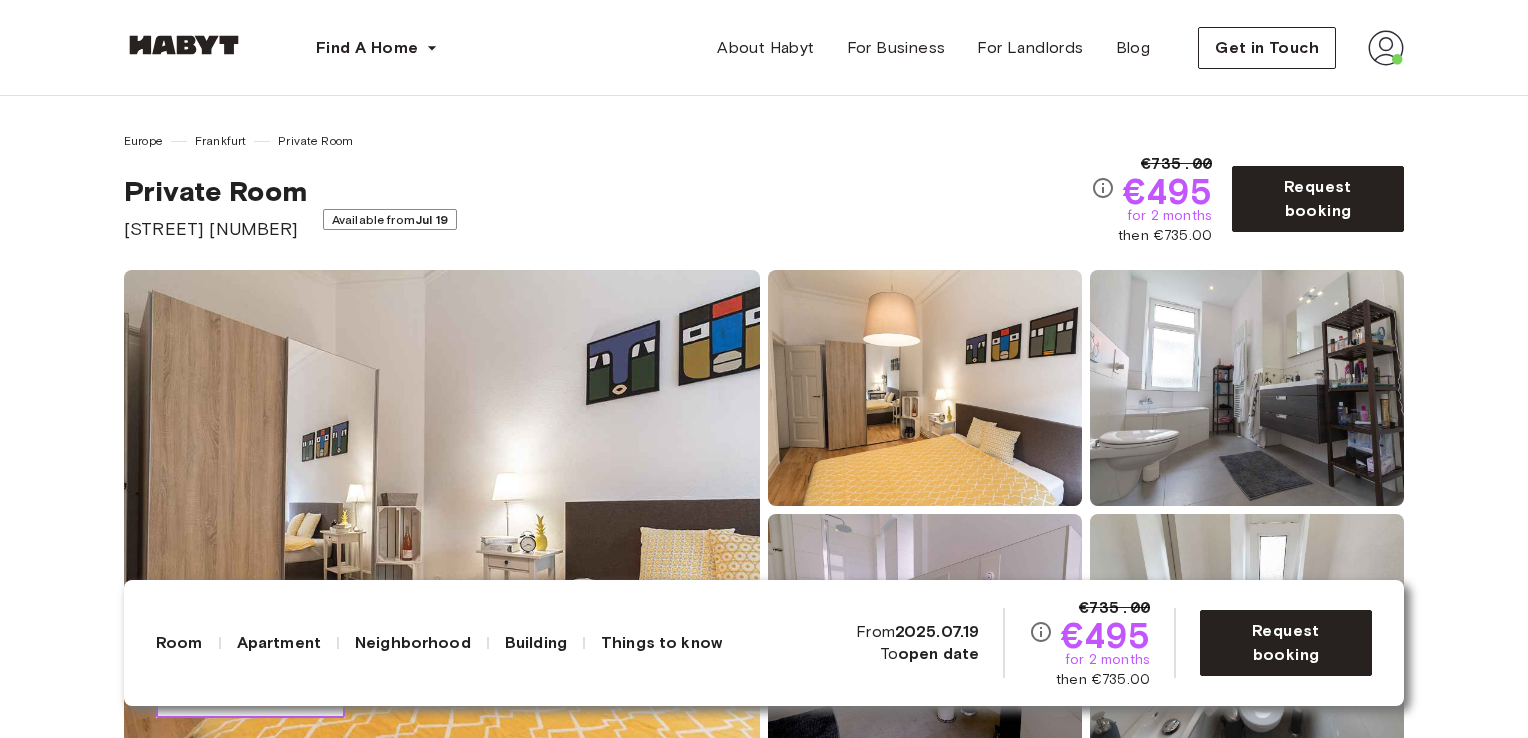 click on "Show all photos" at bounding box center (262, 697) 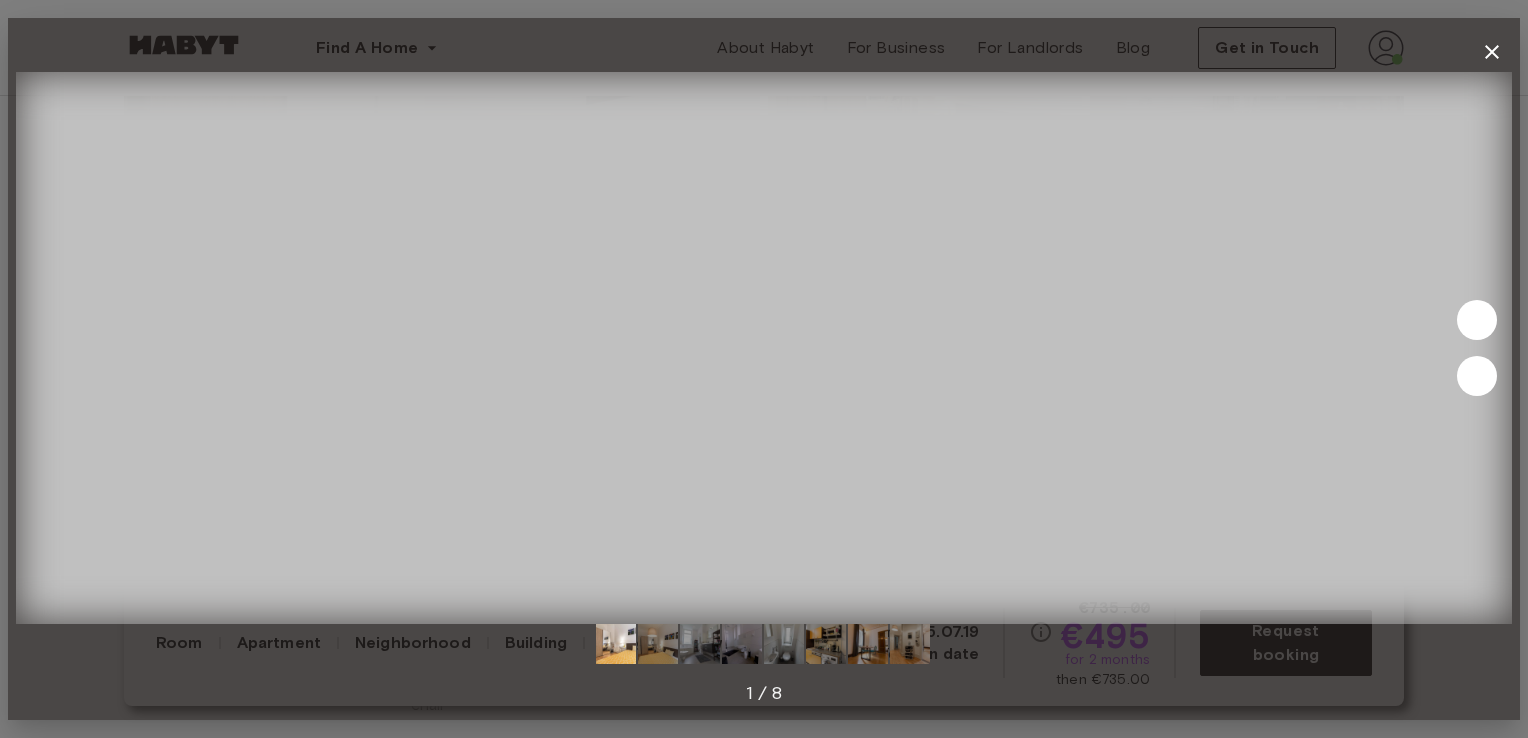 scroll, scrollTop: 300, scrollLeft: 0, axis: vertical 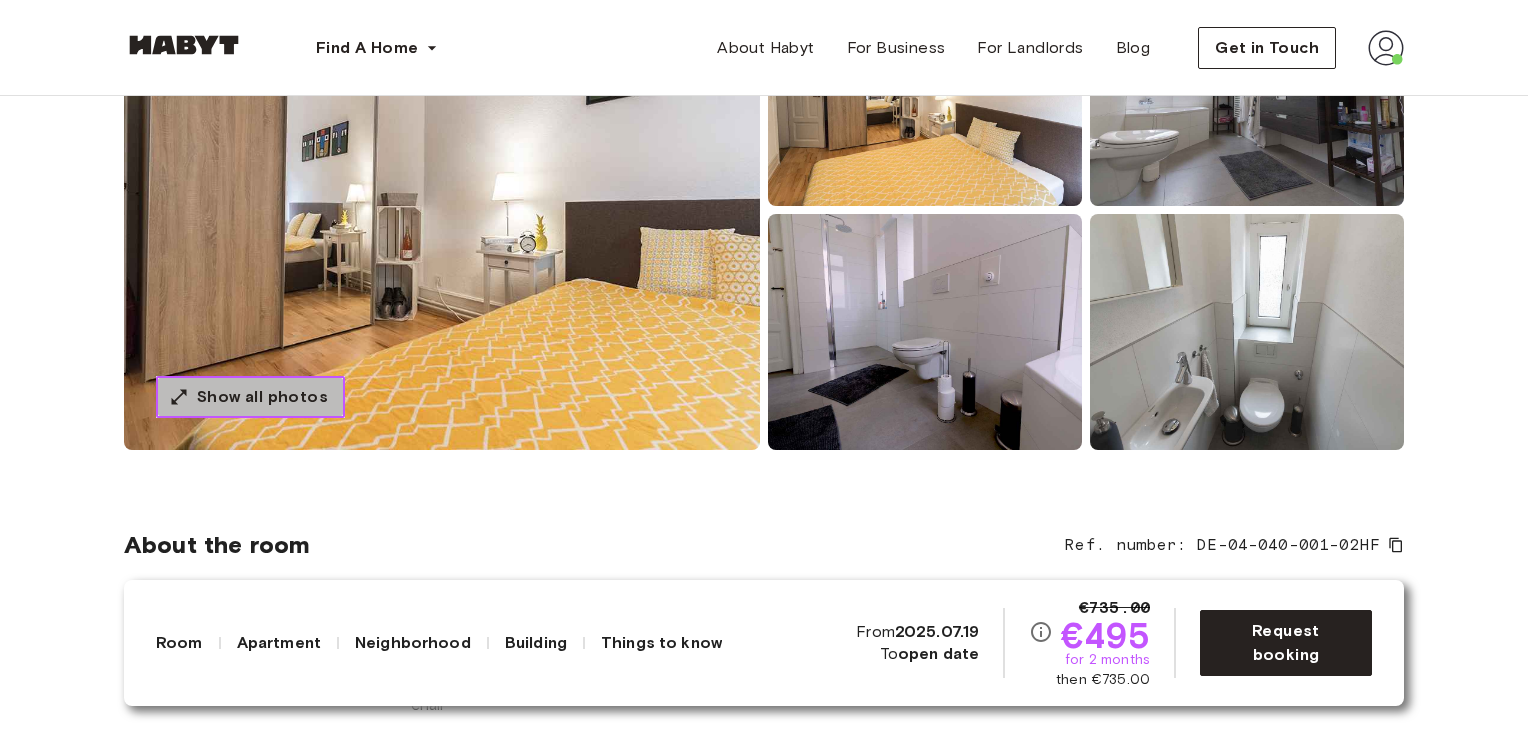 click on "Show all photos" at bounding box center (262, 397) 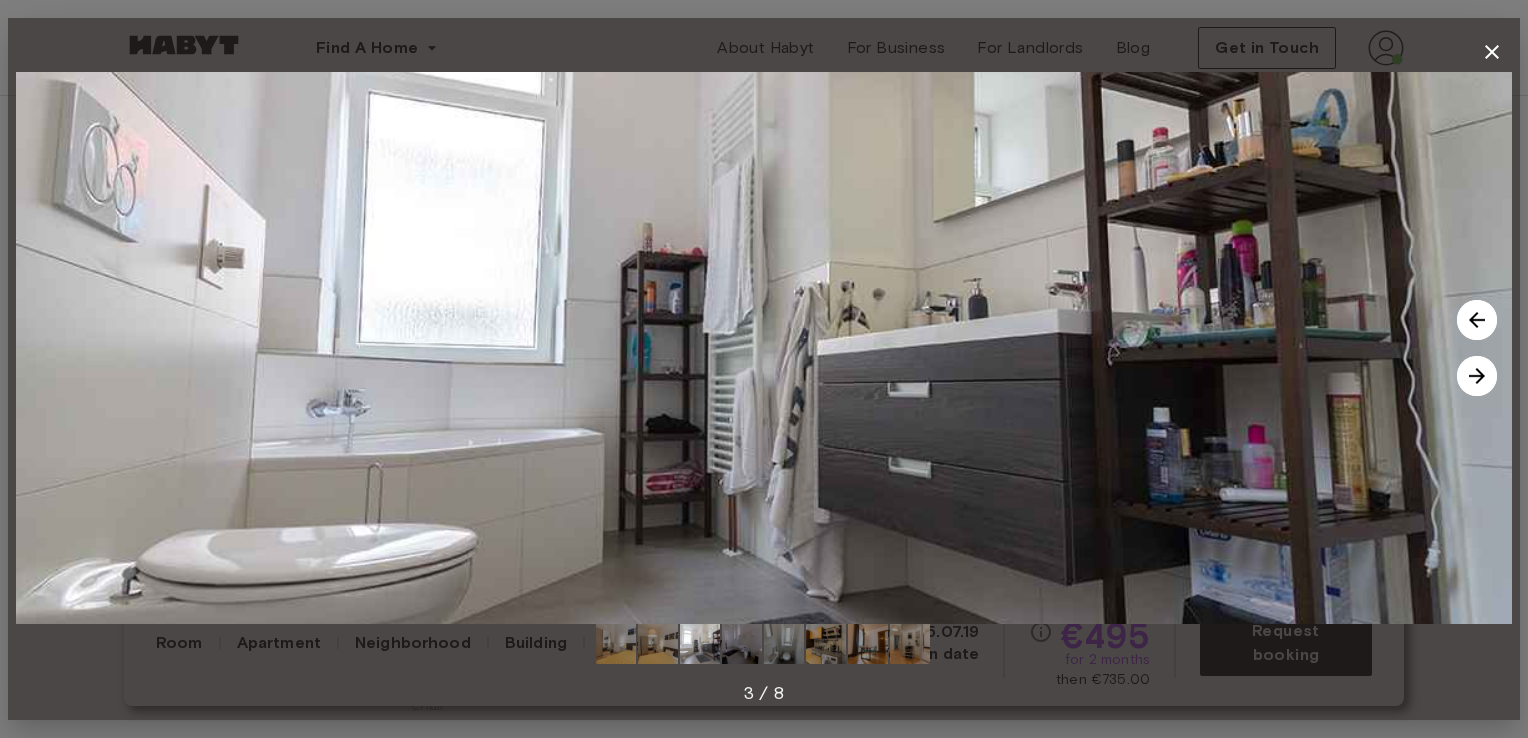 click 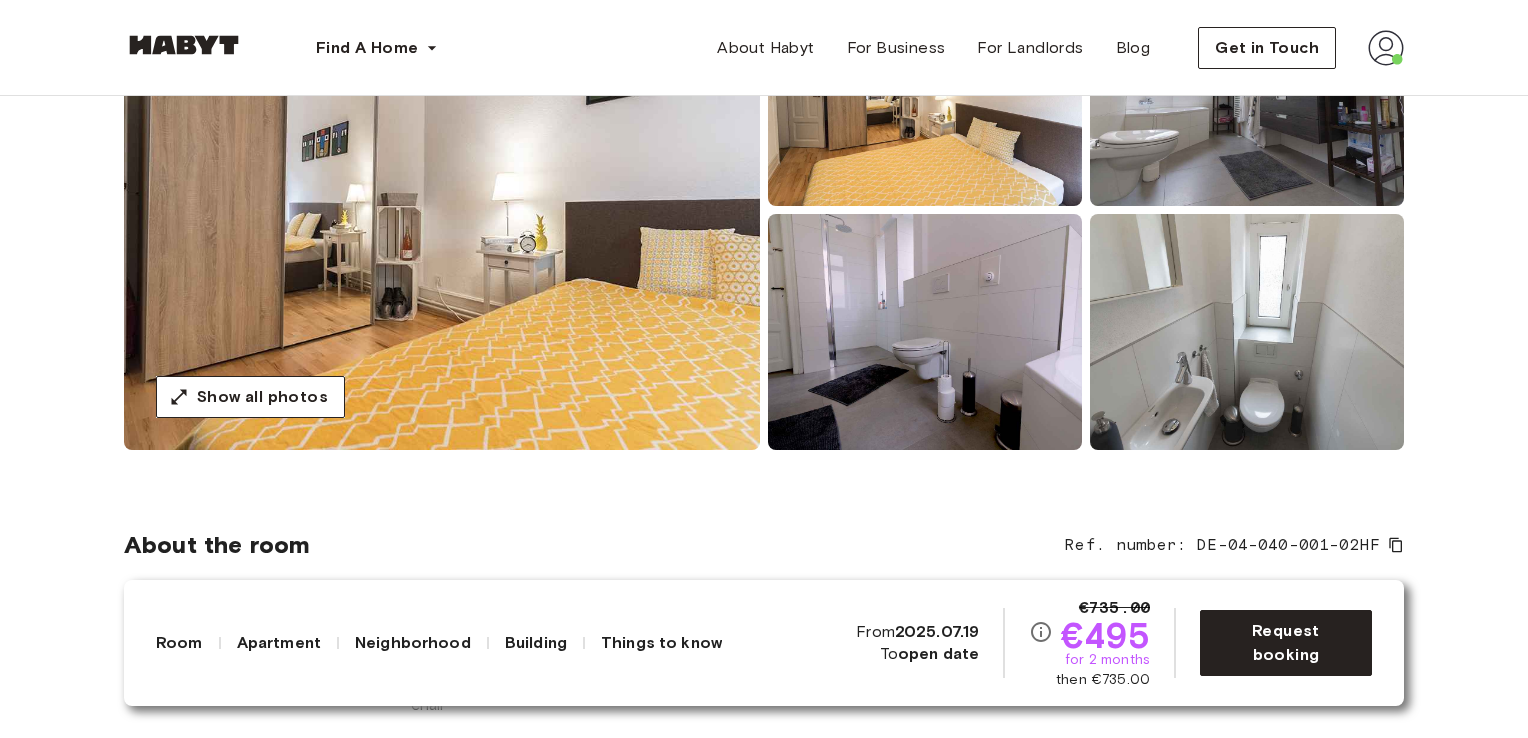 click at bounding box center (442, 210) 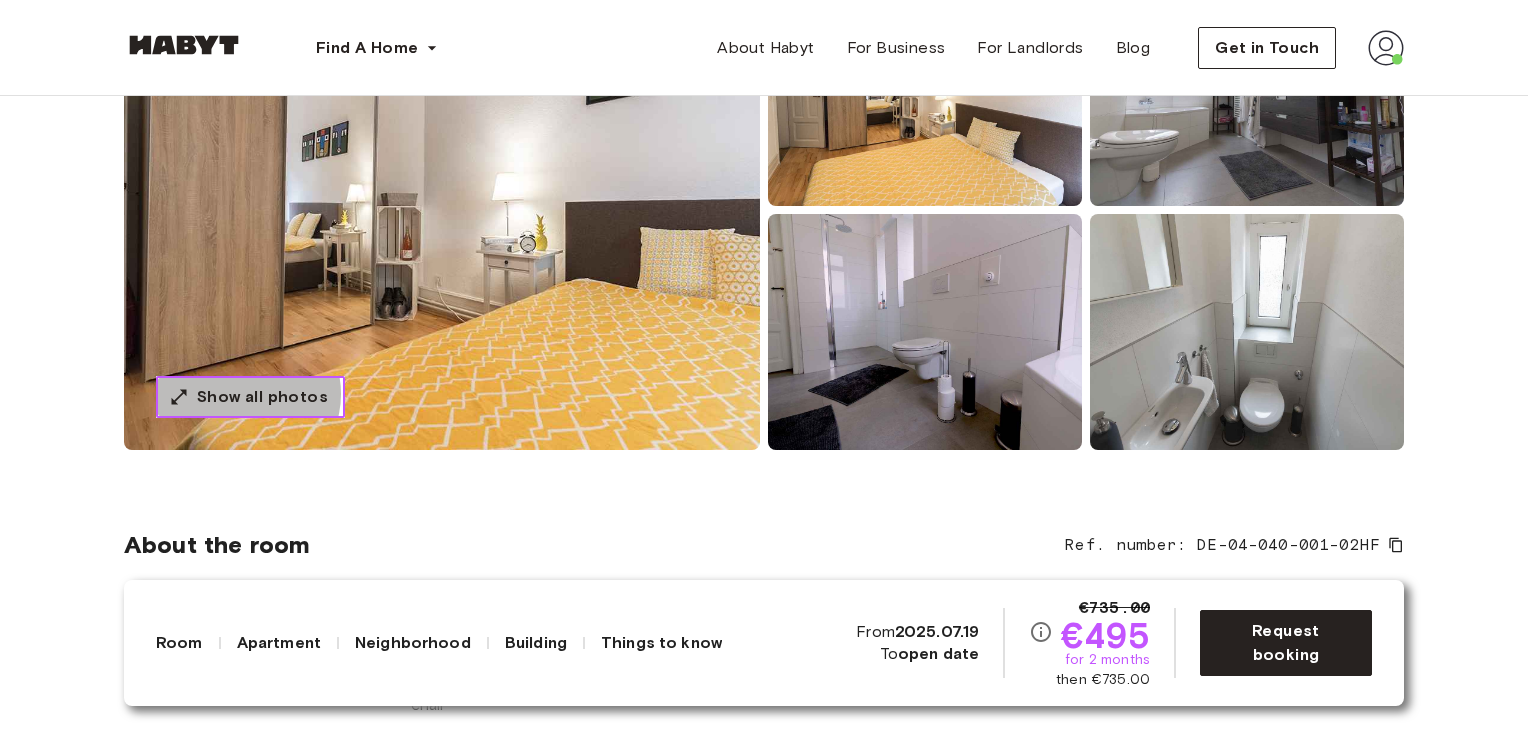 click on "Show all photos" at bounding box center (262, 397) 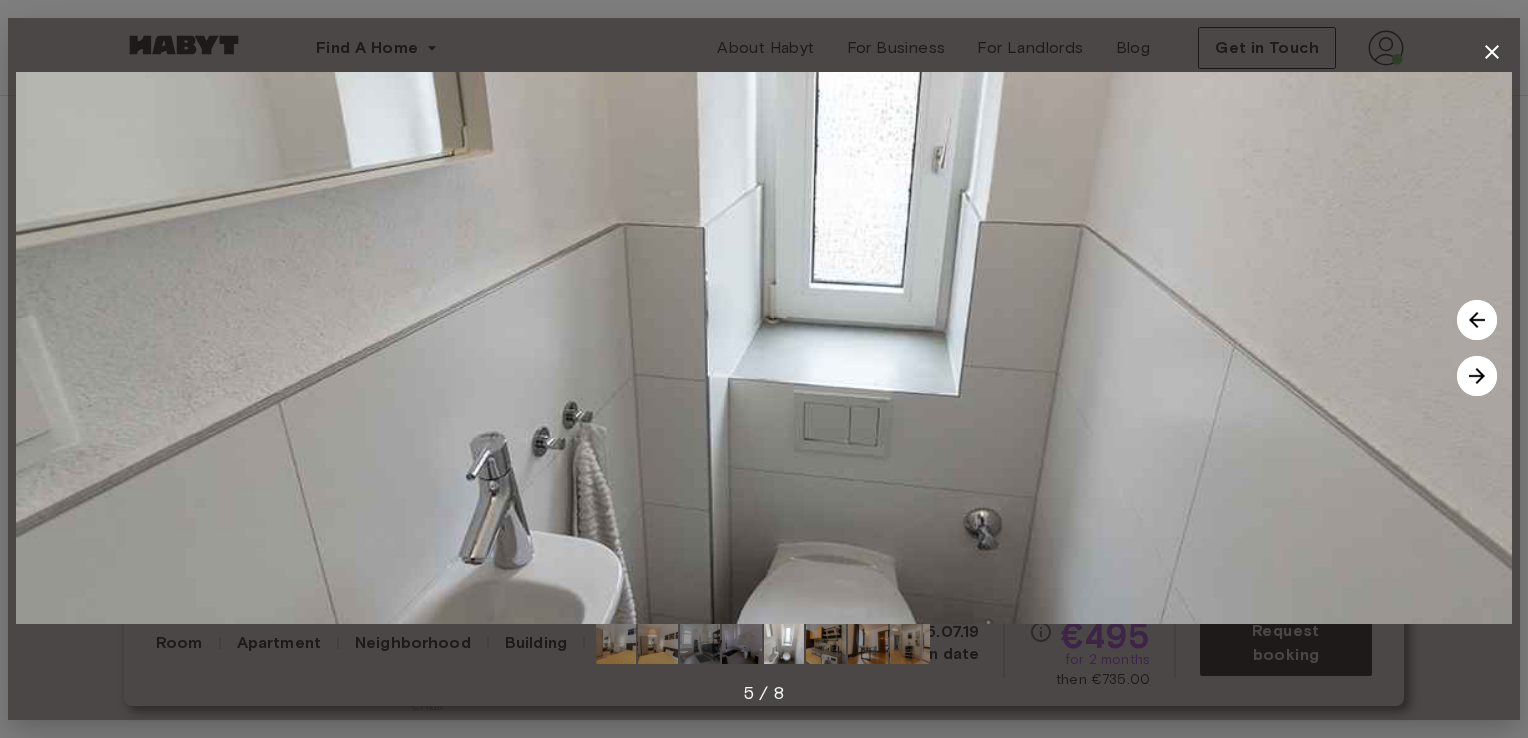 click at bounding box center (1477, 376) 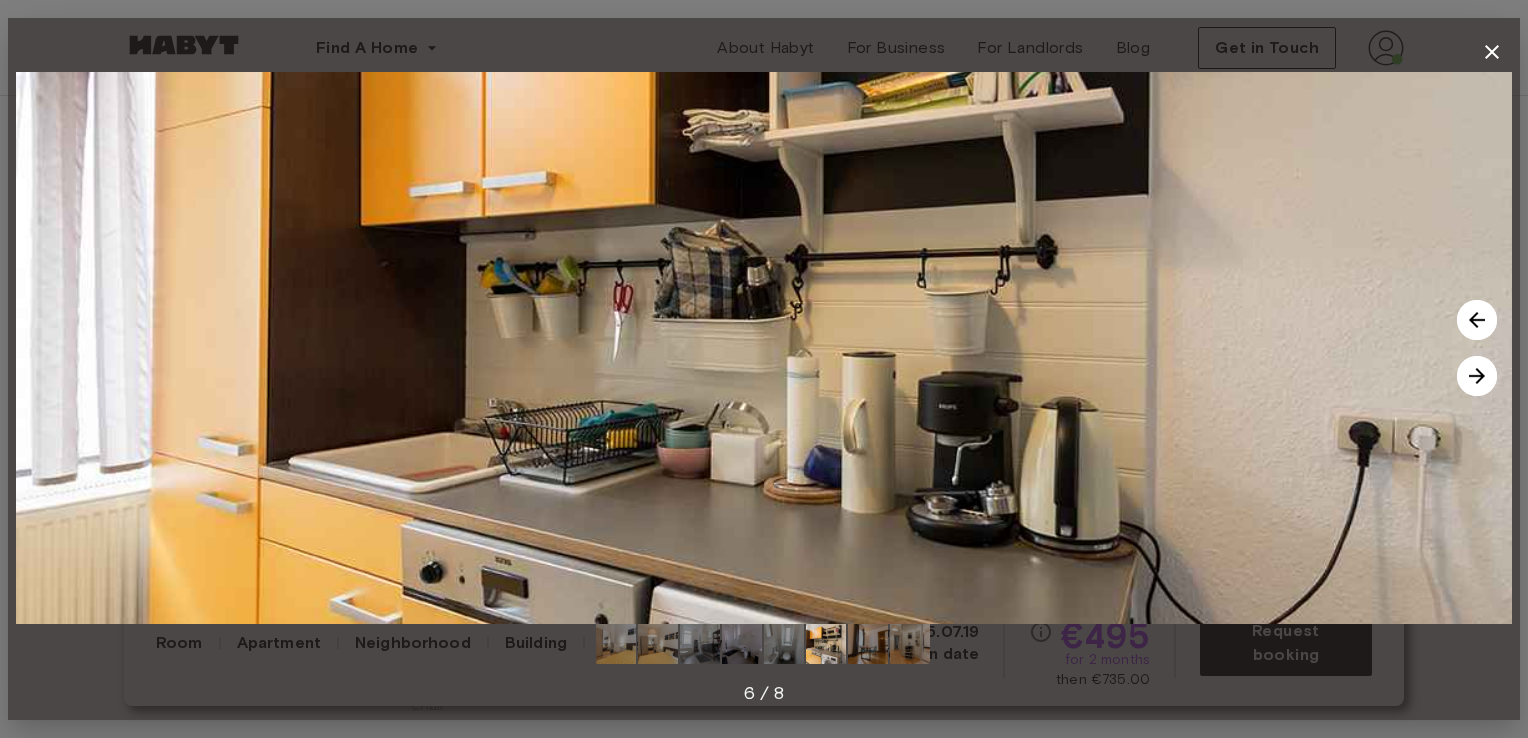 click at bounding box center [1477, 376] 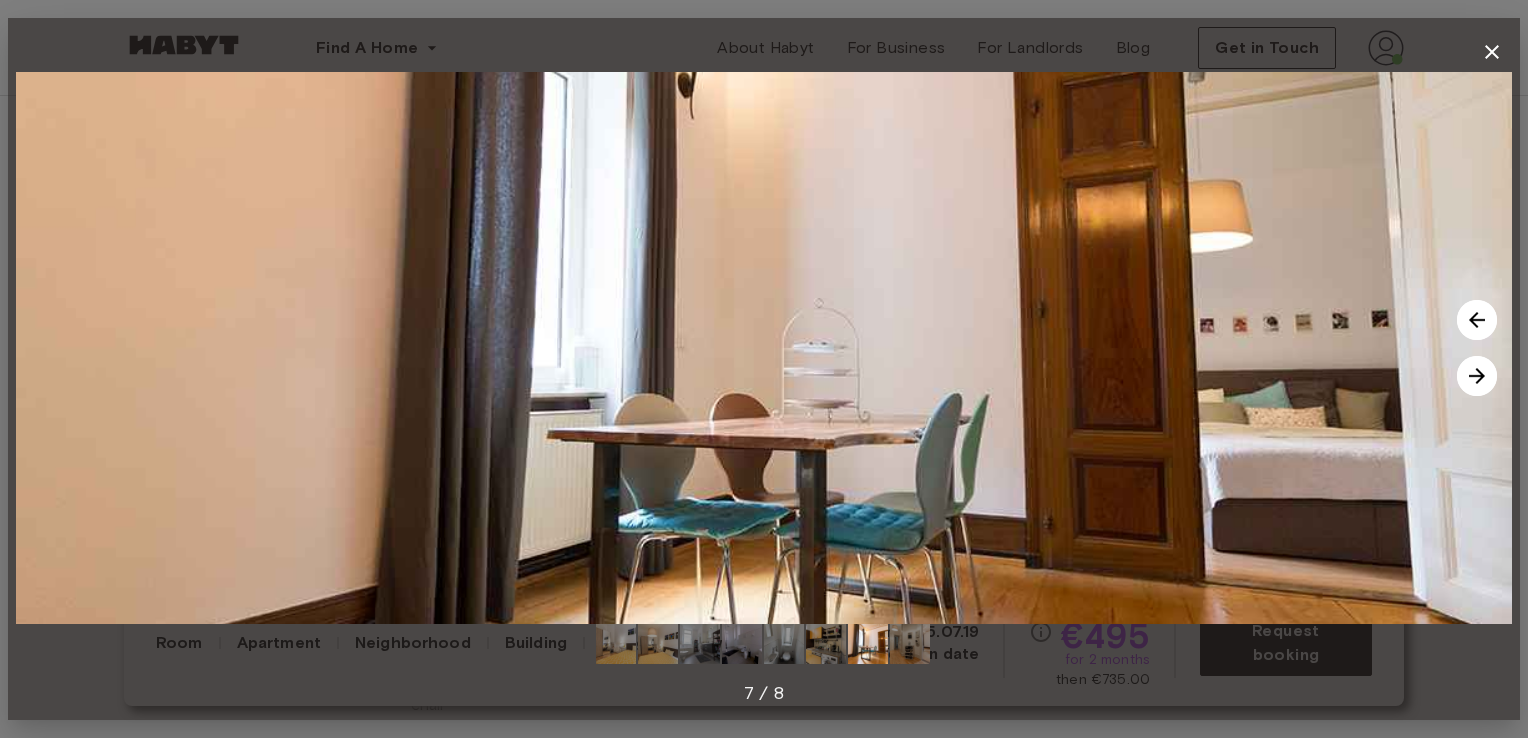click at bounding box center [1477, 320] 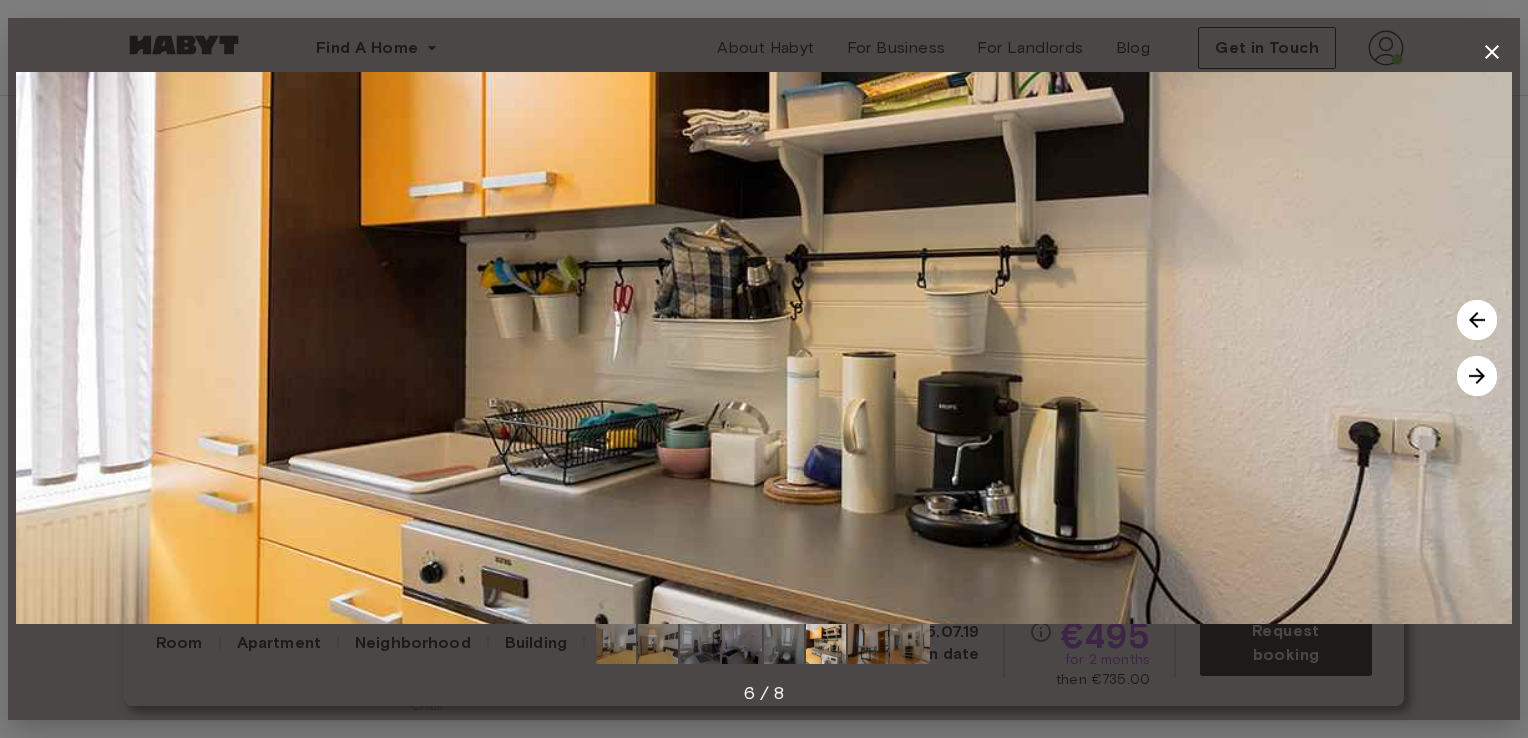 click at bounding box center (1477, 376) 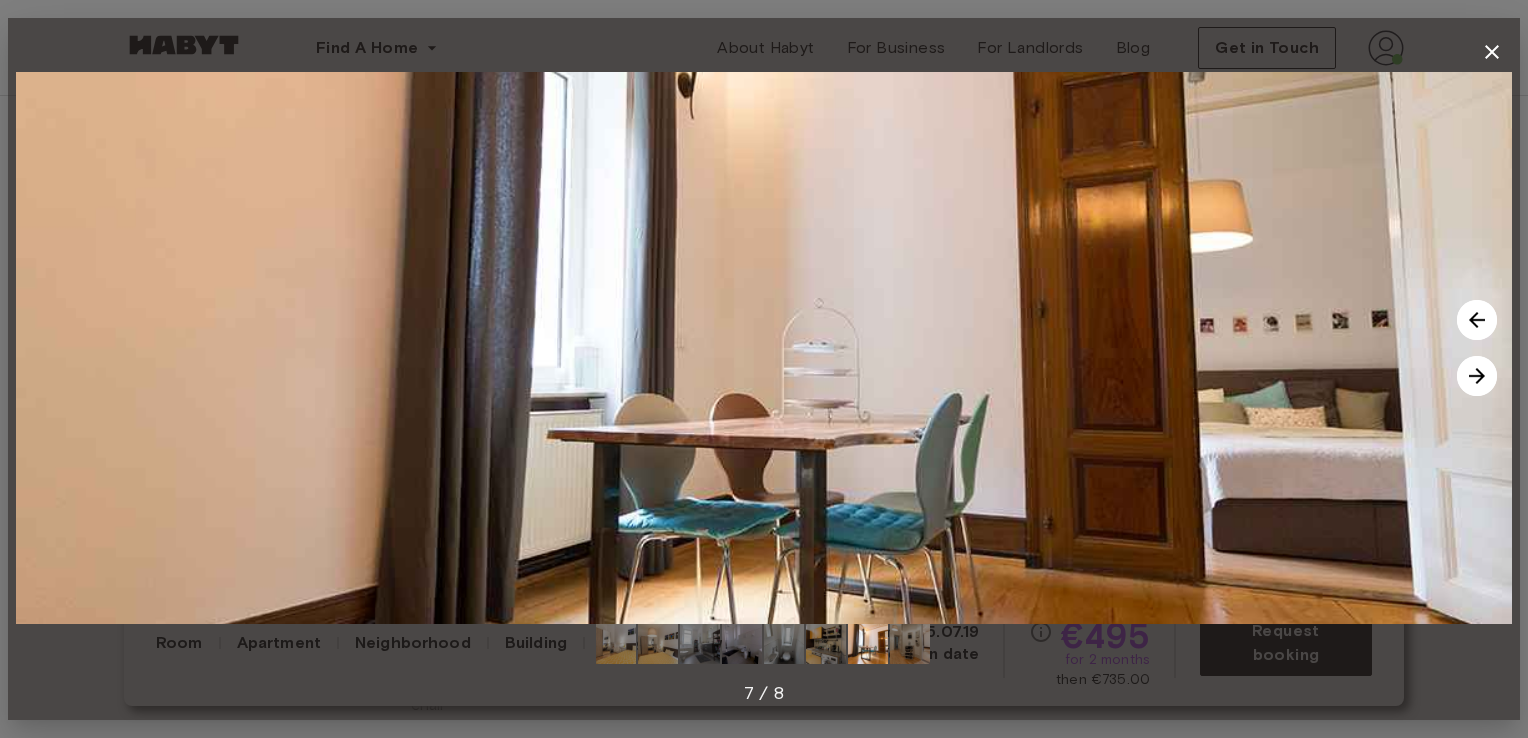 click at bounding box center [1477, 376] 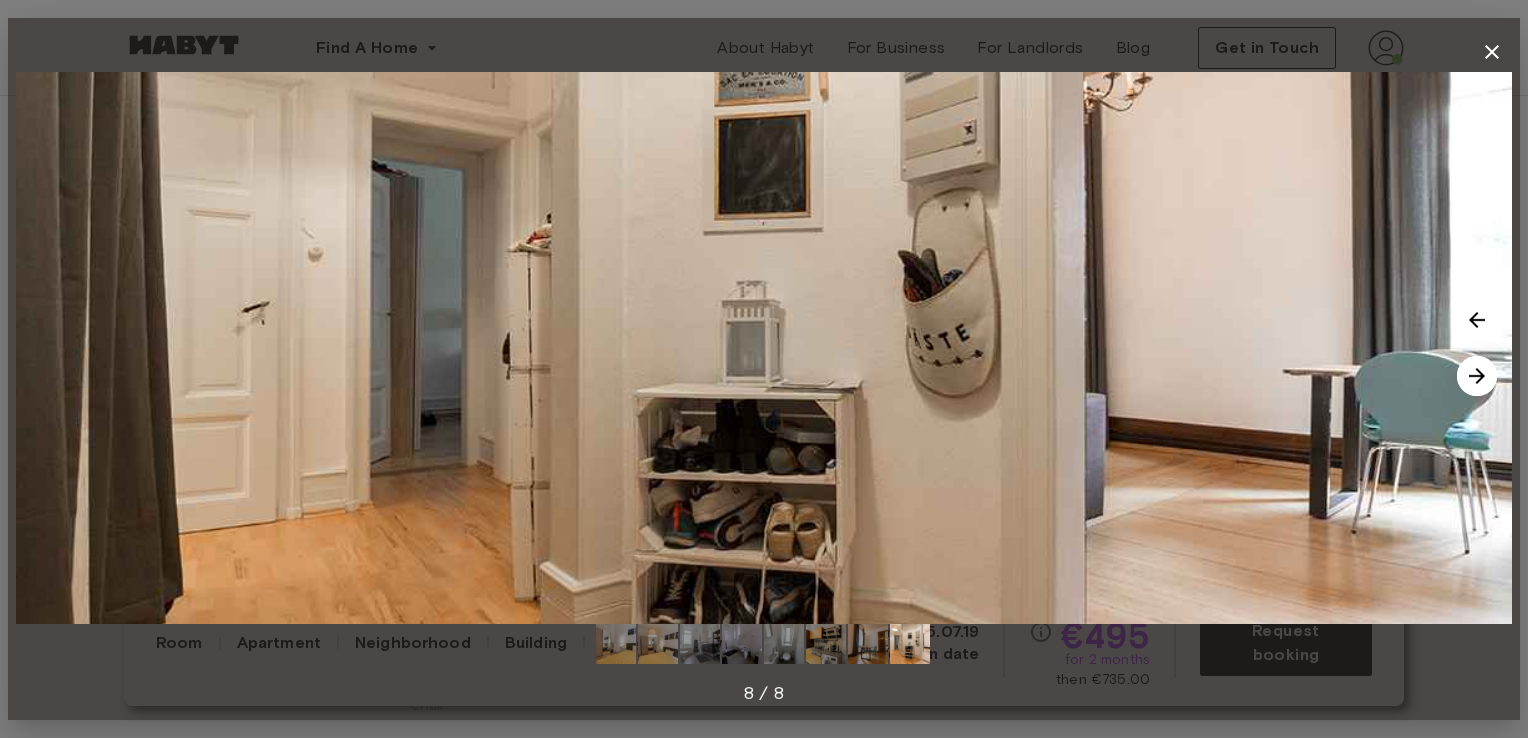 click at bounding box center [1477, 320] 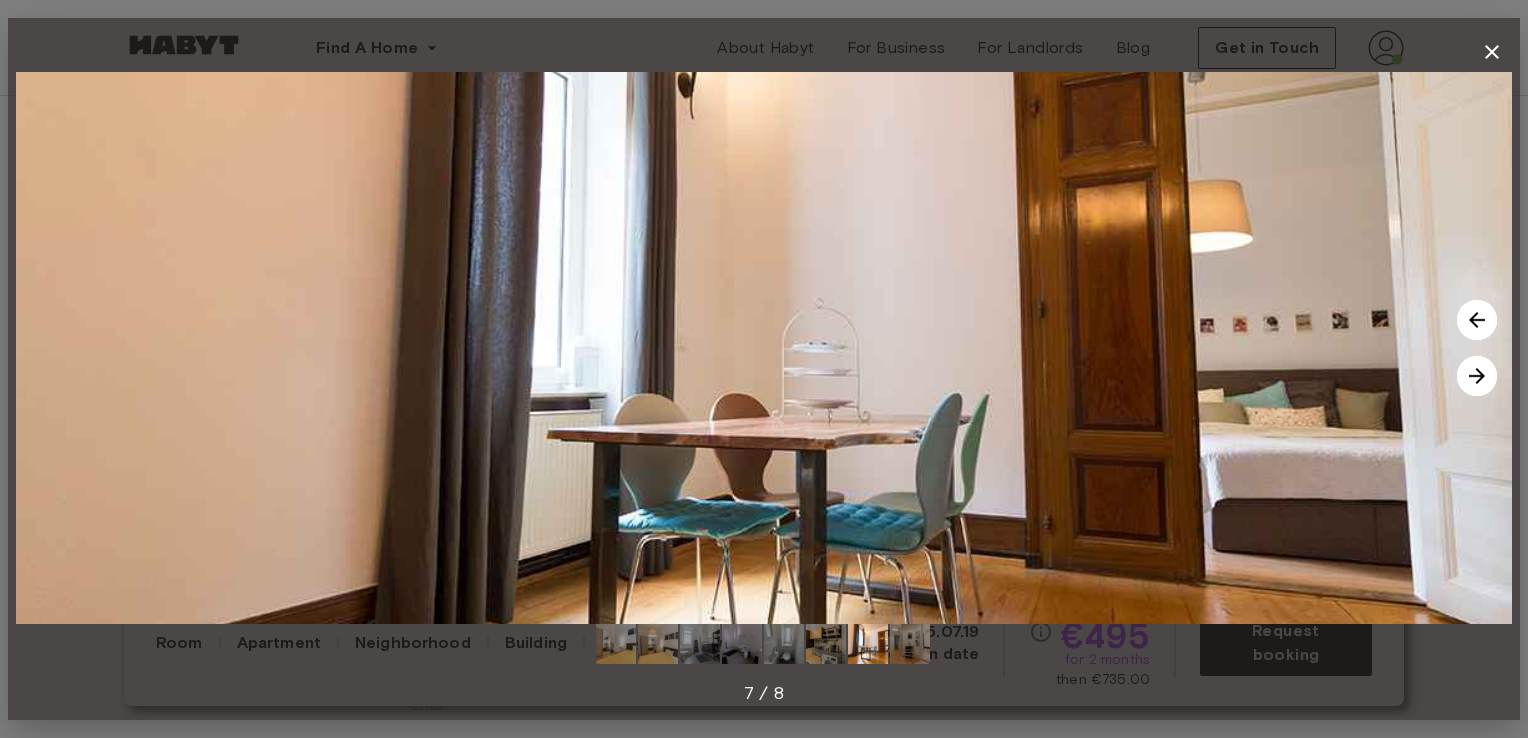 click at bounding box center [1477, 376] 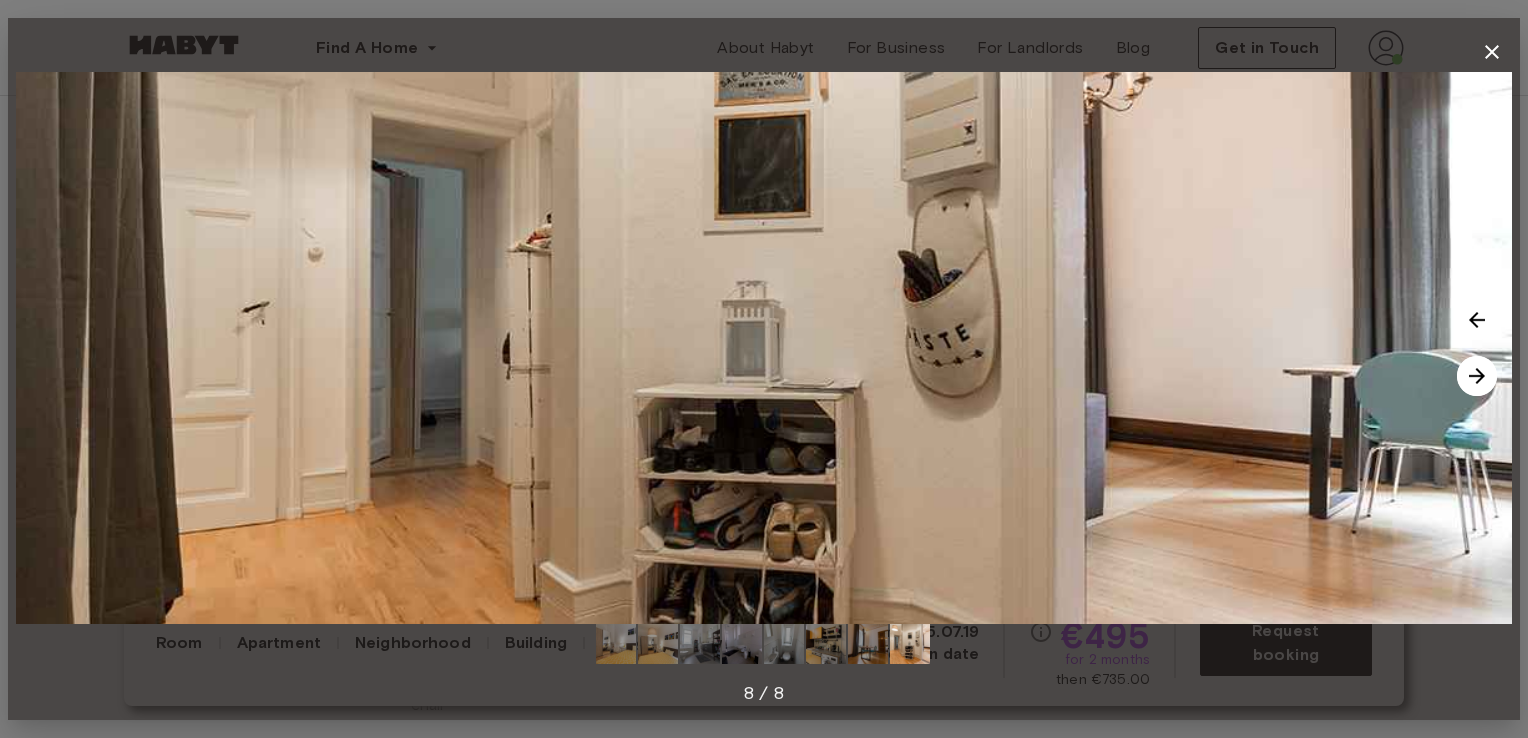 click at bounding box center (1477, 376) 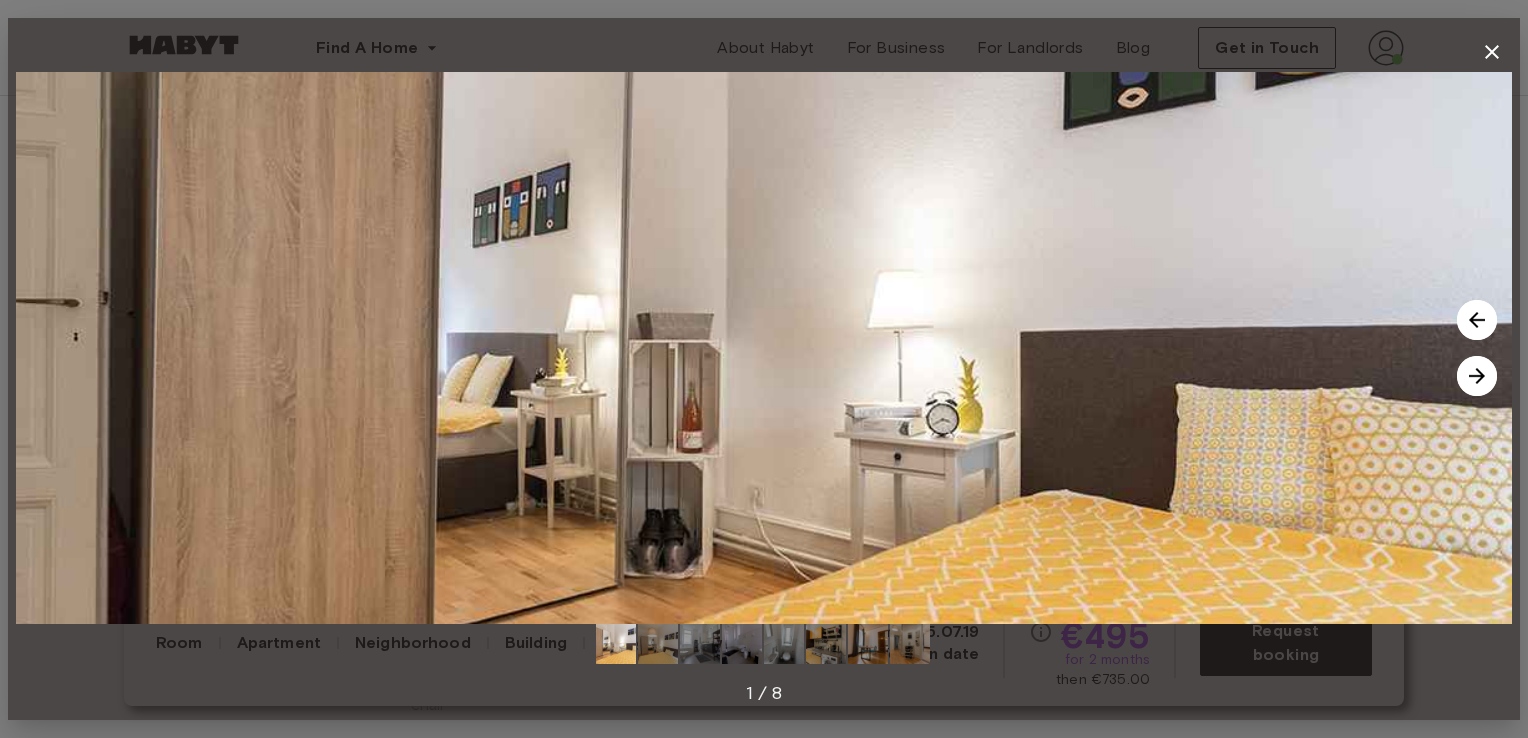 click at bounding box center (1477, 376) 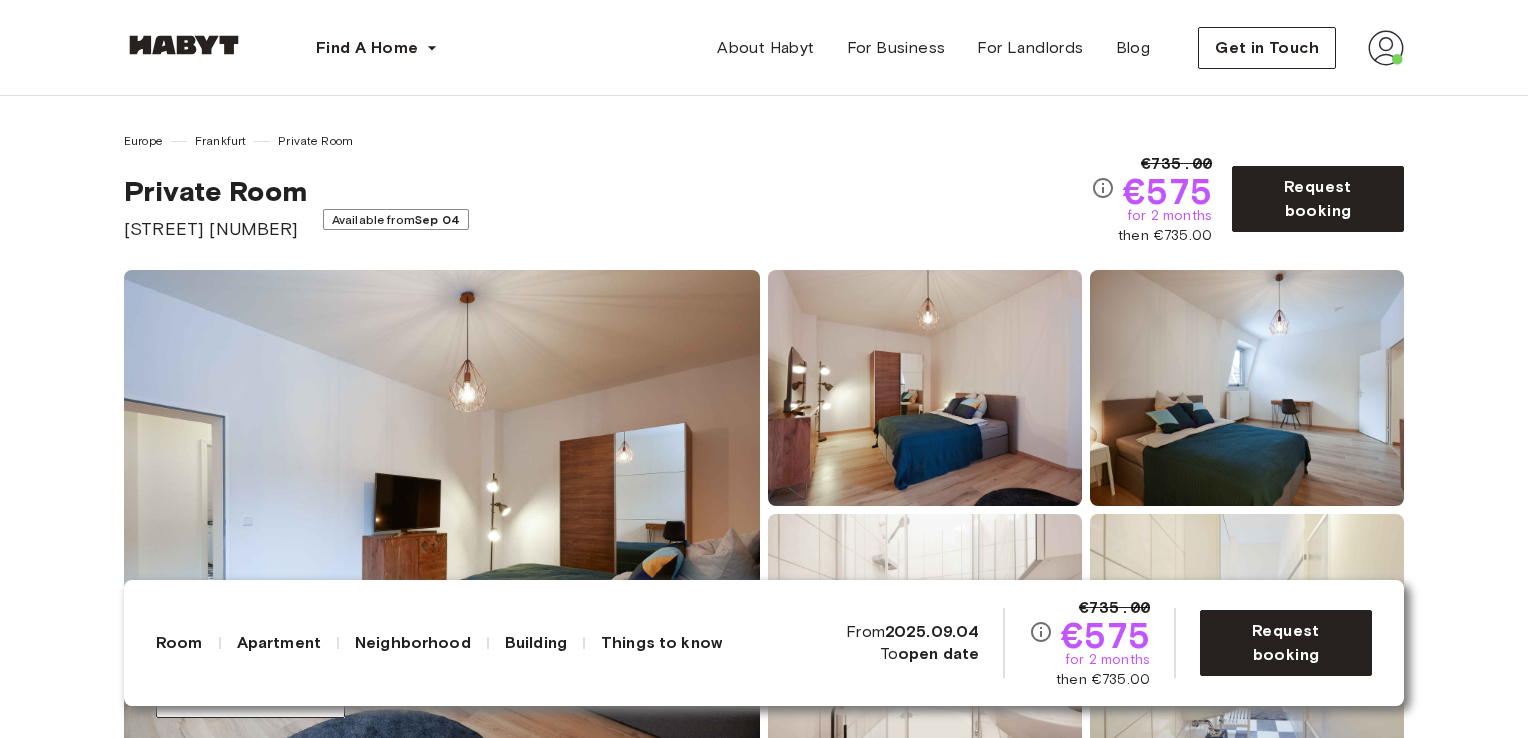 scroll, scrollTop: 0, scrollLeft: 0, axis: both 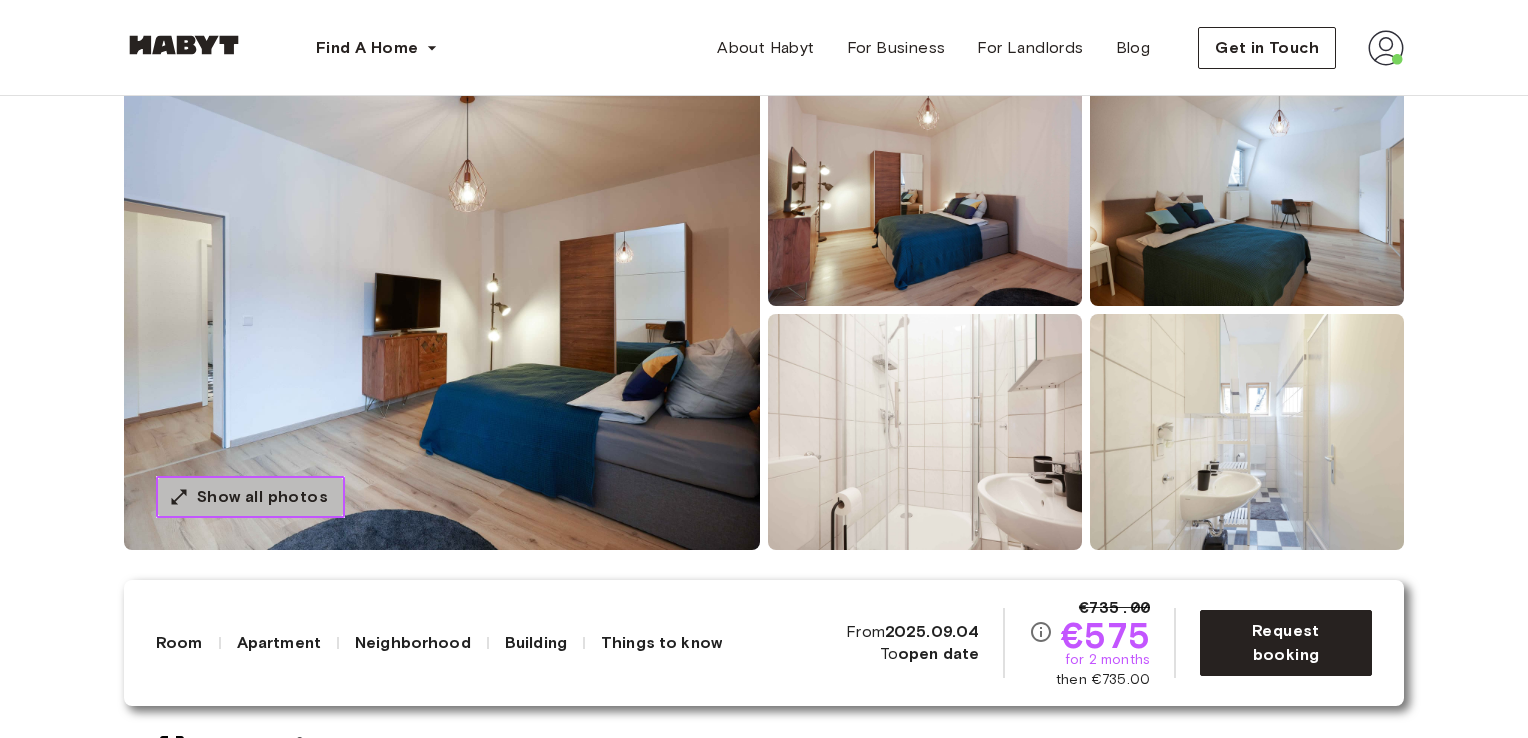 click on "Show all photos" at bounding box center [250, 497] 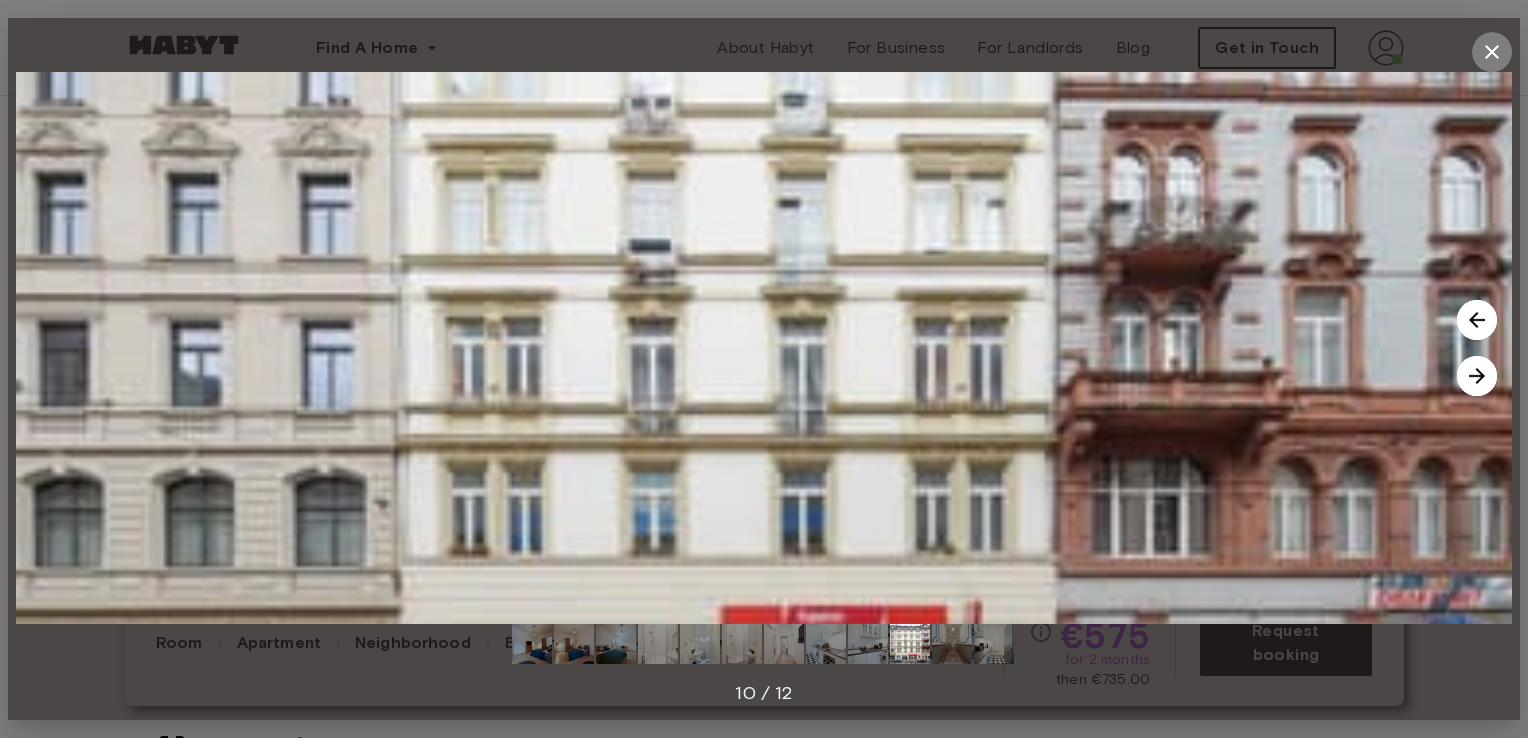 drag, startPoint x: 1501, startPoint y: 48, endPoint x: 1323, endPoint y: 61, distance: 178.47409 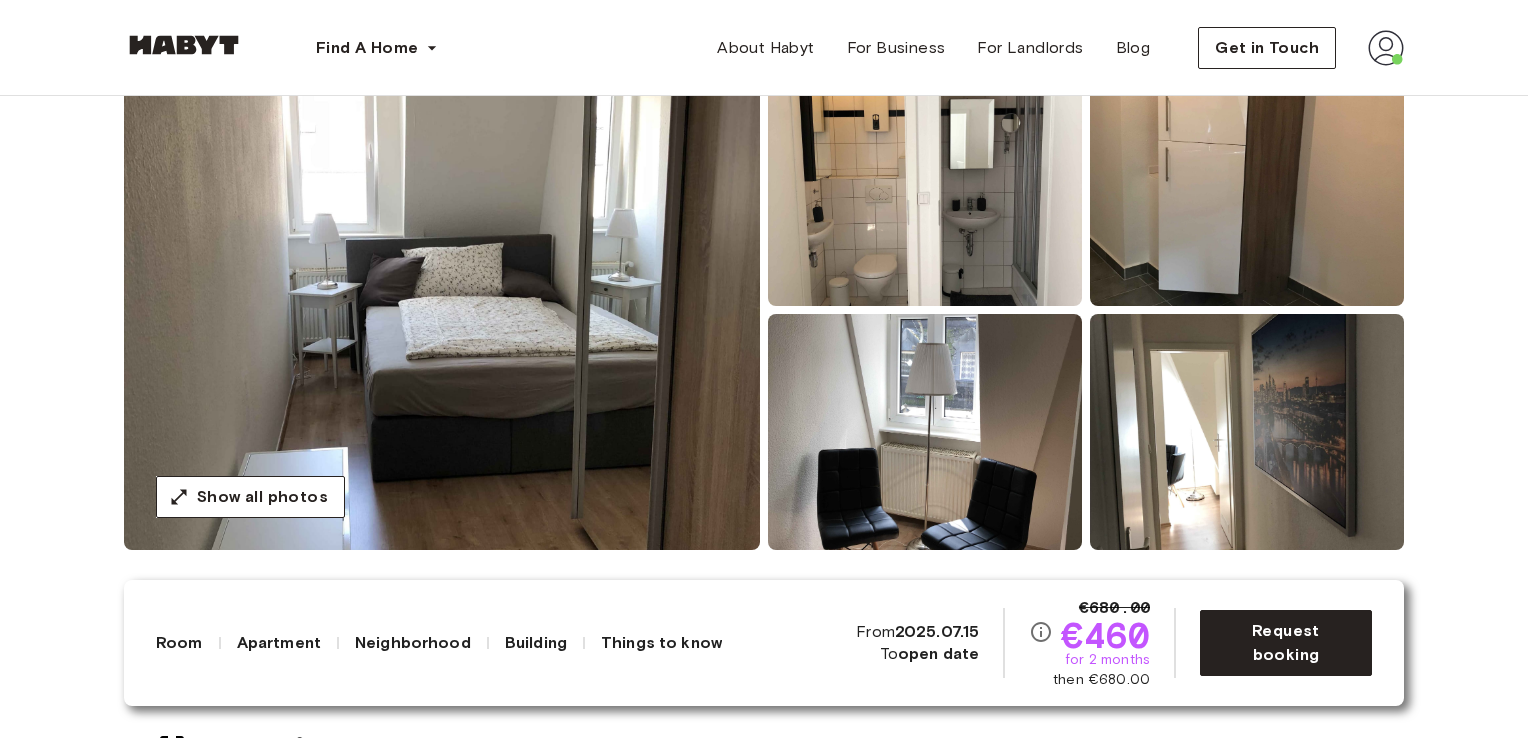 scroll, scrollTop: 200, scrollLeft: 0, axis: vertical 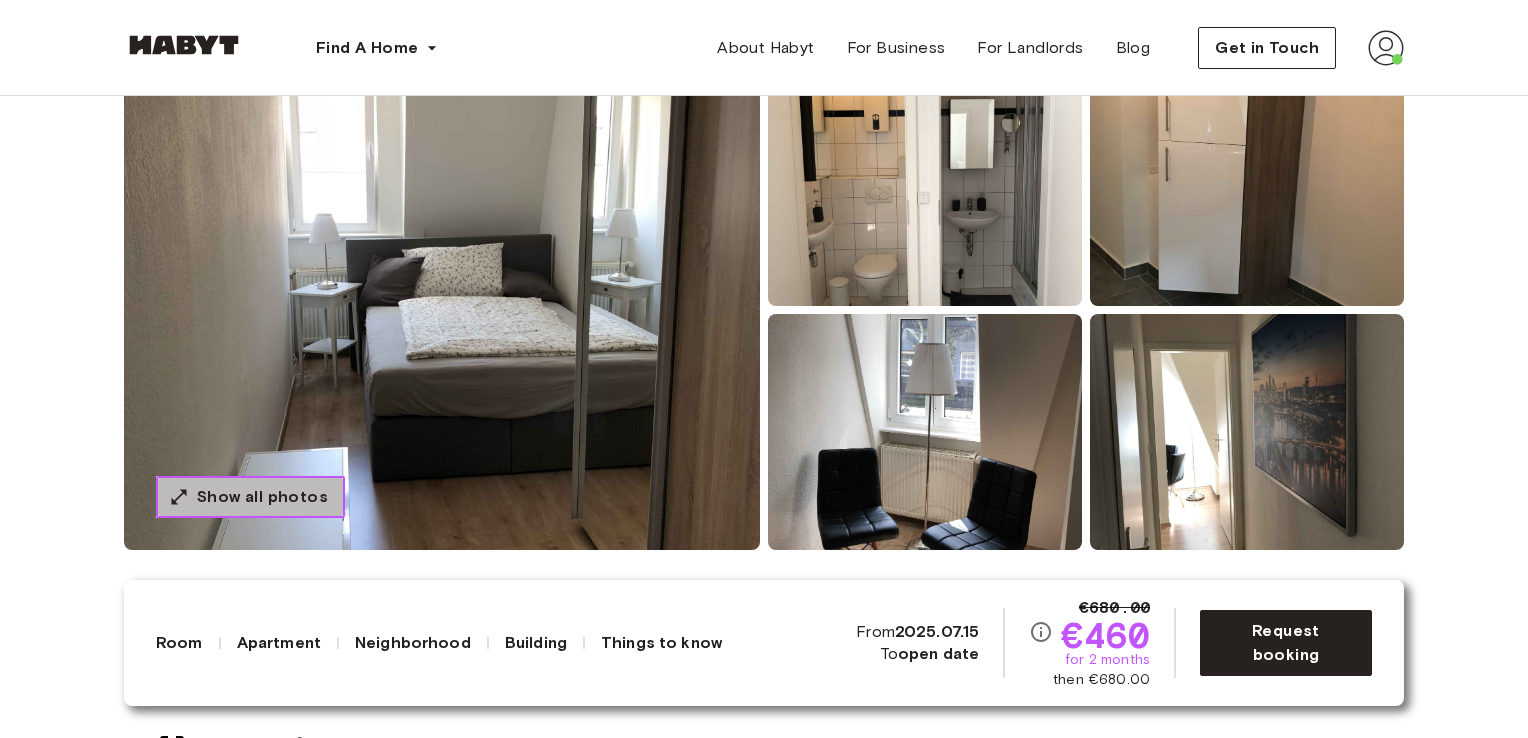 click on "Show all photos" at bounding box center (262, 497) 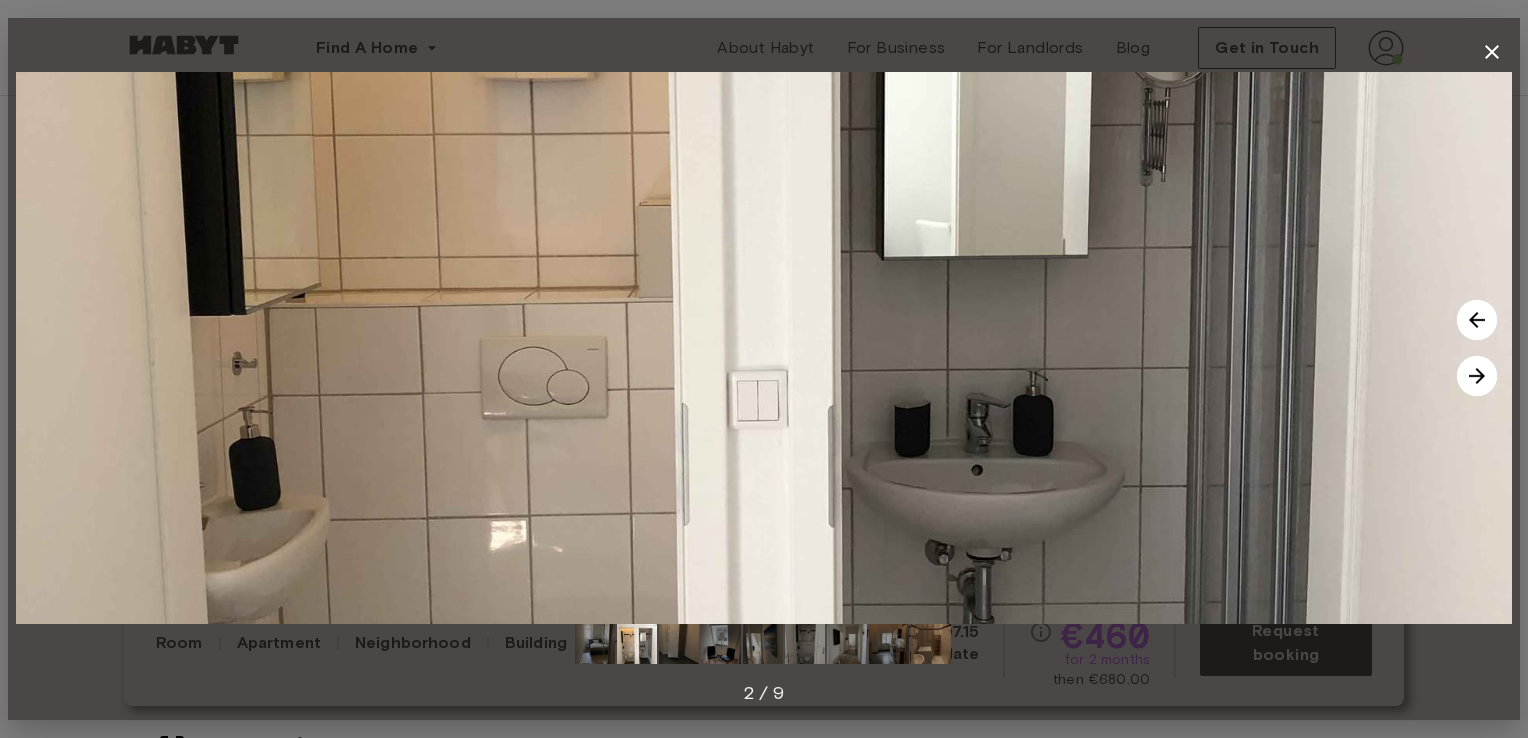 click 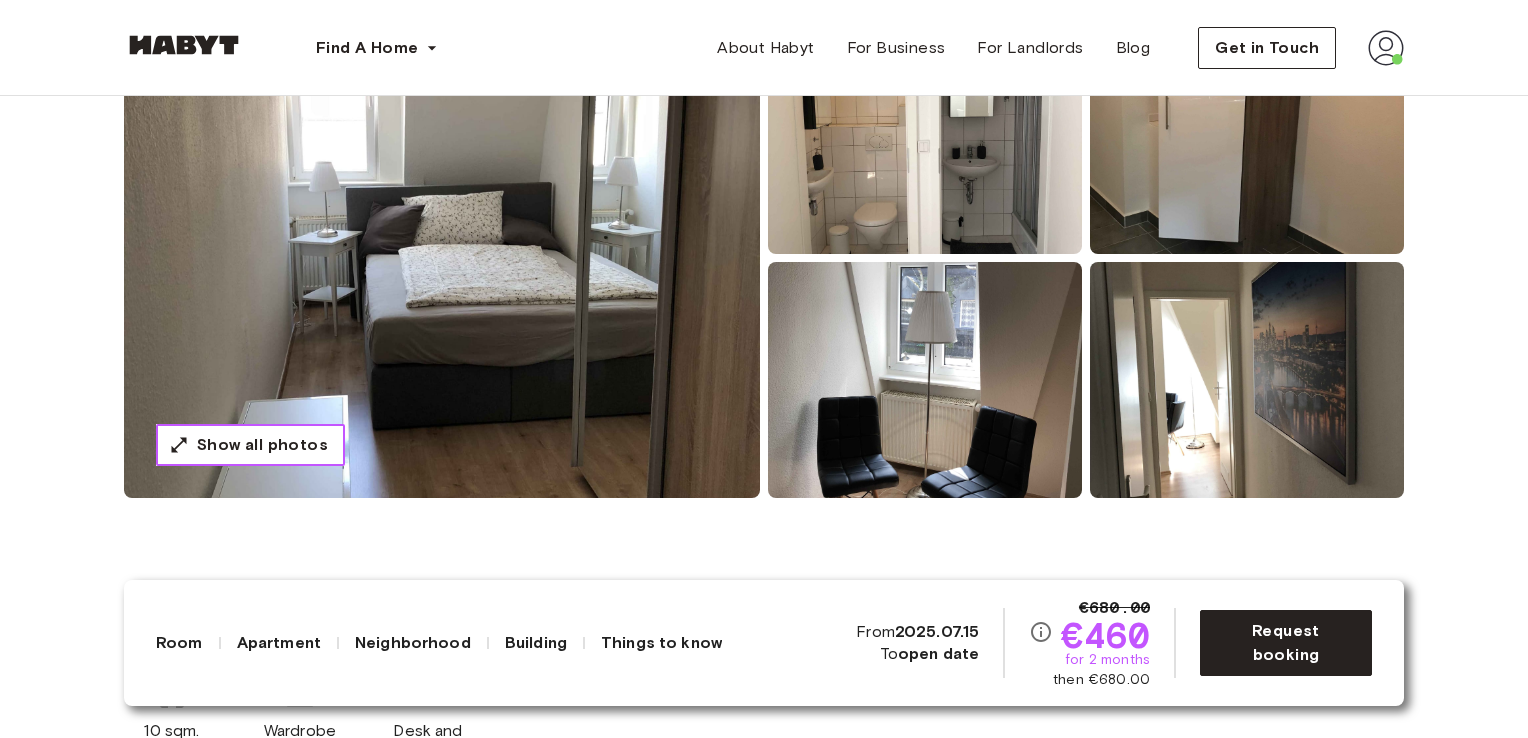 scroll, scrollTop: 300, scrollLeft: 0, axis: vertical 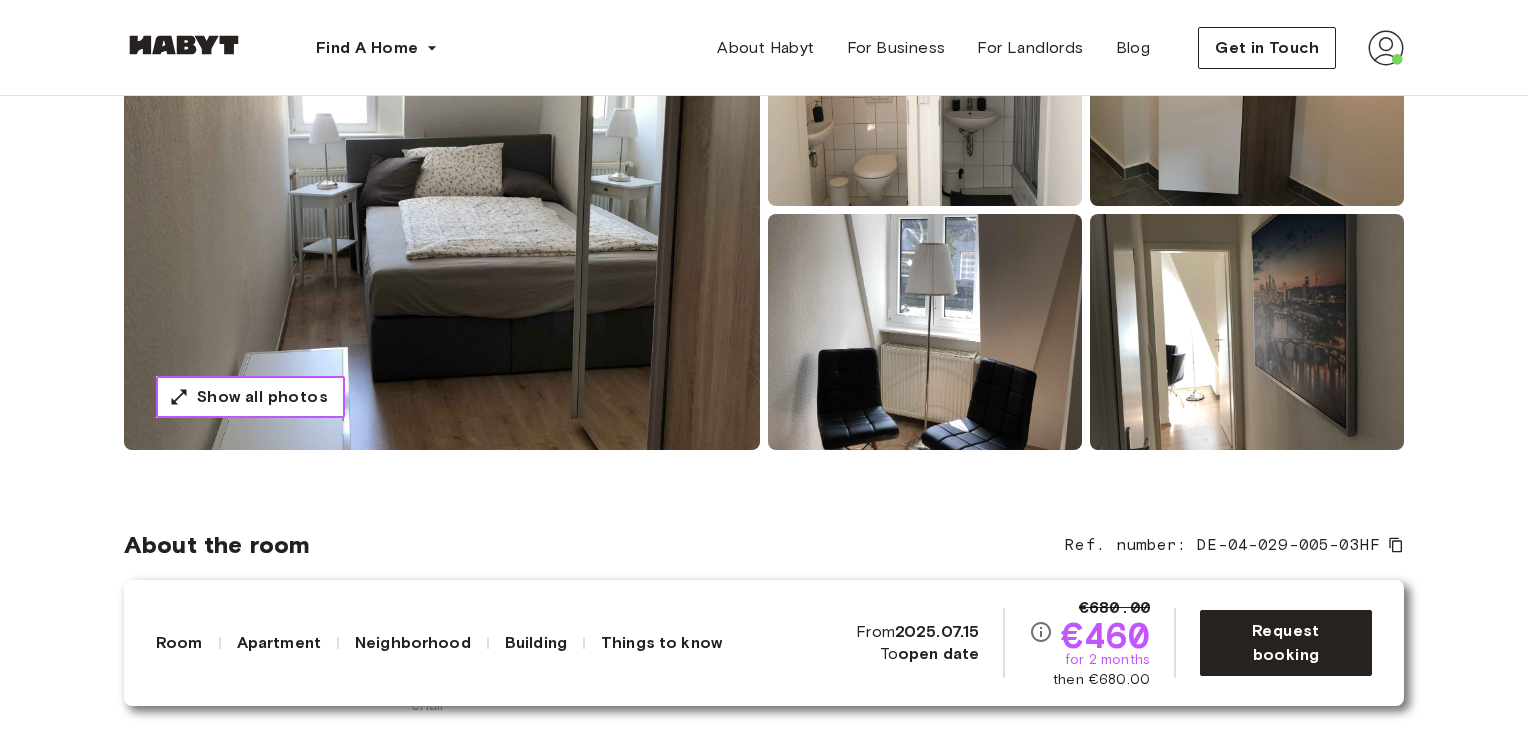click on "Show all photos" at bounding box center [262, 397] 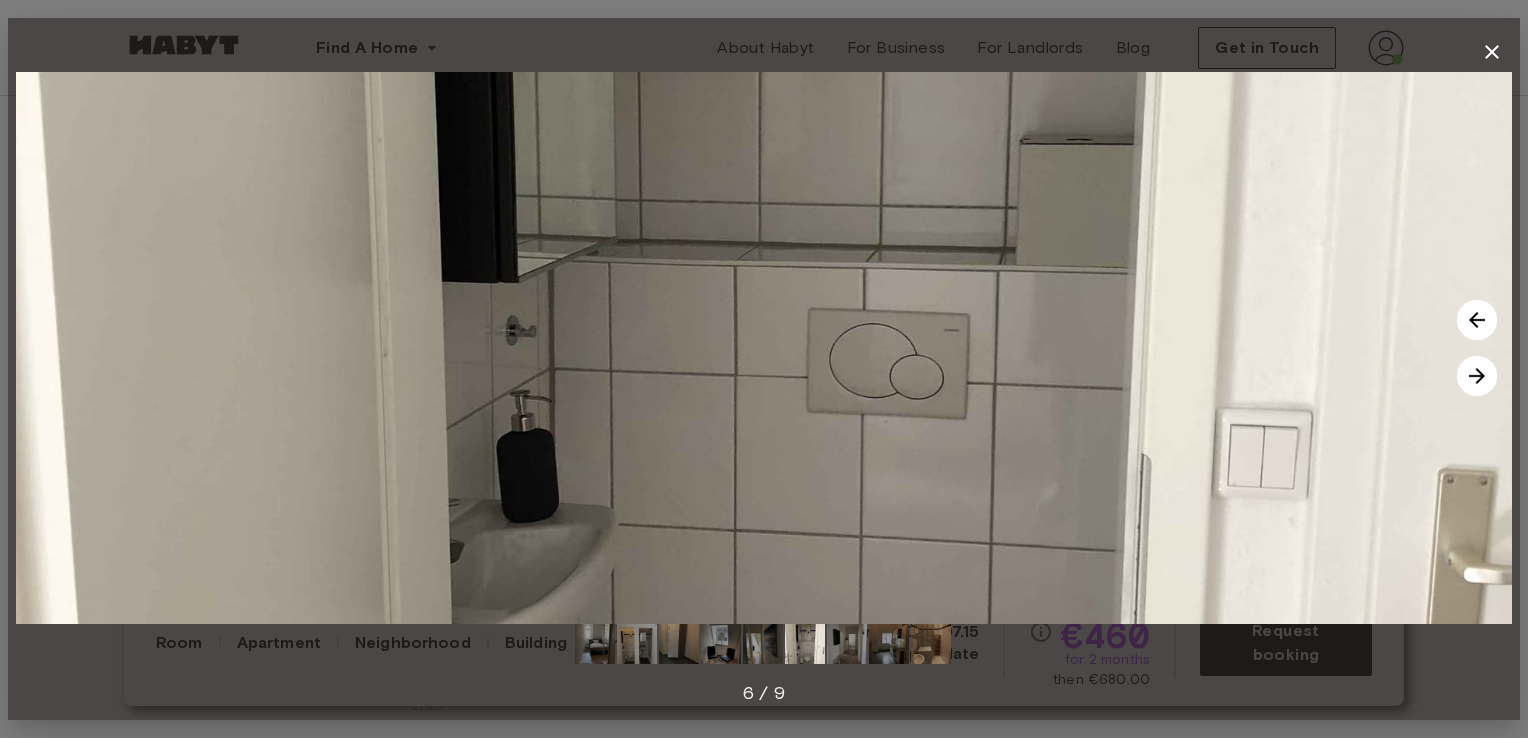click 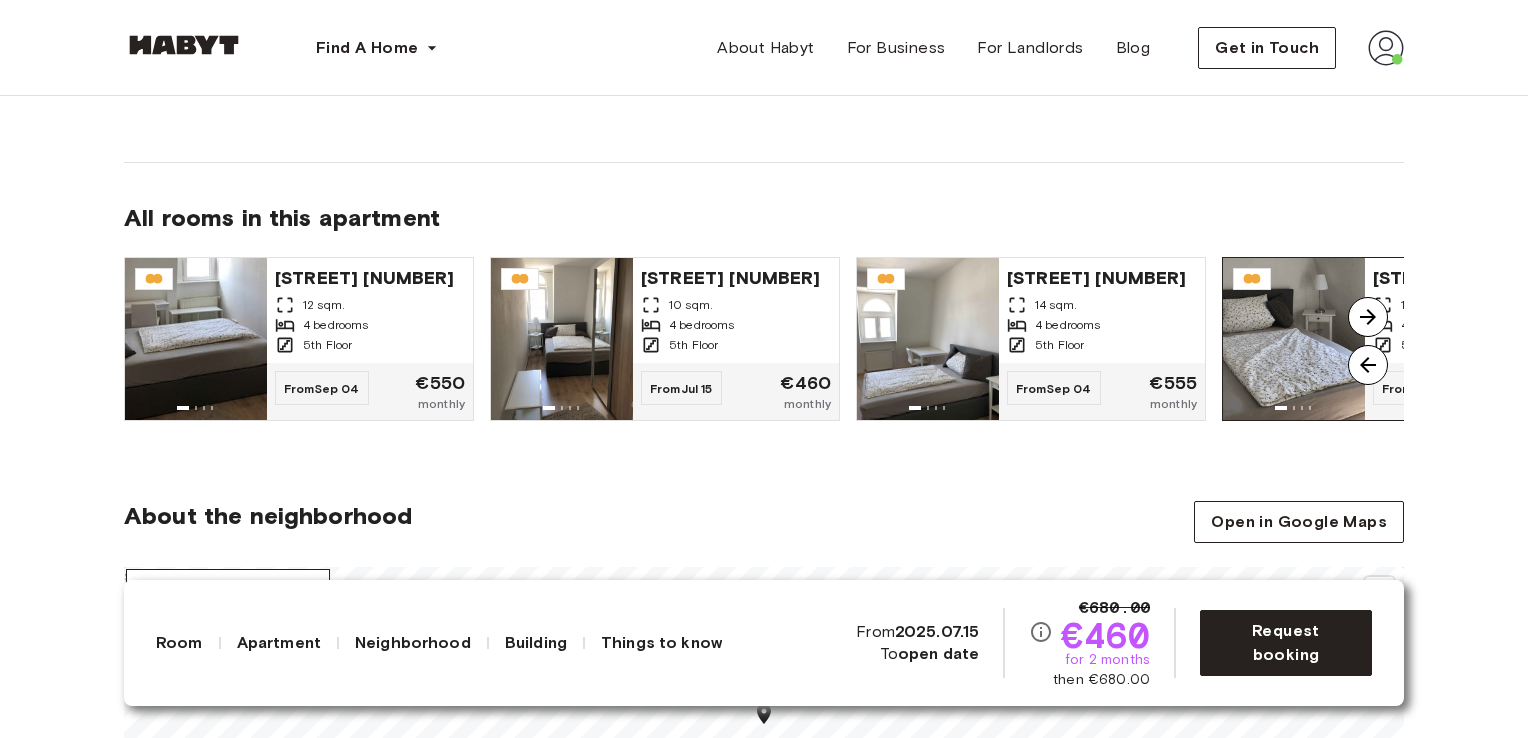 scroll, scrollTop: 1400, scrollLeft: 0, axis: vertical 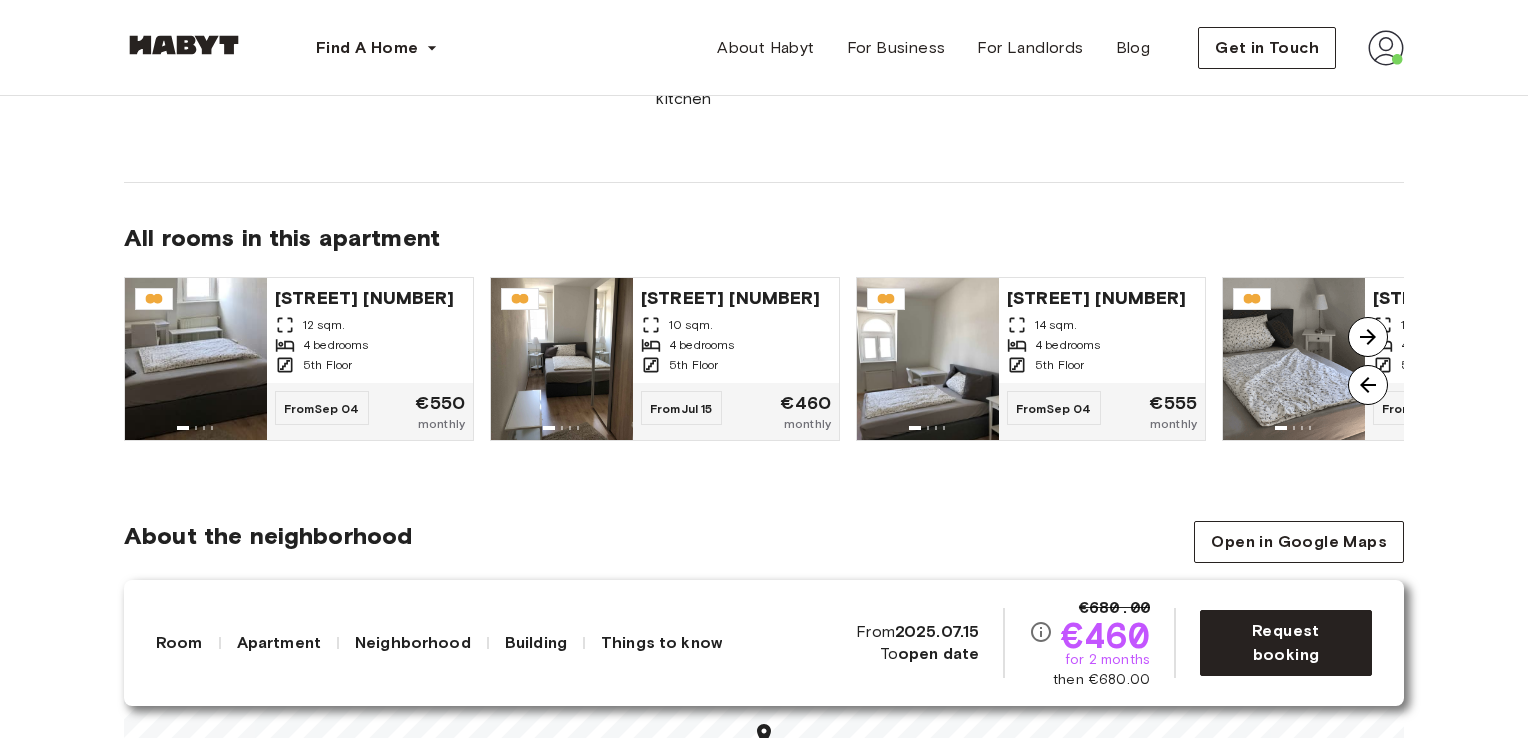 click at bounding box center [1368, 337] 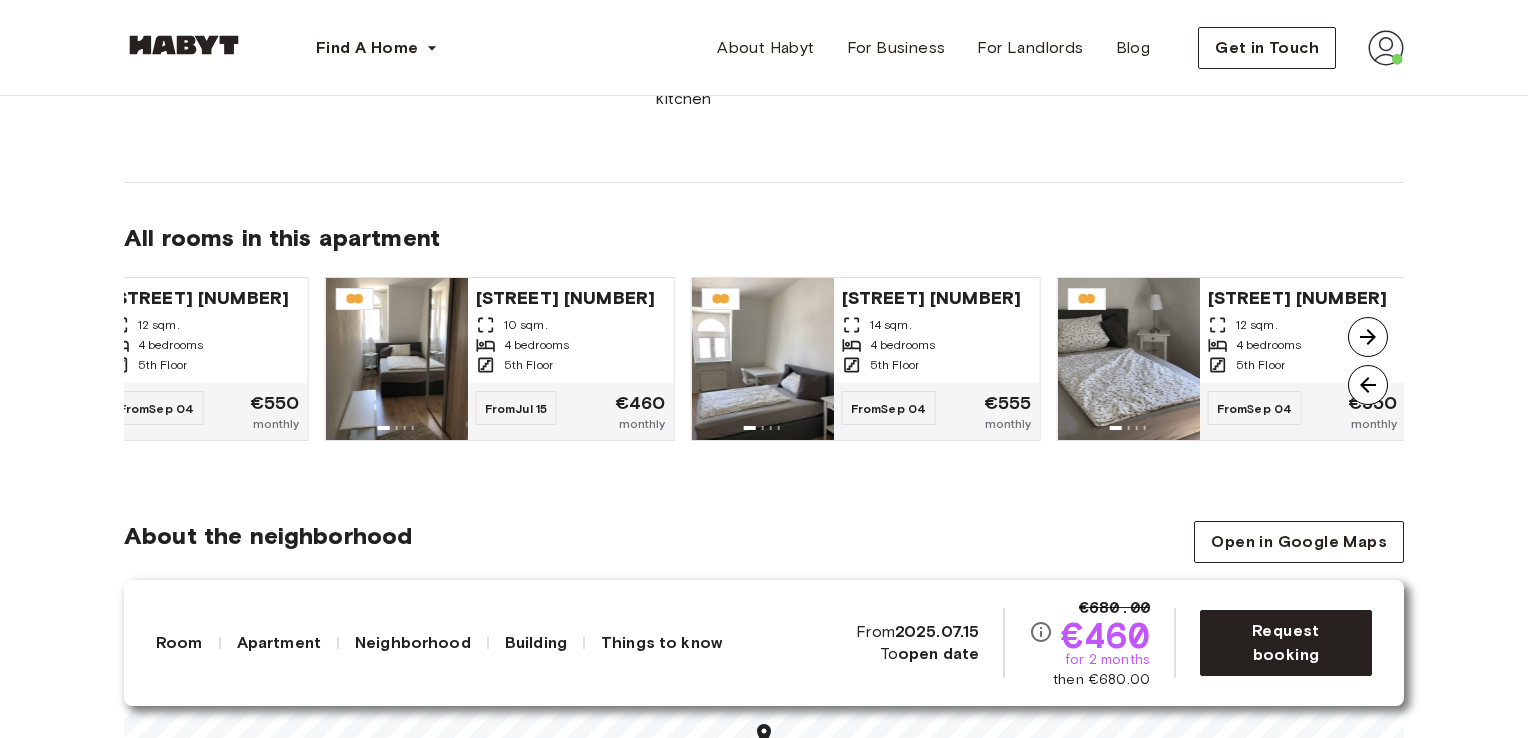 click at bounding box center (1368, 337) 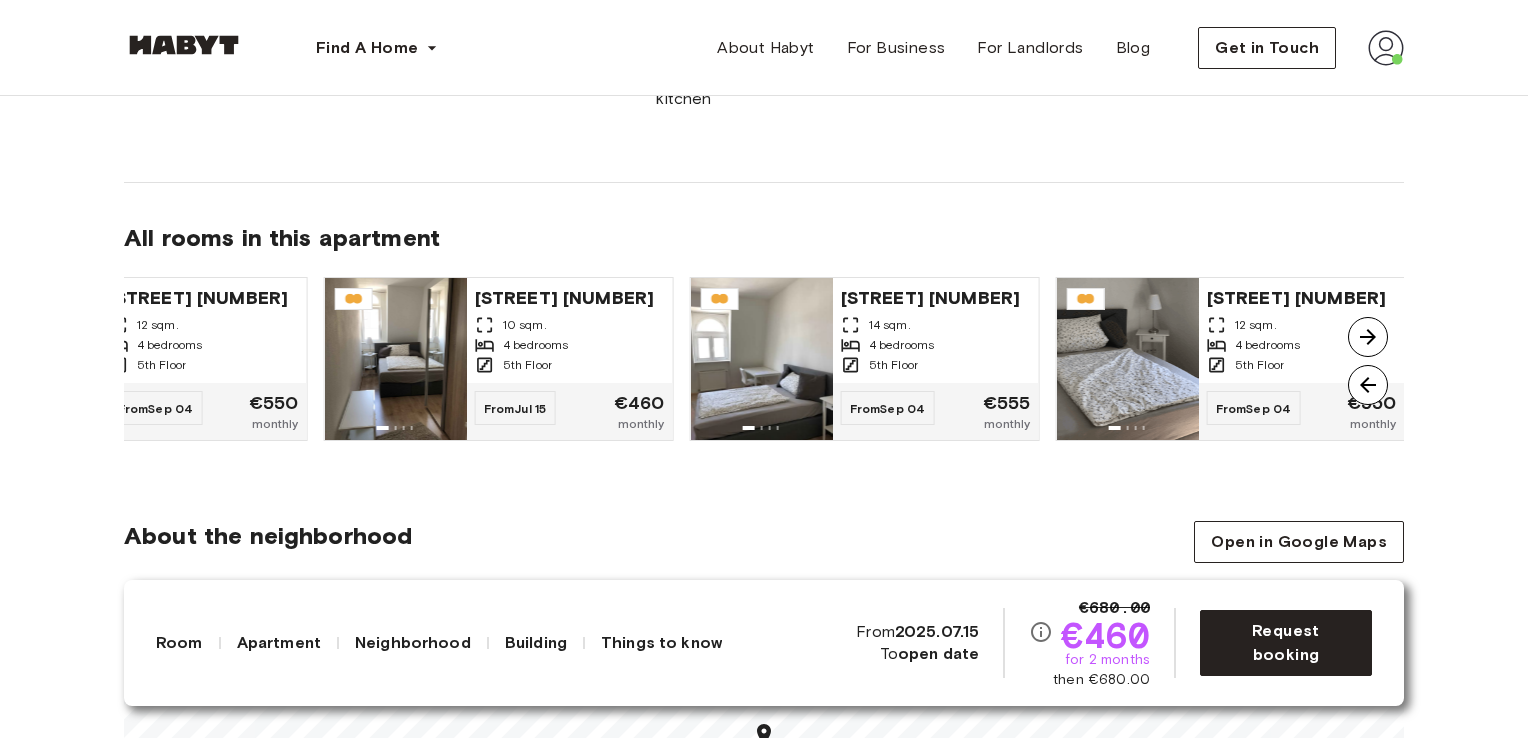click at bounding box center (1368, 385) 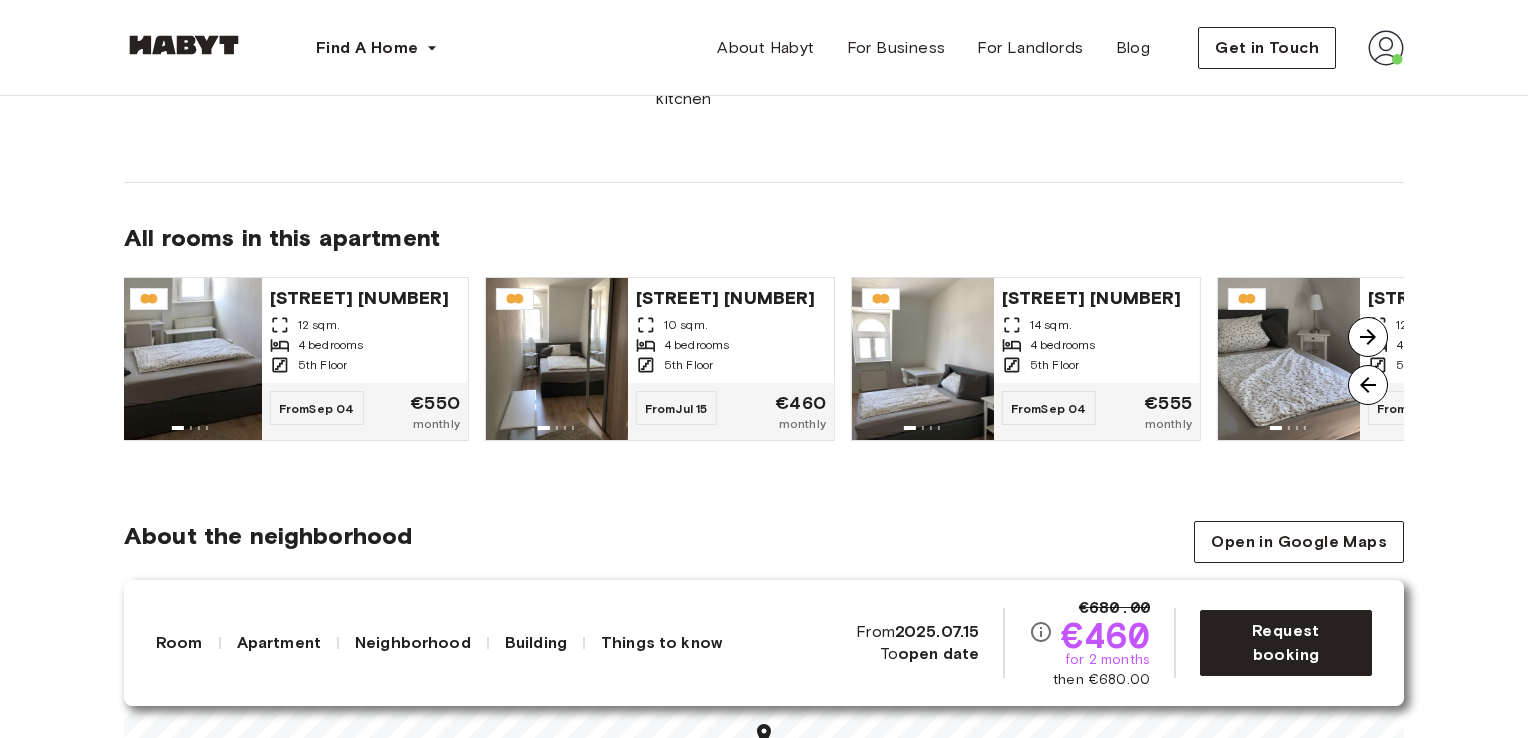 click at bounding box center [1368, 385] 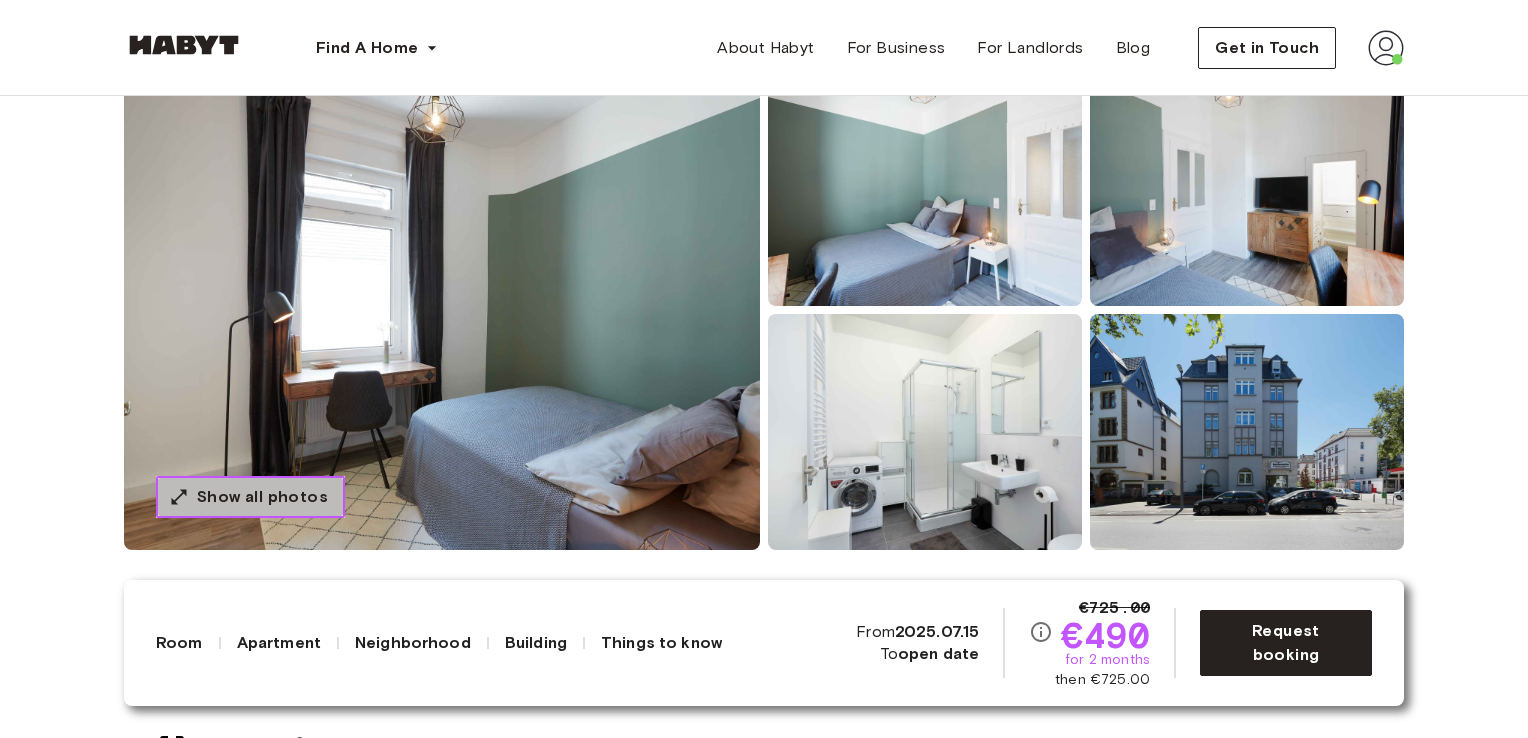 click on "Show all photos" at bounding box center (262, 497) 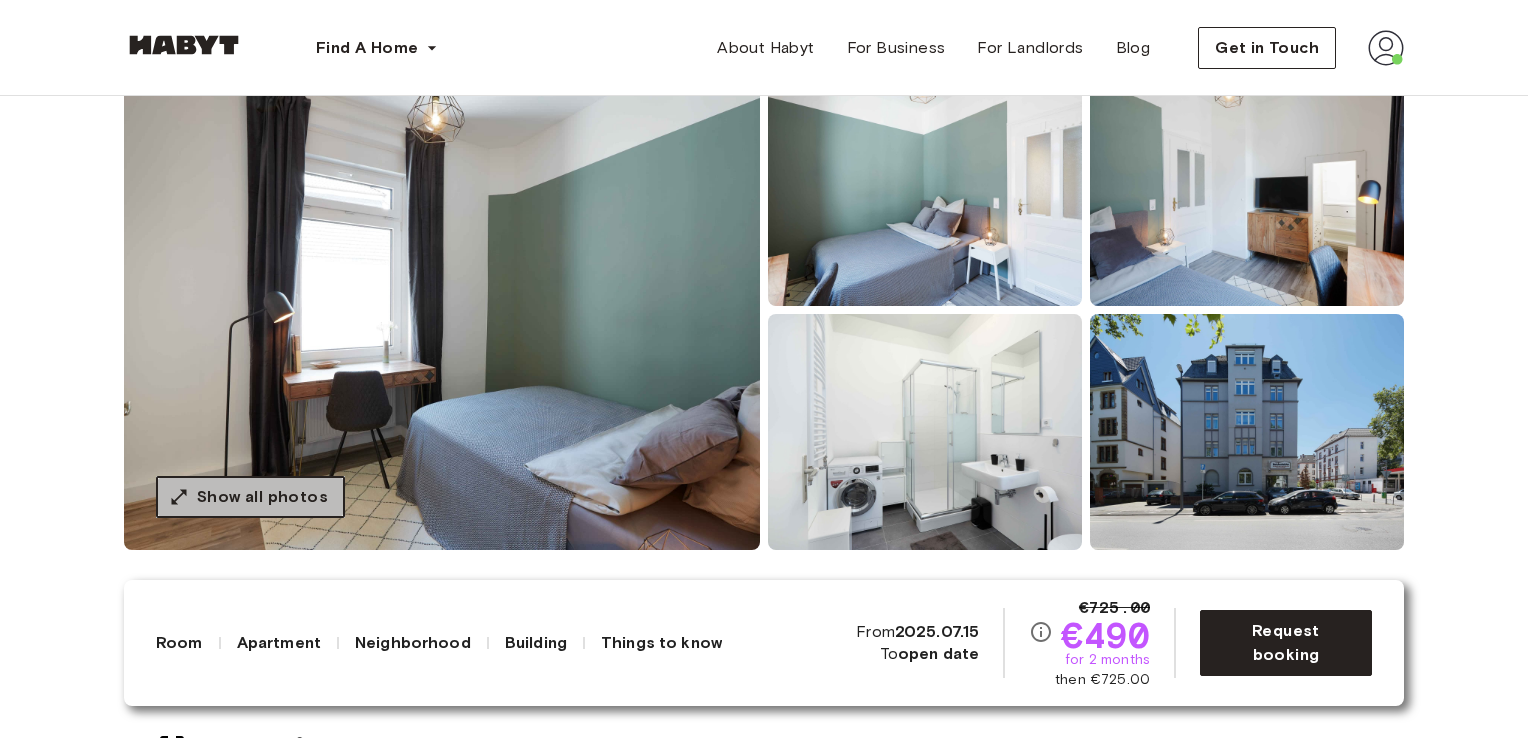 scroll, scrollTop: 0, scrollLeft: 0, axis: both 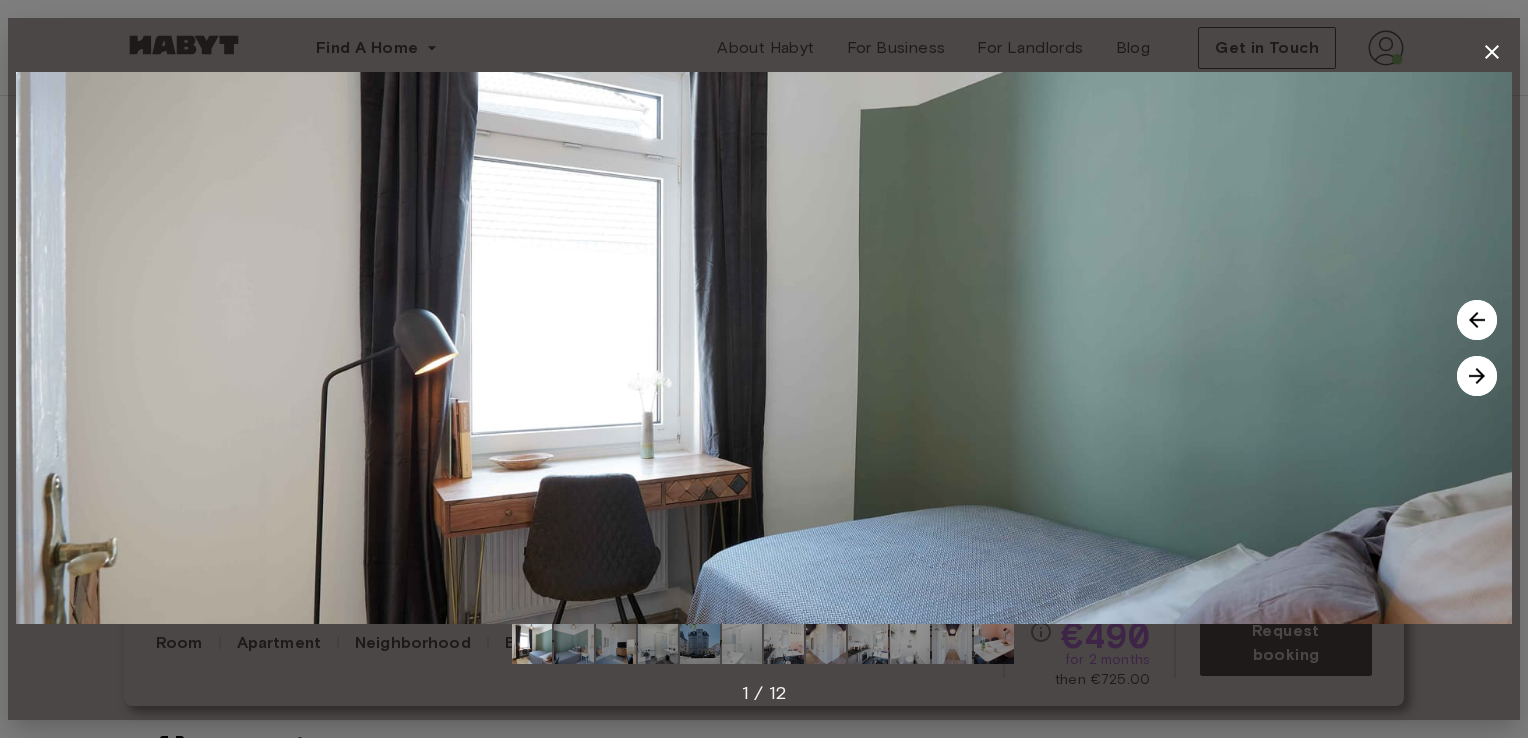 click at bounding box center (1492, 52) 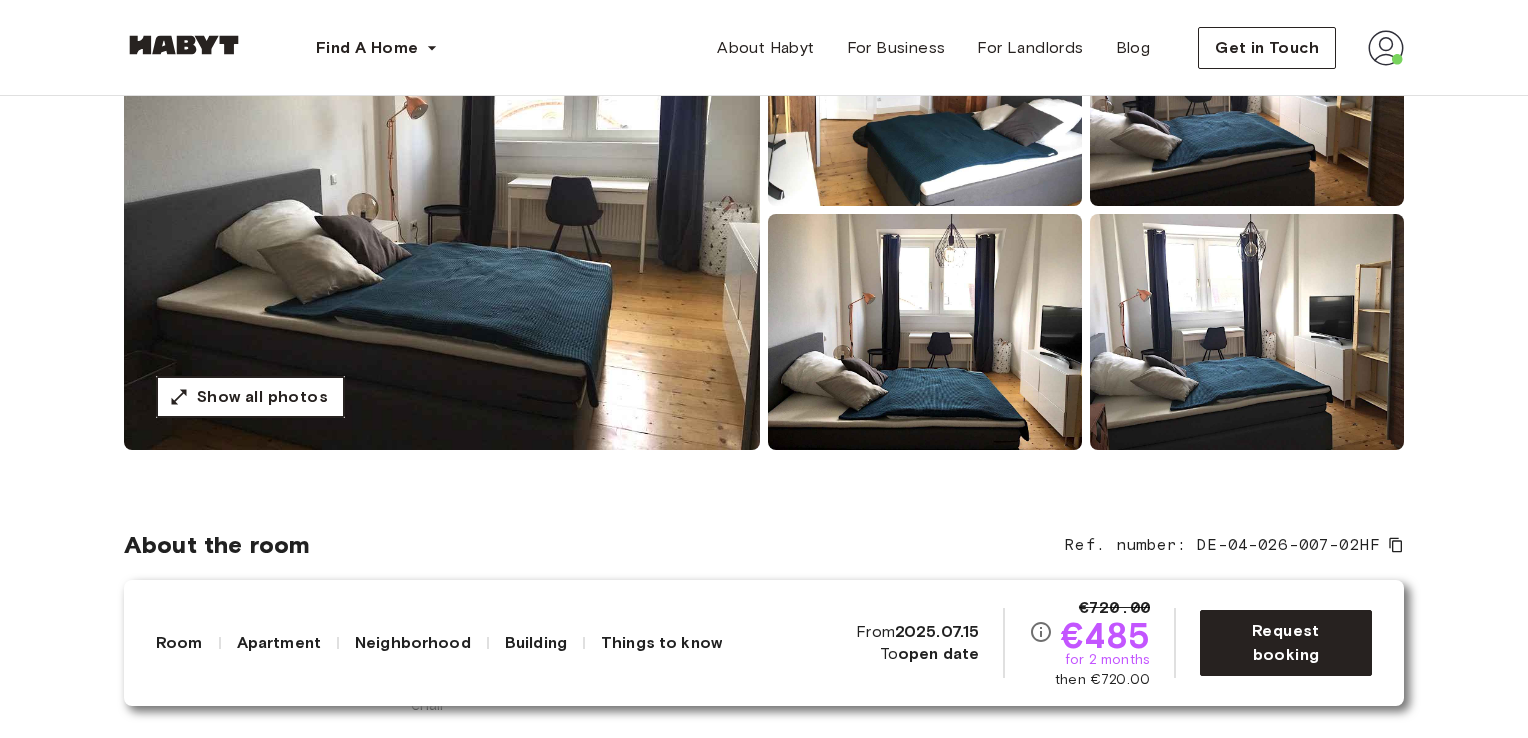 scroll, scrollTop: 300, scrollLeft: 0, axis: vertical 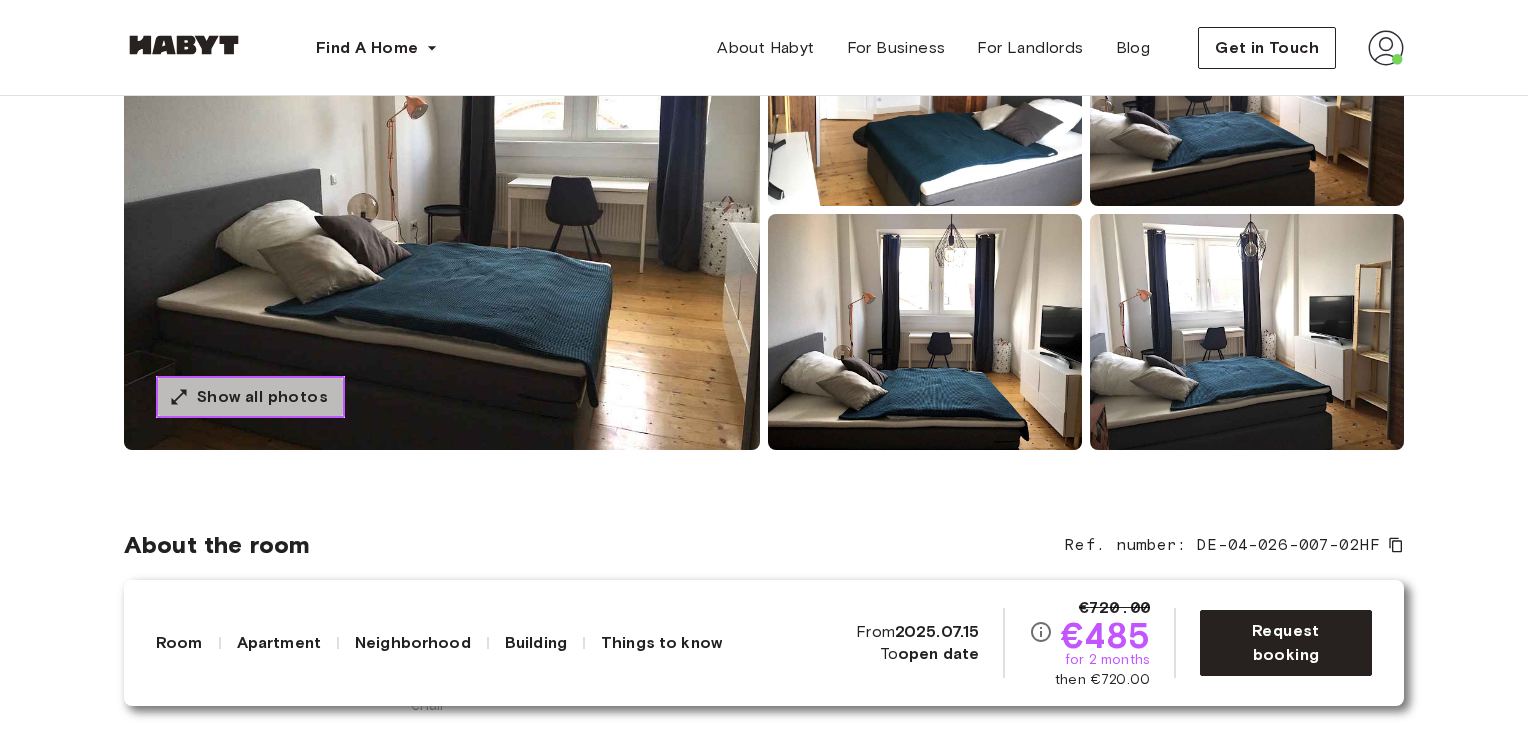 click on "Show all photos" at bounding box center (262, 397) 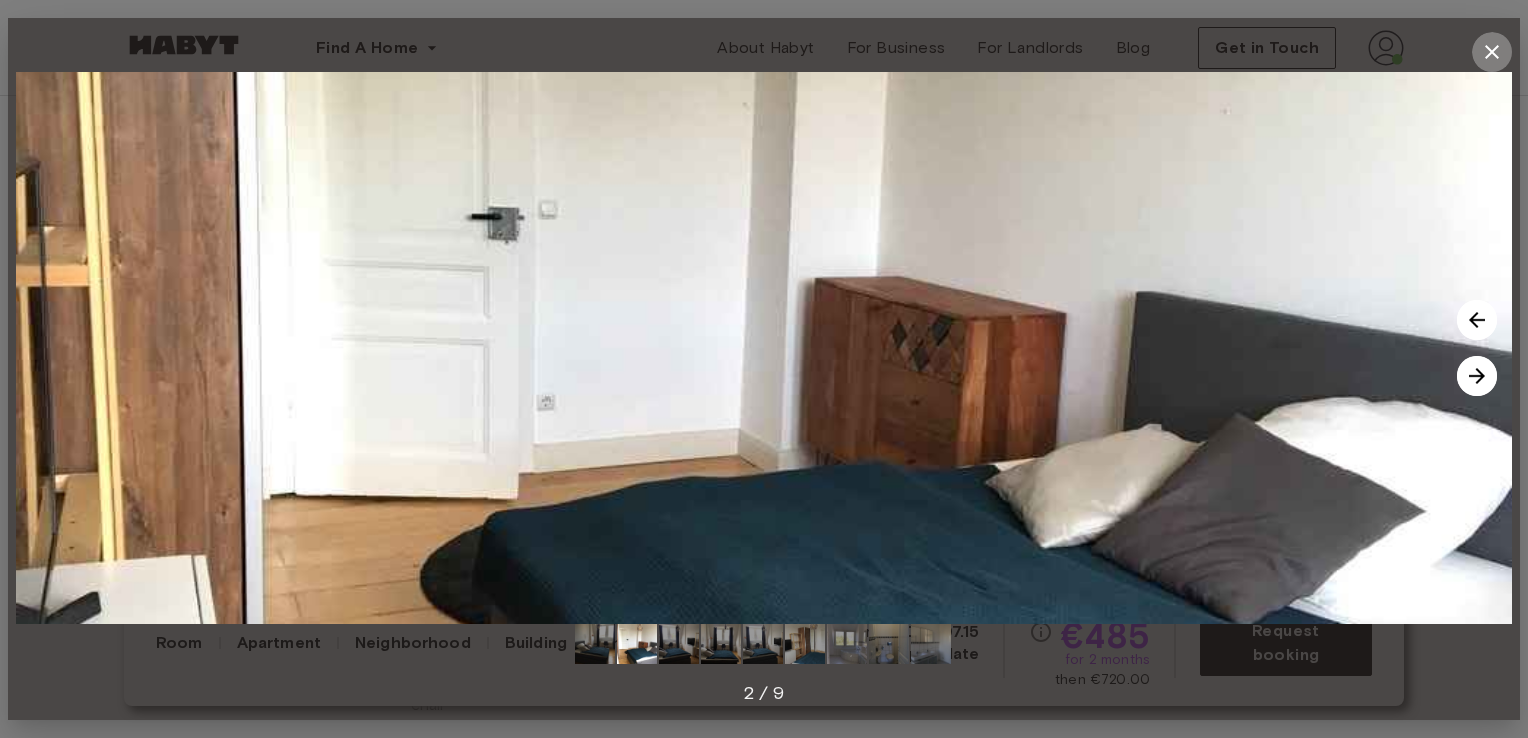 click 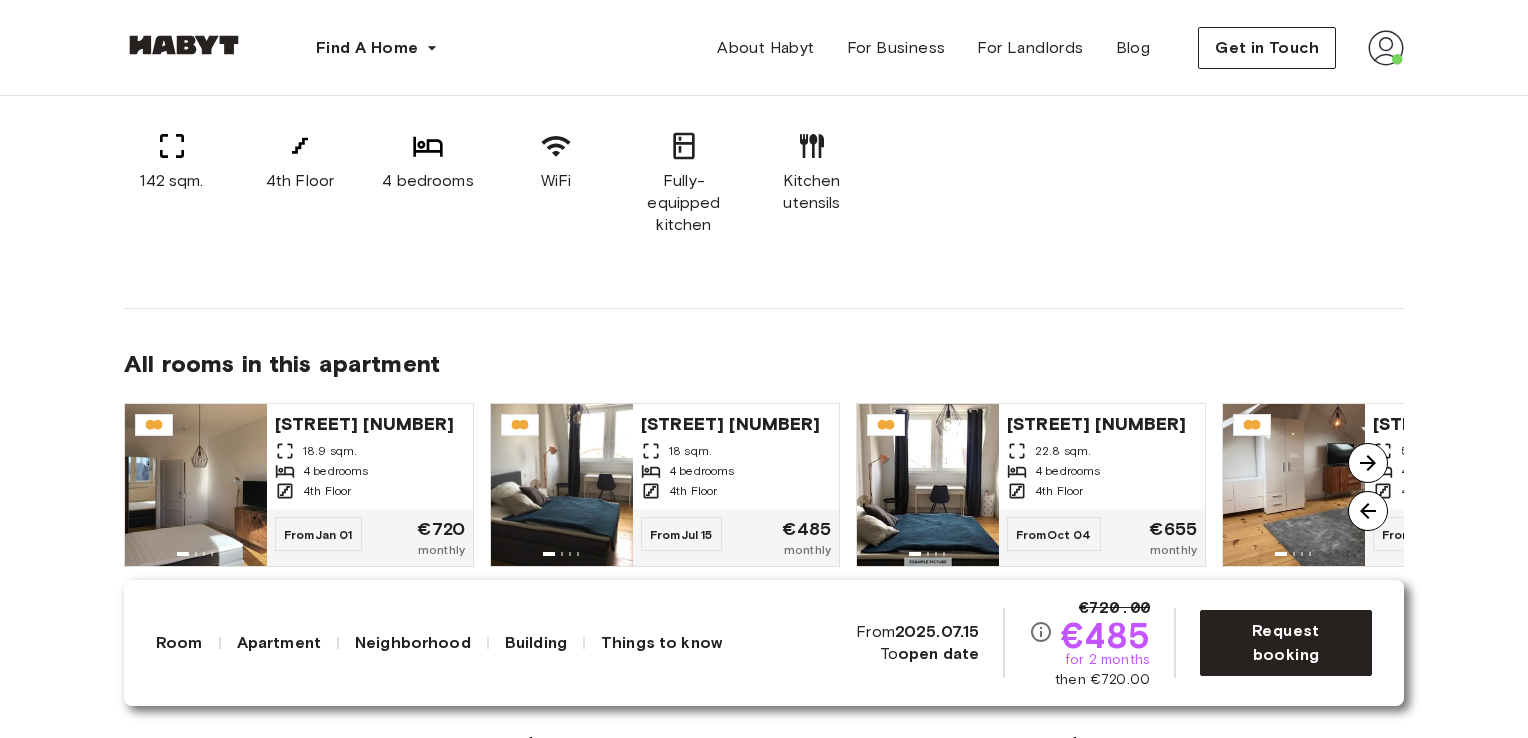 scroll, scrollTop: 1600, scrollLeft: 0, axis: vertical 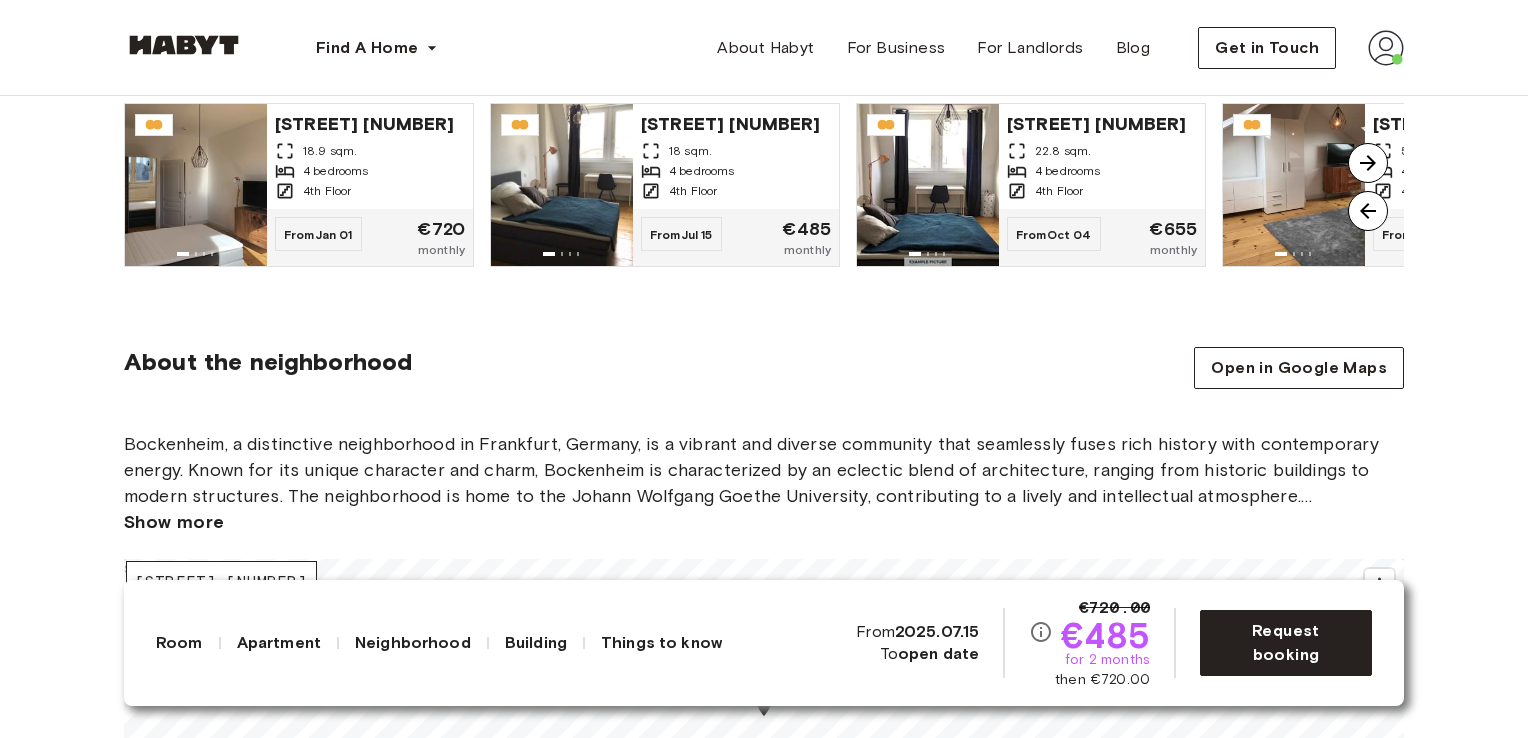 click at bounding box center [1368, 163] 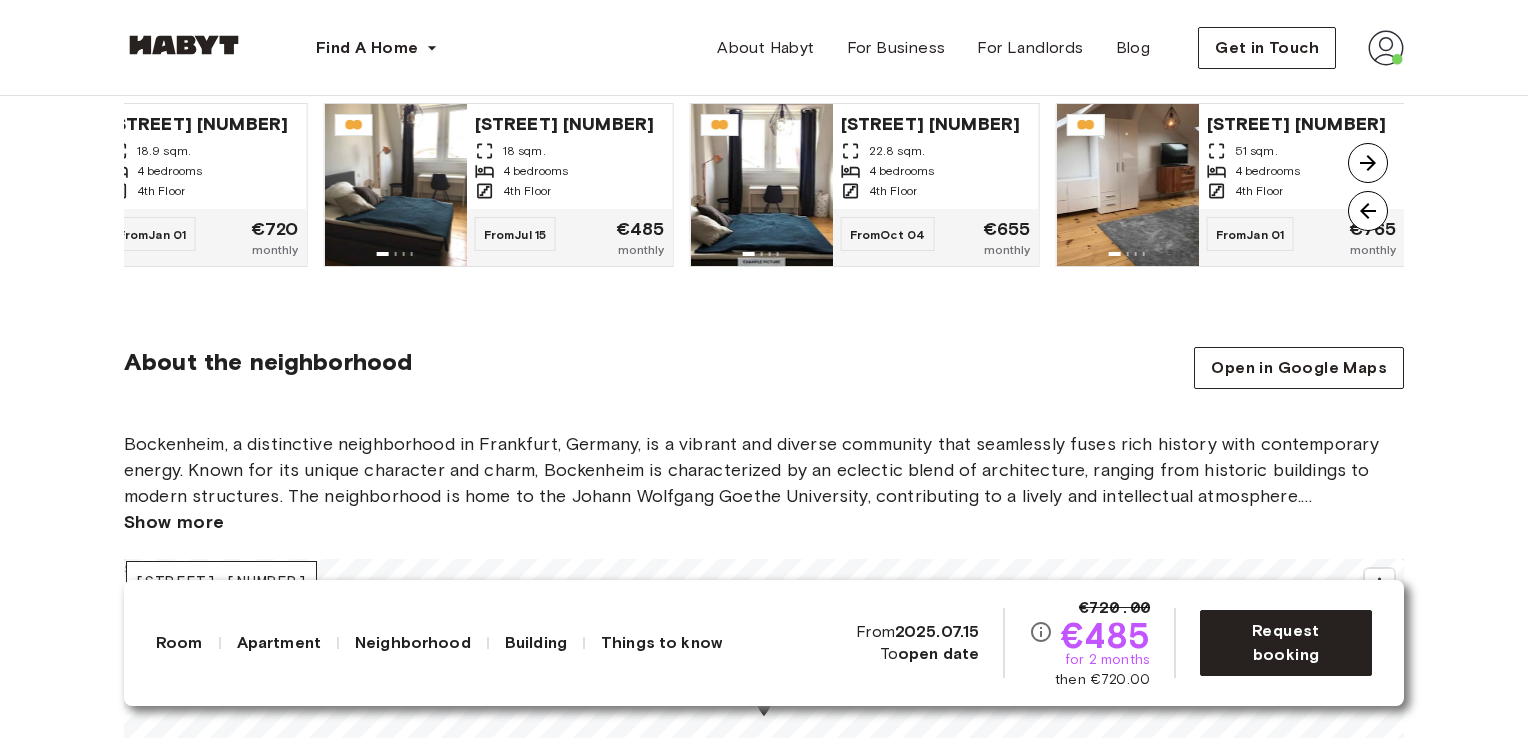 click at bounding box center [1368, 163] 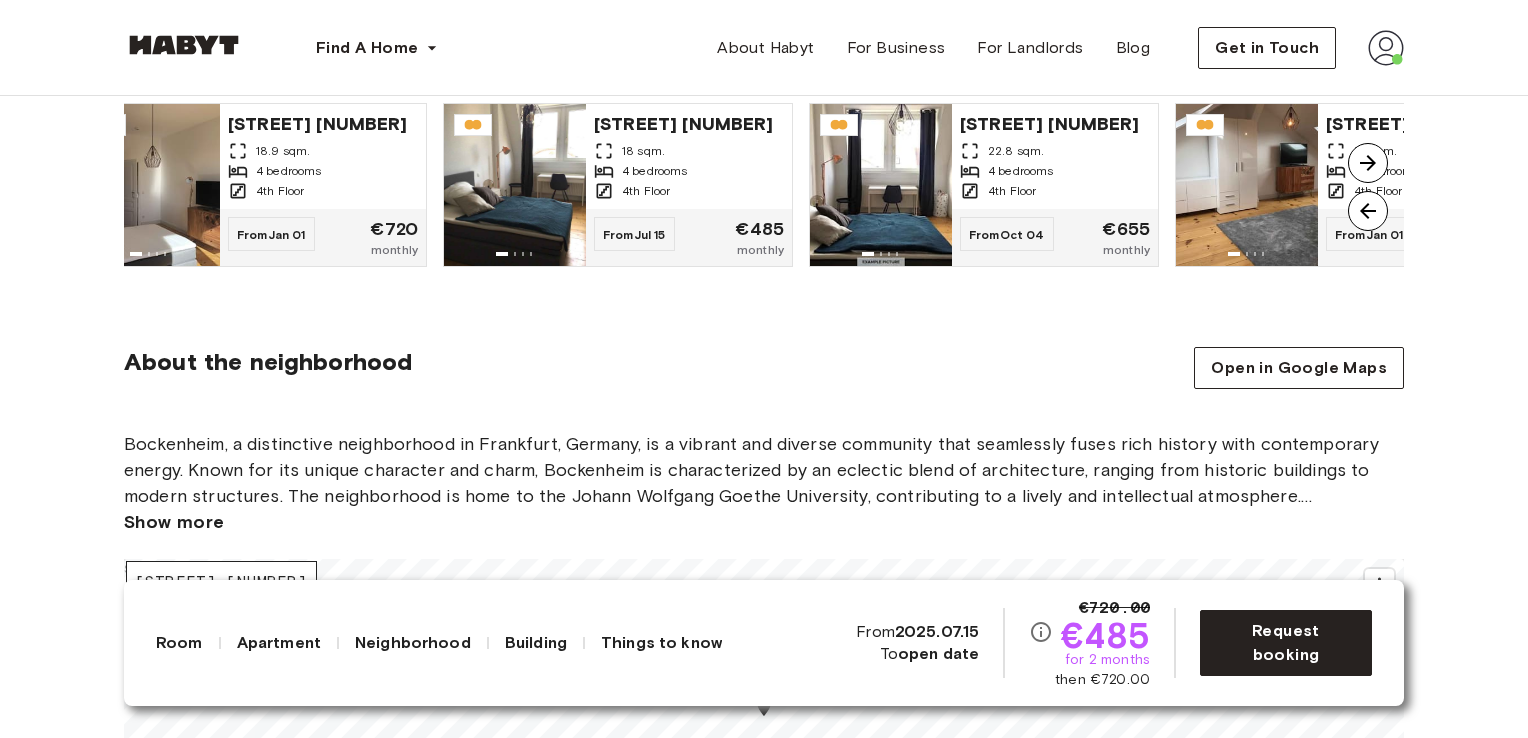 click at bounding box center [1368, 211] 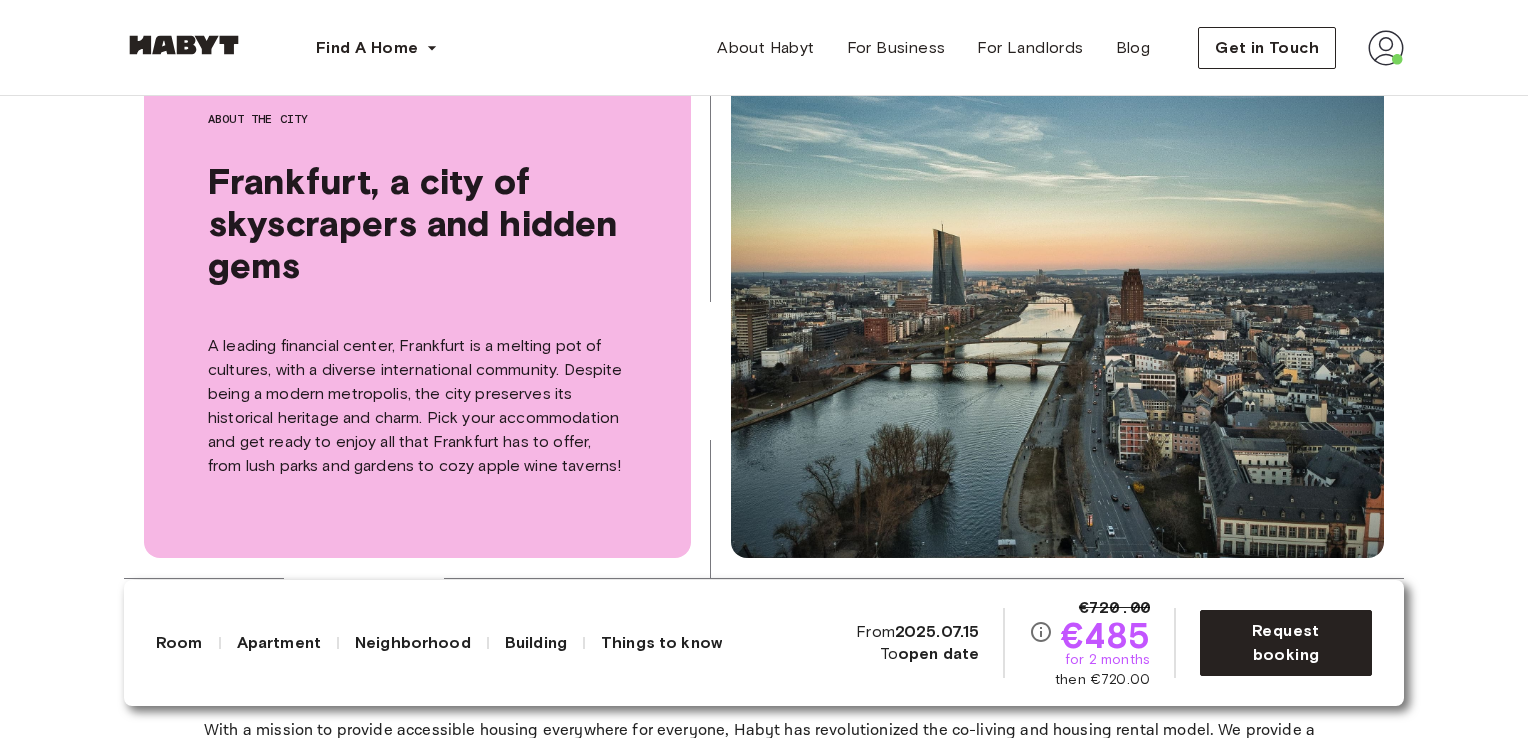 scroll, scrollTop: 3700, scrollLeft: 0, axis: vertical 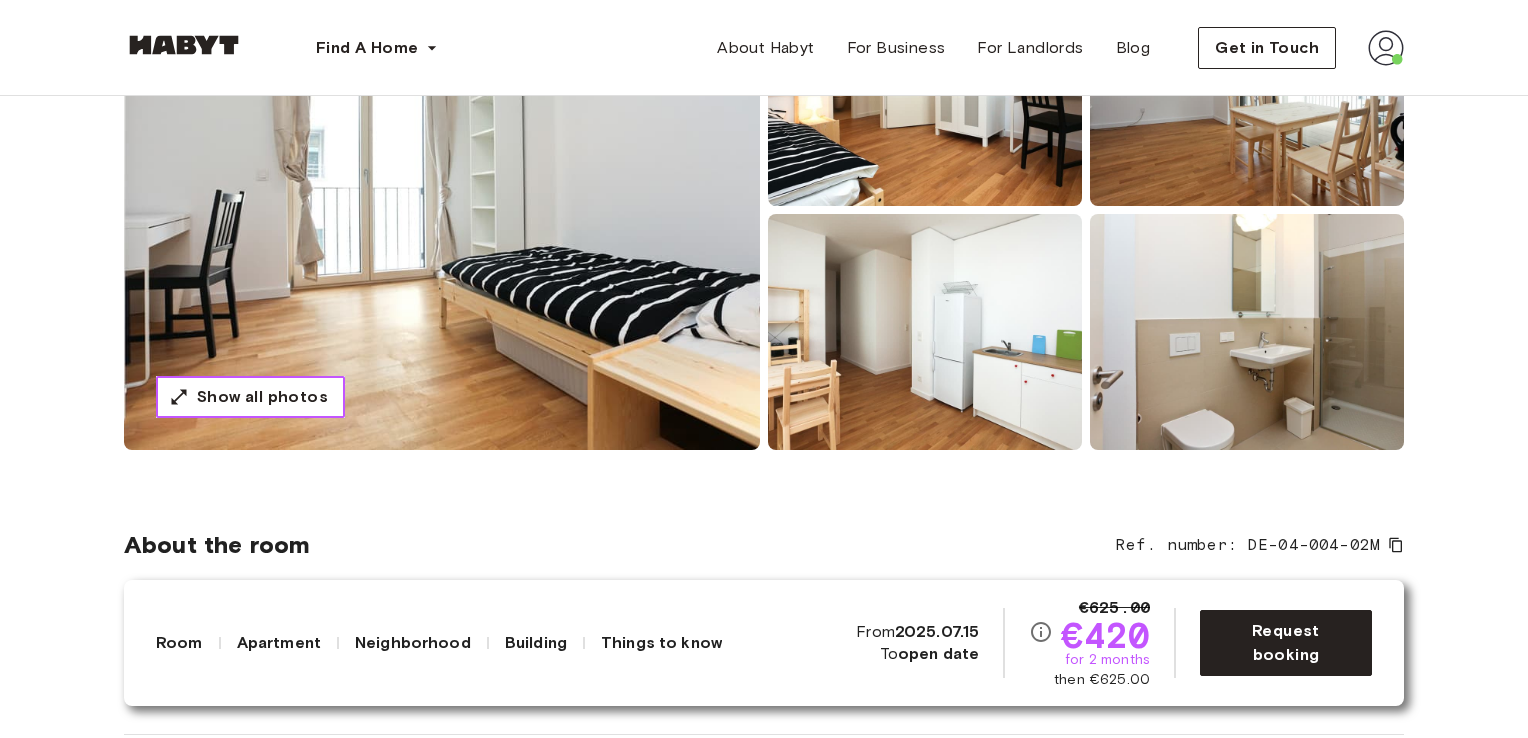 click on "Show all photos" at bounding box center (262, 397) 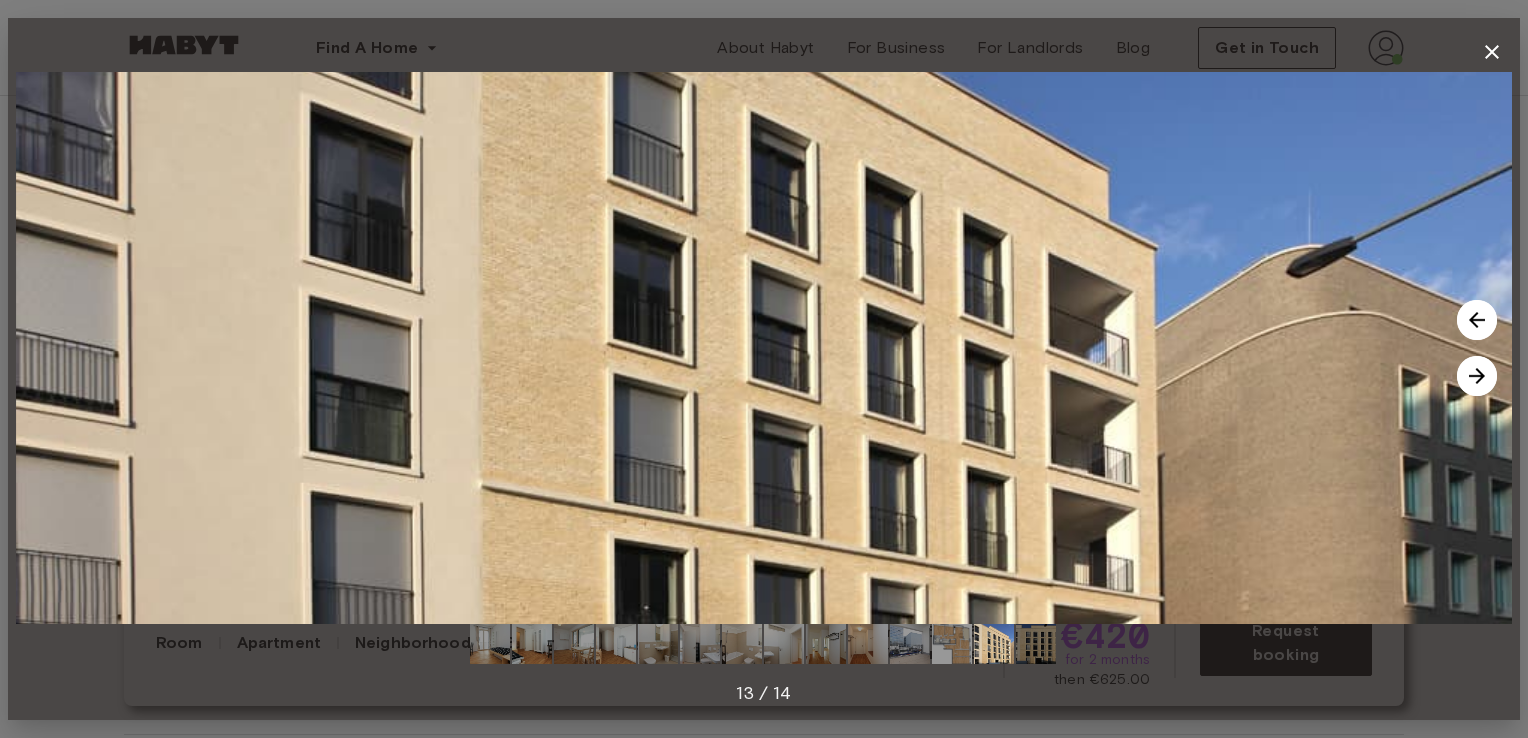 click 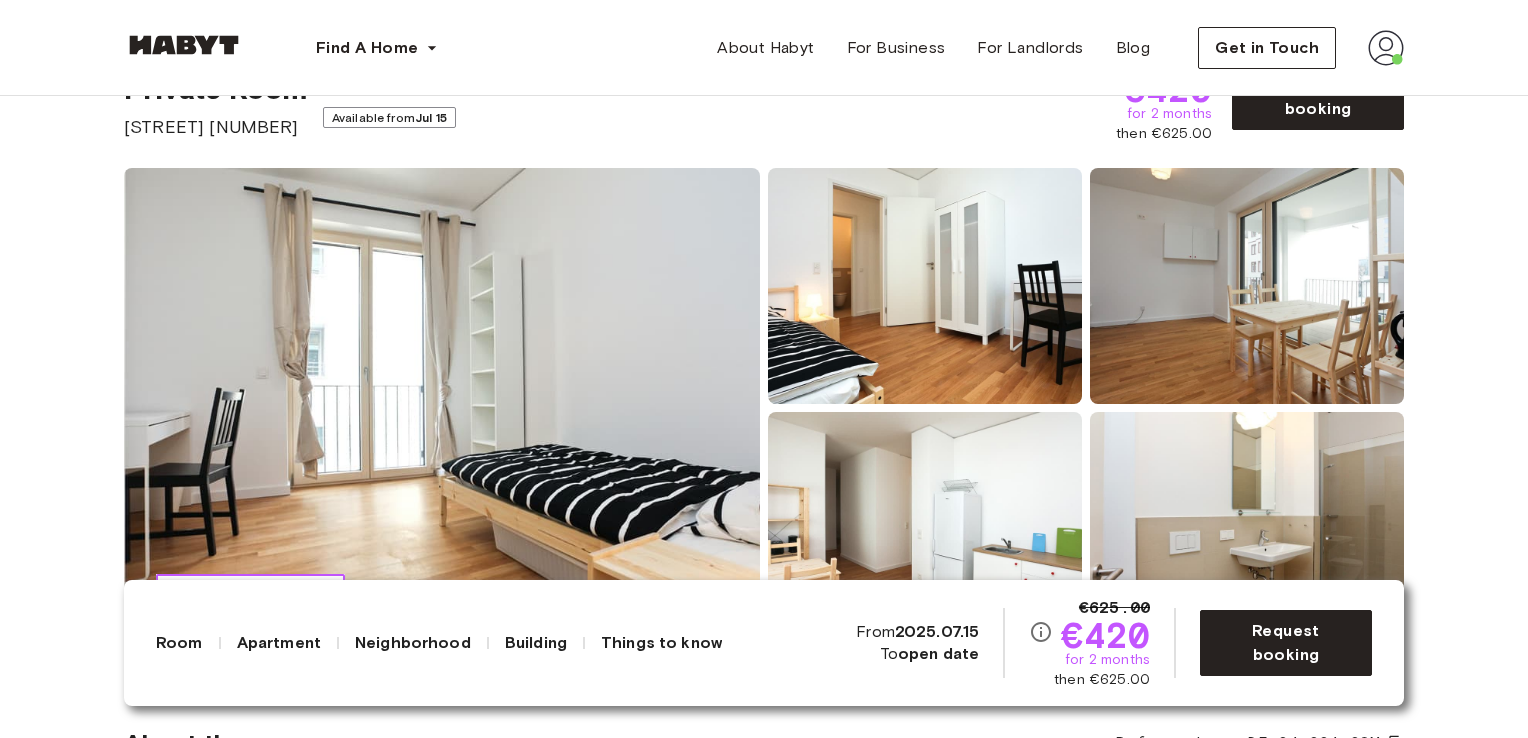 scroll, scrollTop: 500, scrollLeft: 0, axis: vertical 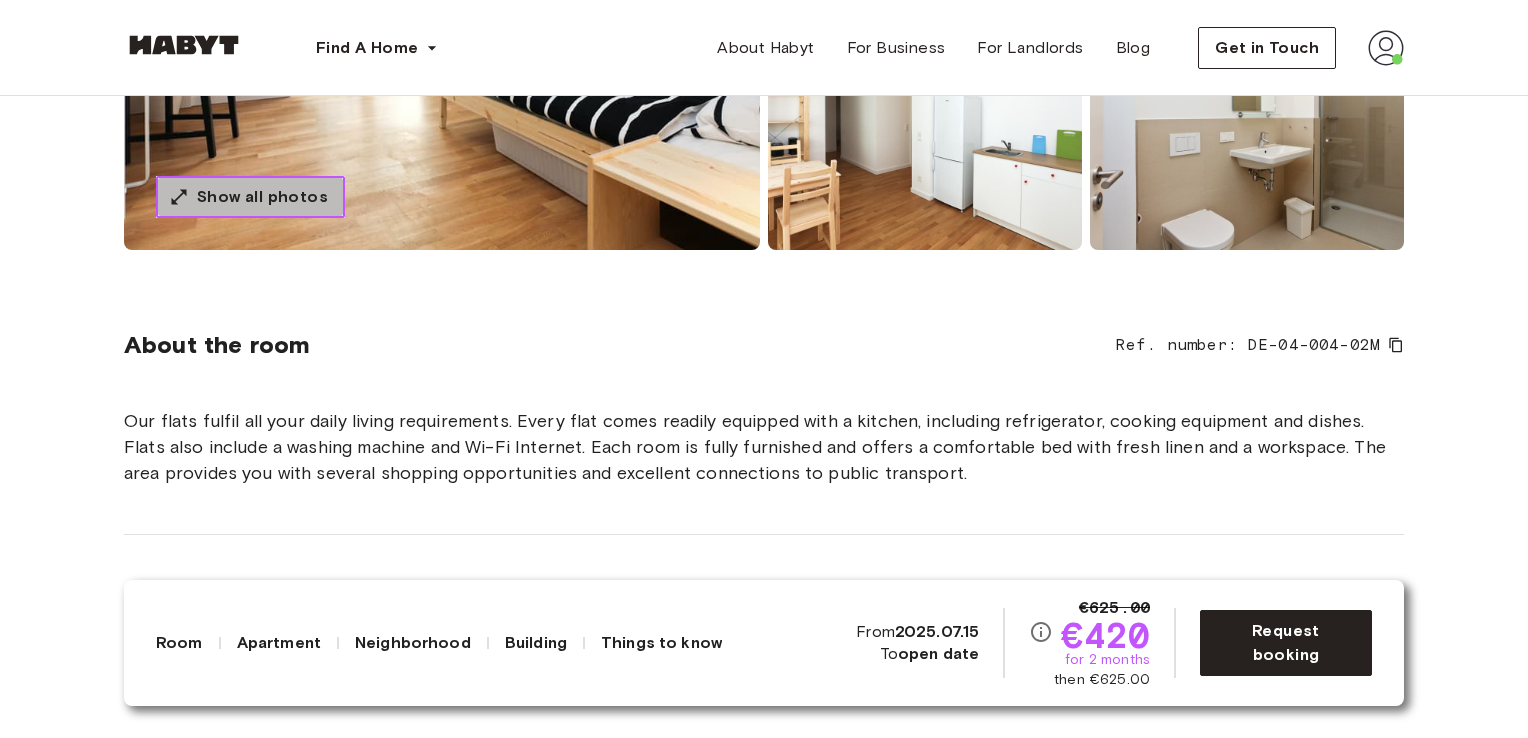 click on "Show all photos" at bounding box center (250, 197) 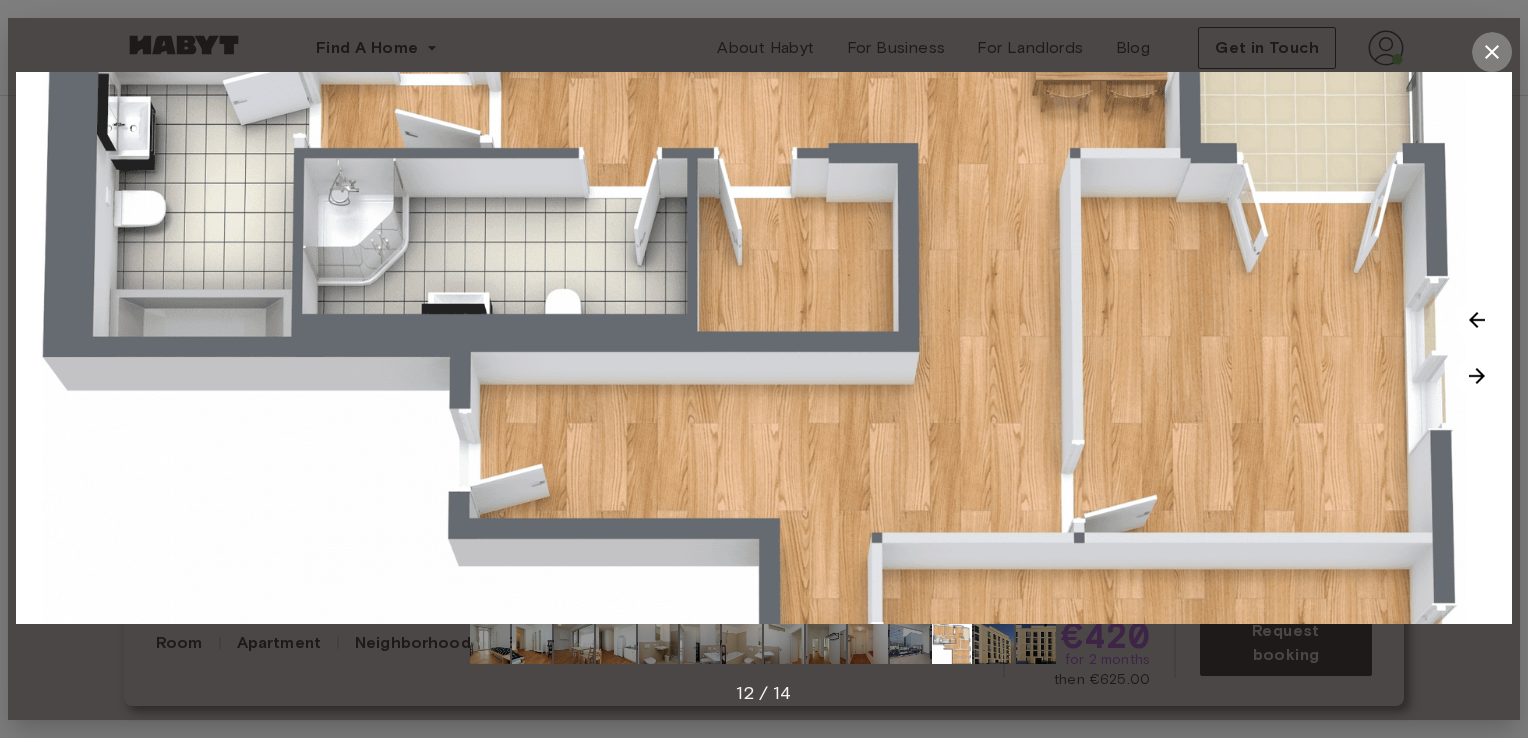 click at bounding box center (1492, 52) 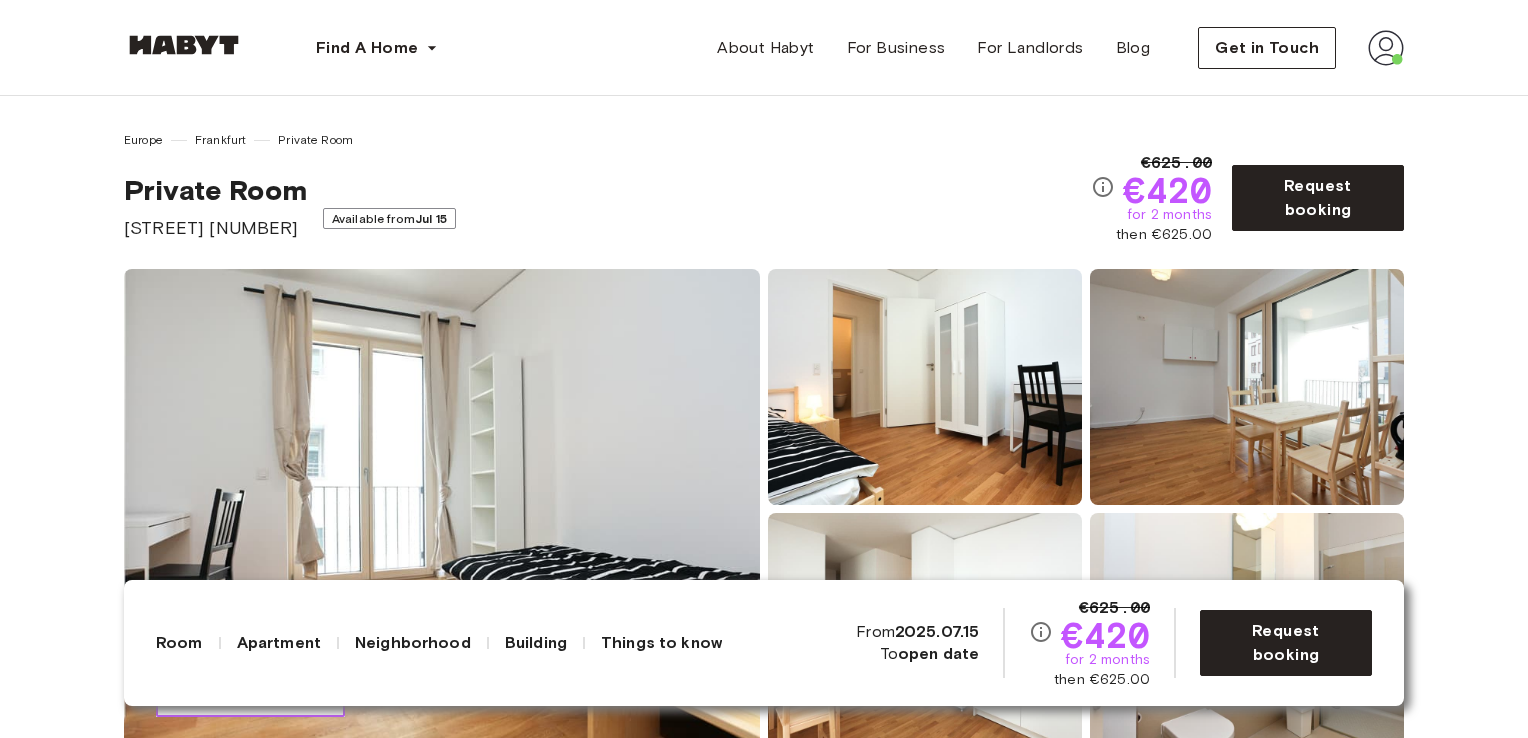scroll, scrollTop: 0, scrollLeft: 0, axis: both 